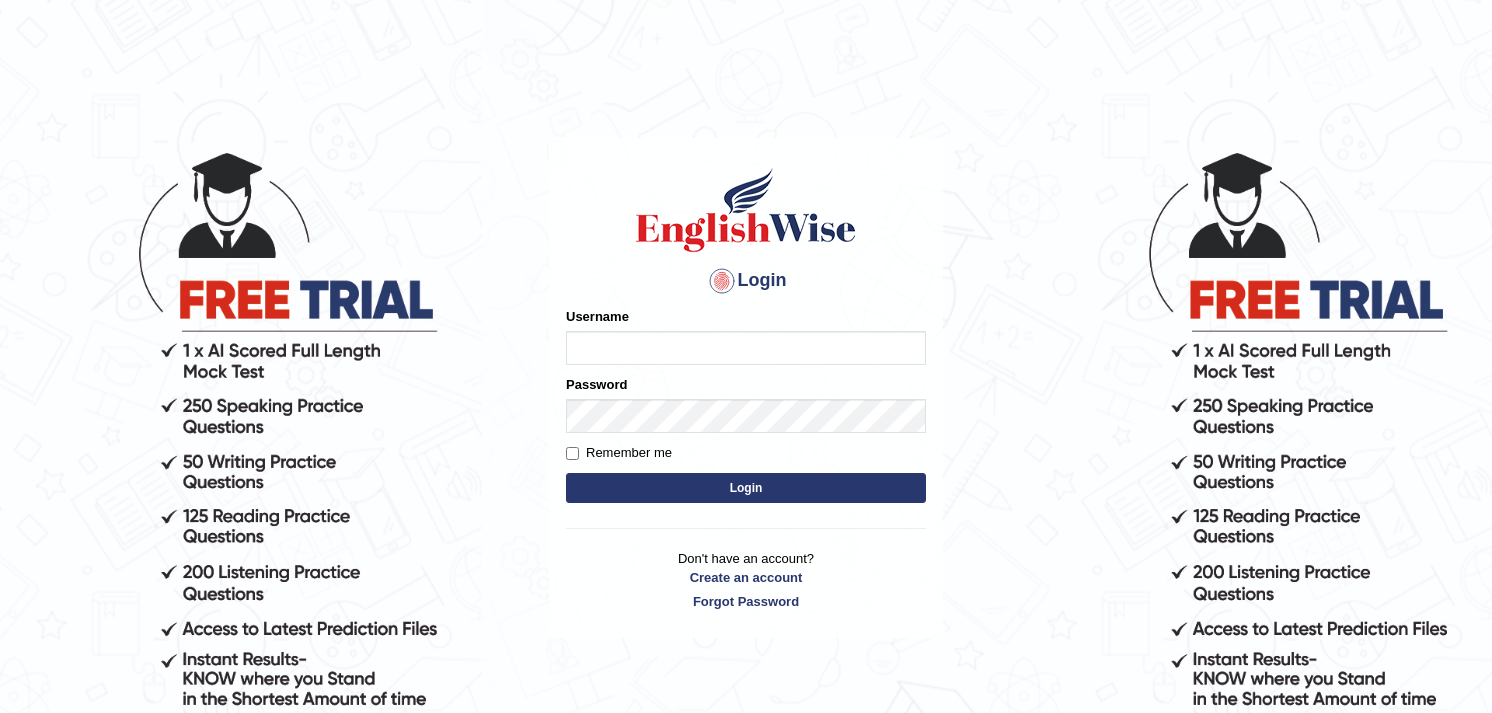 scroll, scrollTop: 0, scrollLeft: 0, axis: both 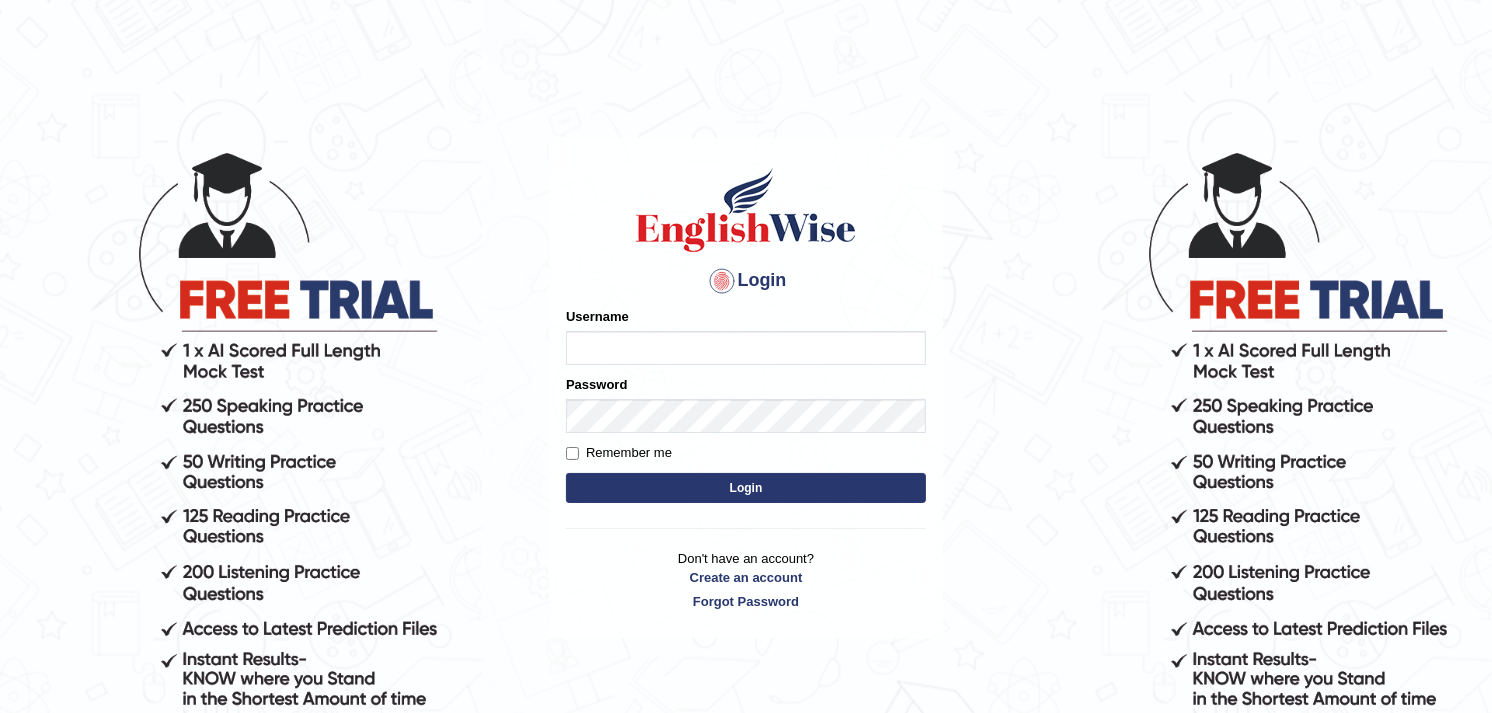 type on "[NAME]" 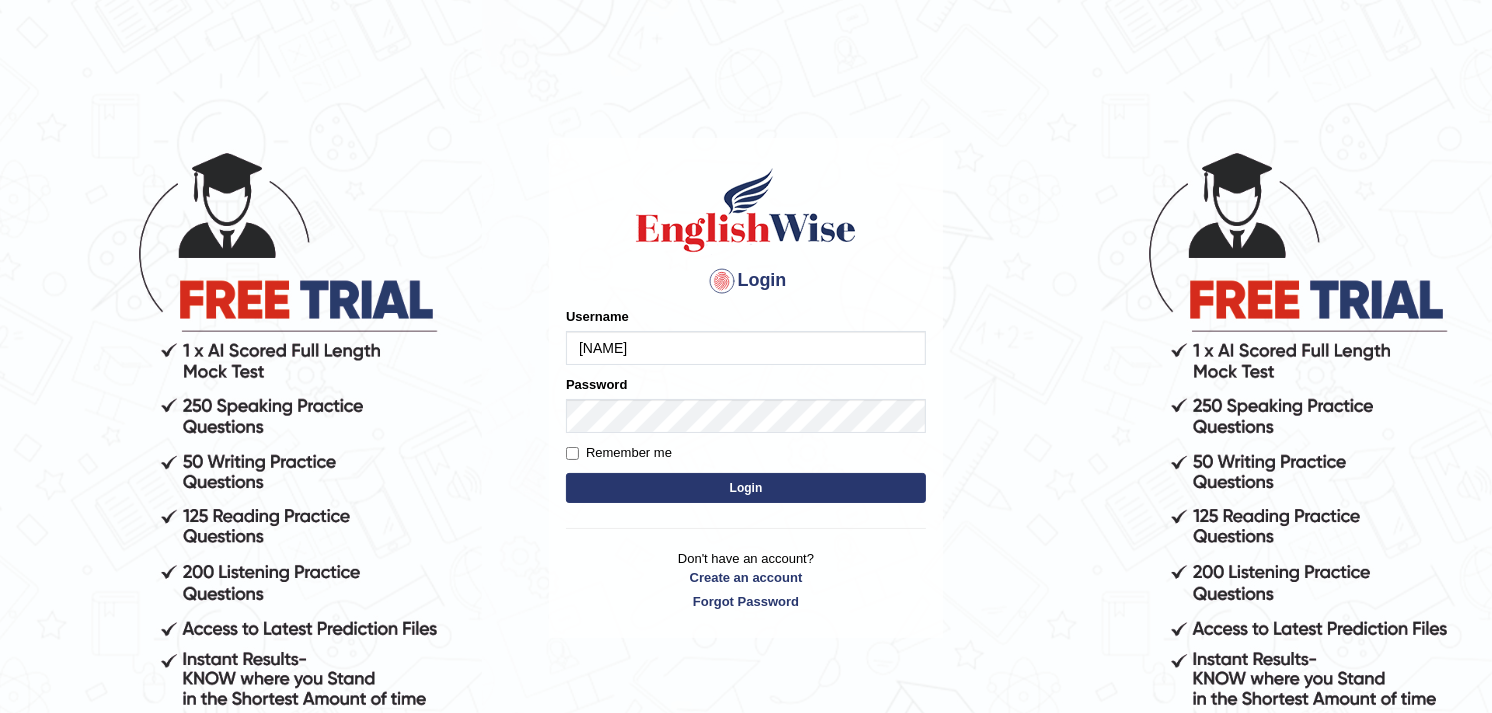 click on "Login" at bounding box center (746, 488) 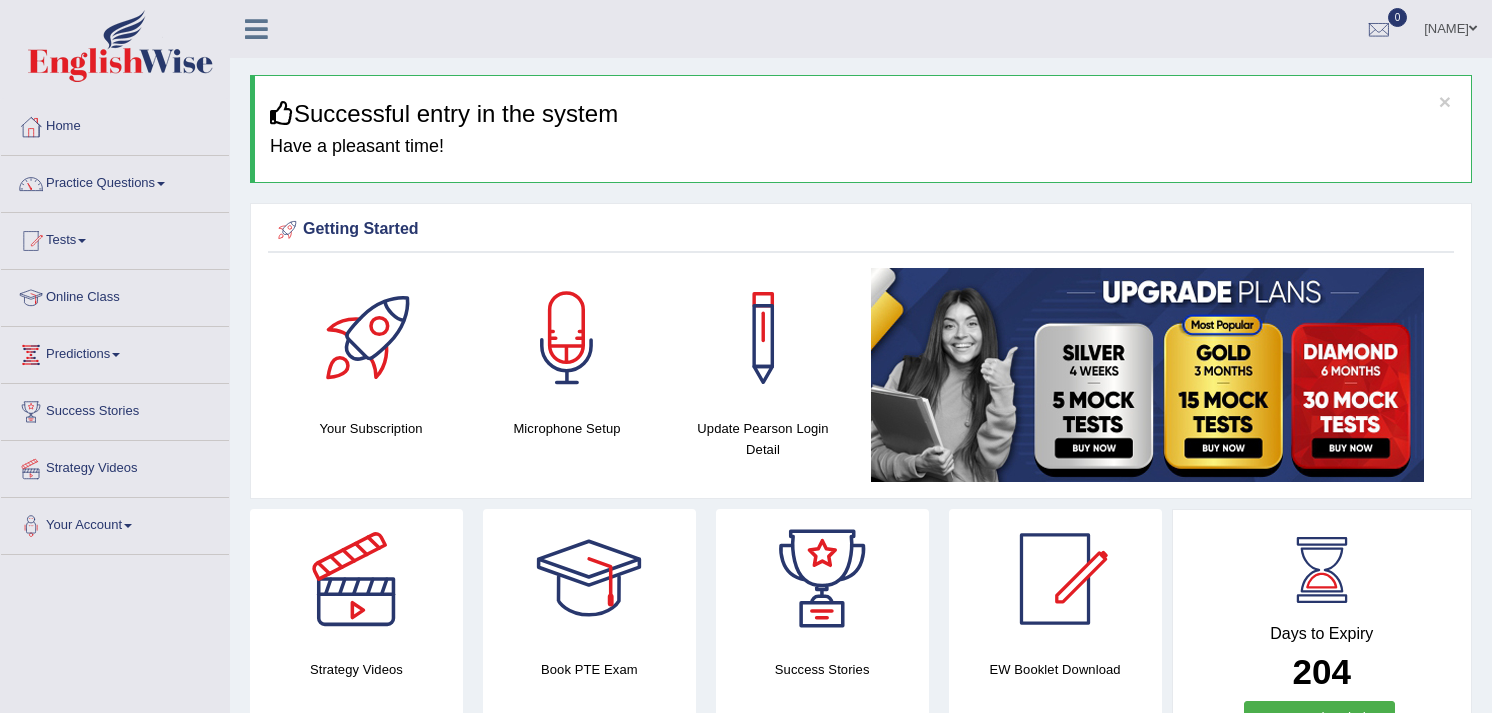 scroll, scrollTop: 0, scrollLeft: 0, axis: both 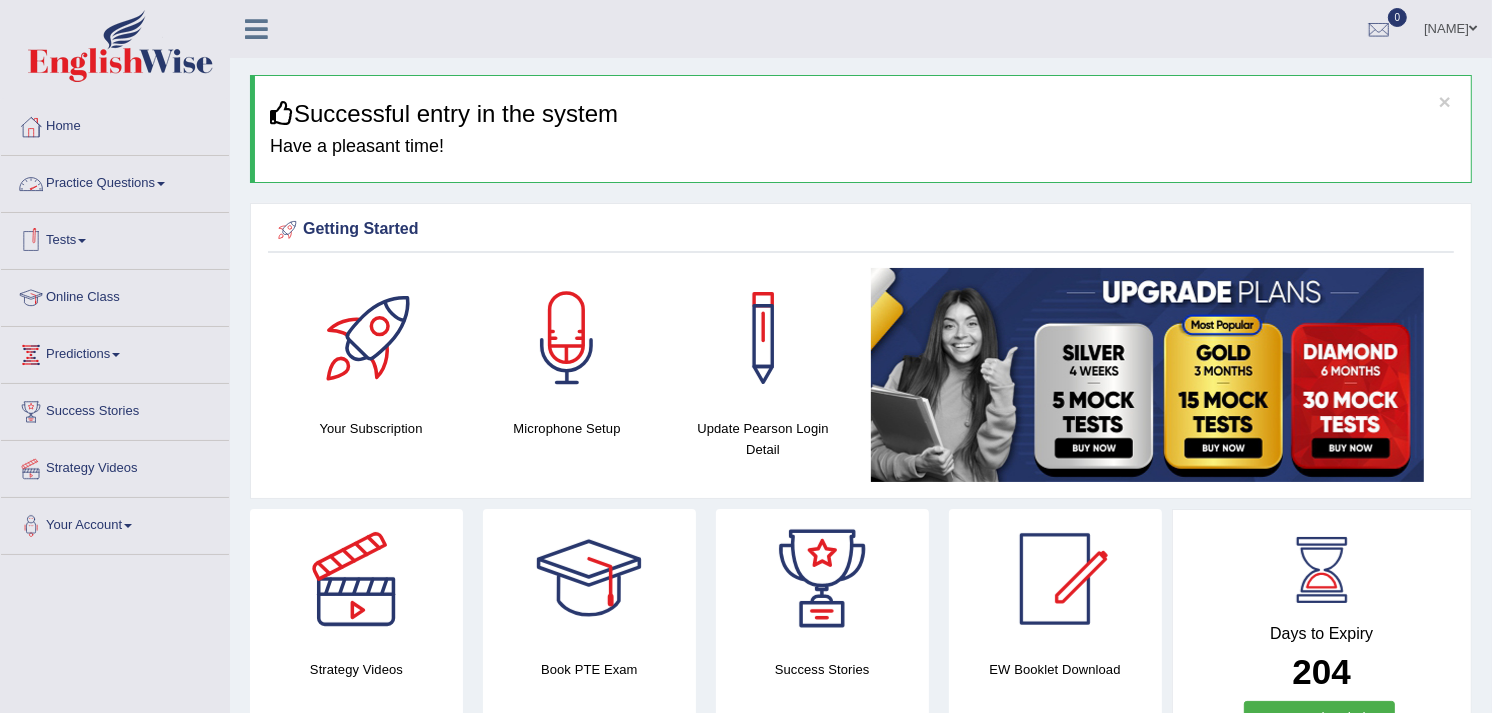 click on "Practice Questions" at bounding box center (115, 181) 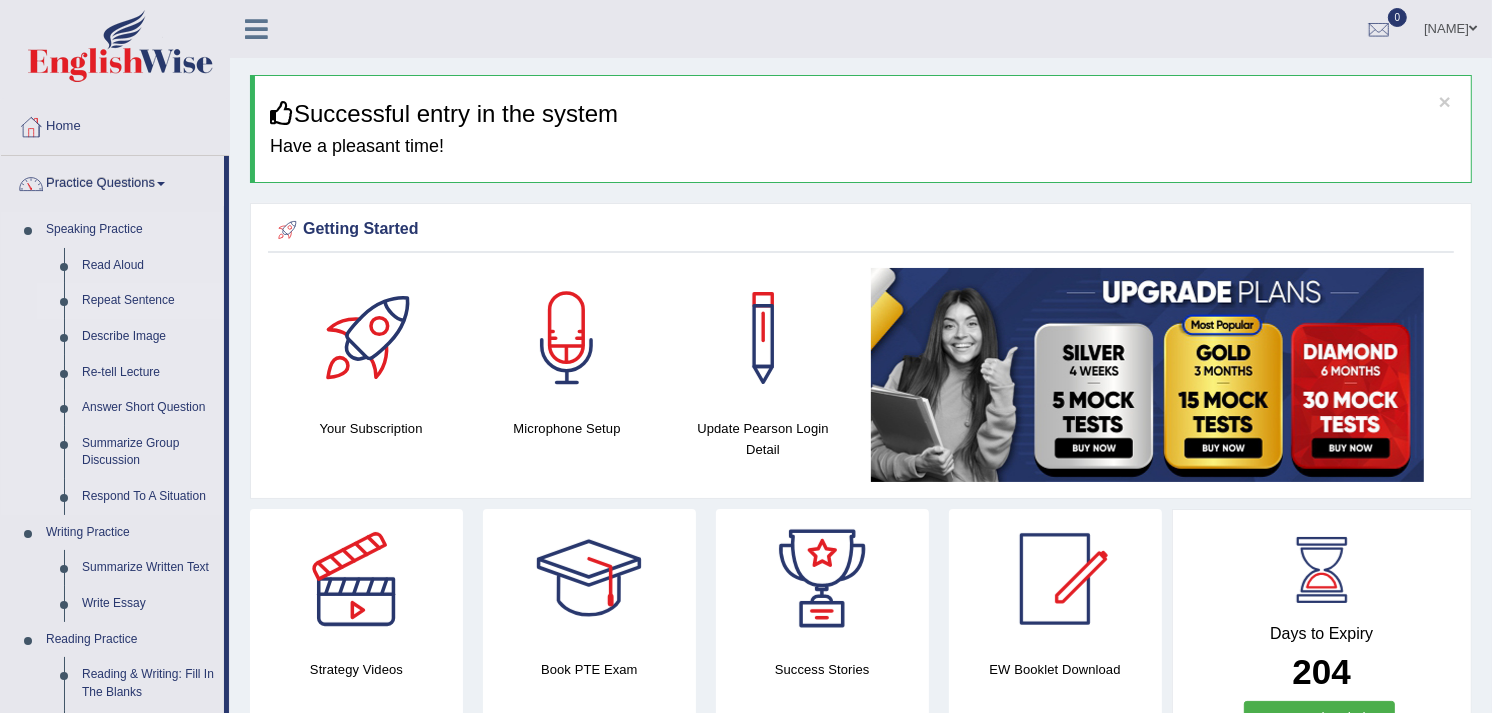 click on "Repeat Sentence" at bounding box center [148, 301] 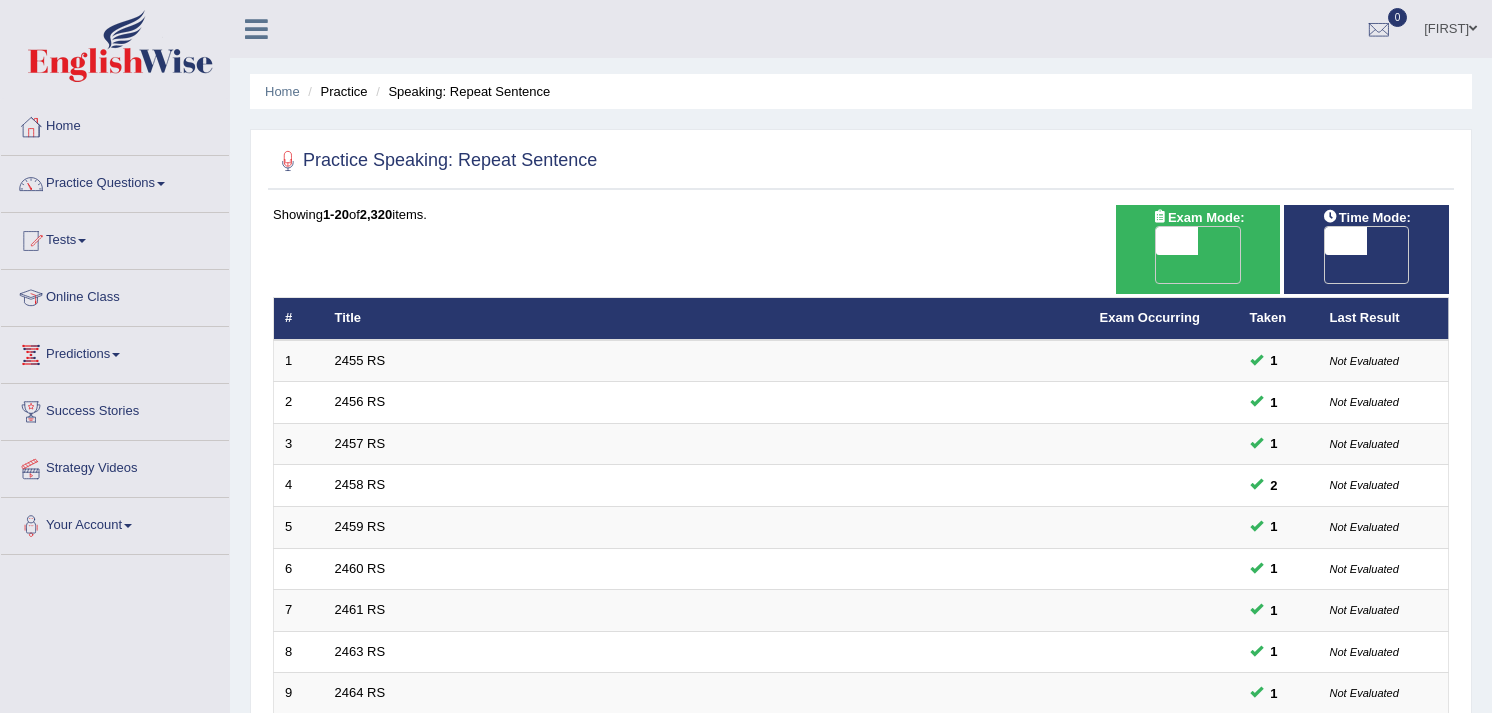 scroll, scrollTop: 0, scrollLeft: 0, axis: both 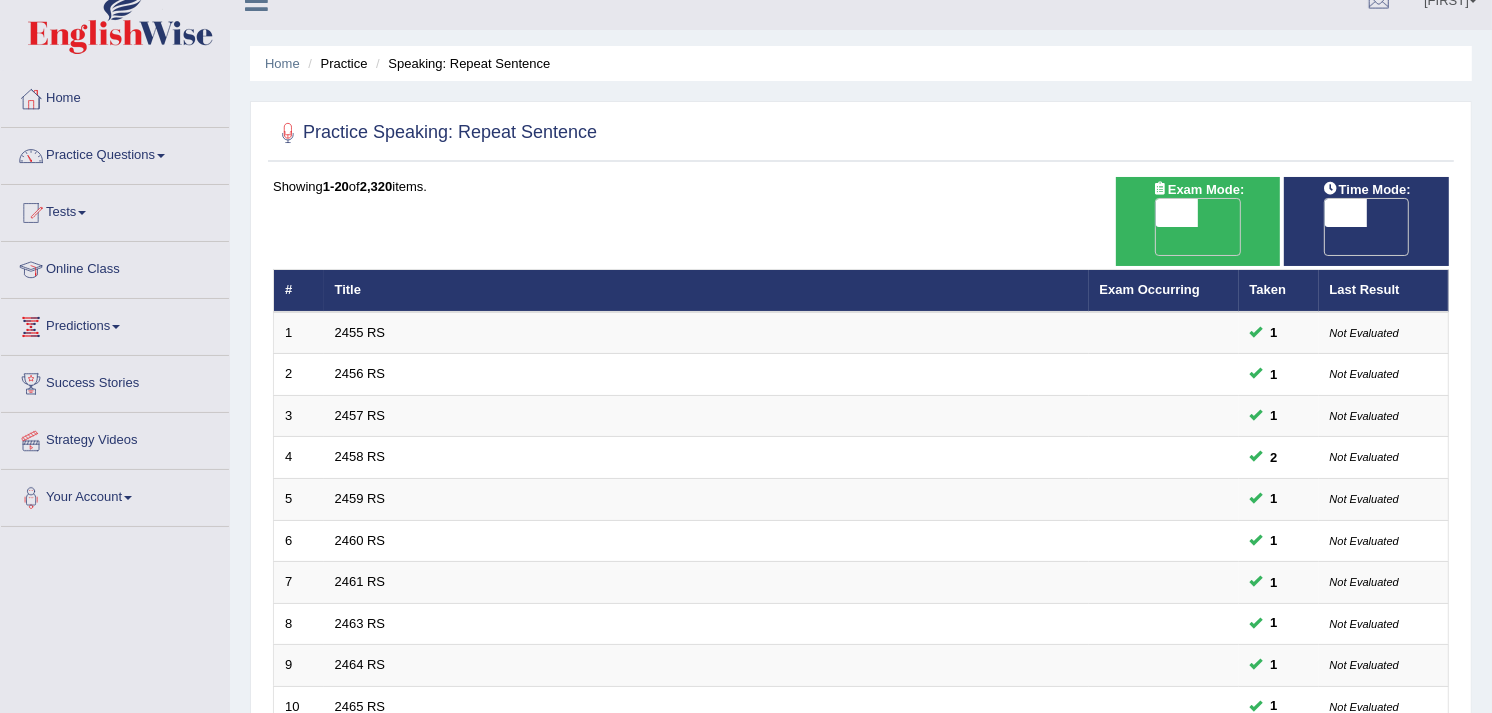 click on "OFF" at bounding box center (1136, 241) 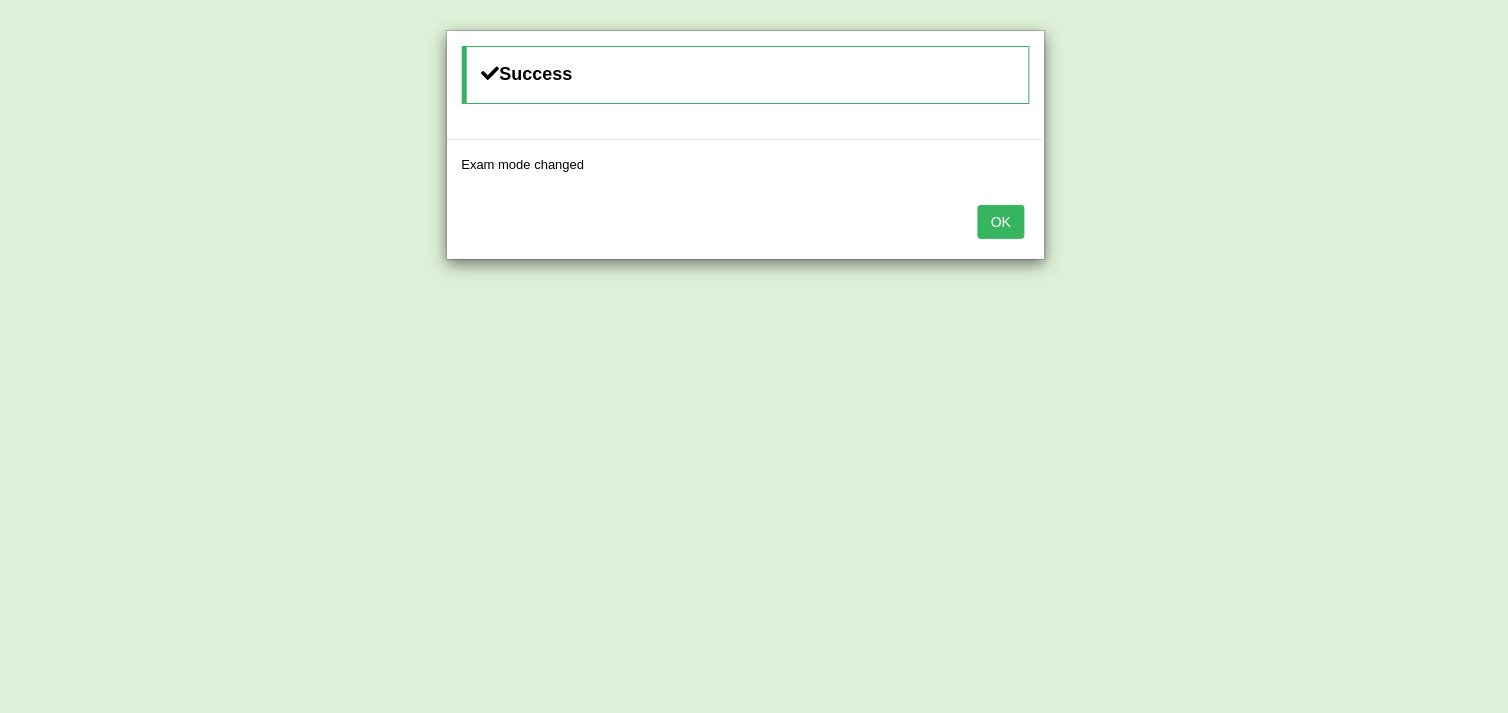 click on "OK" at bounding box center [1001, 222] 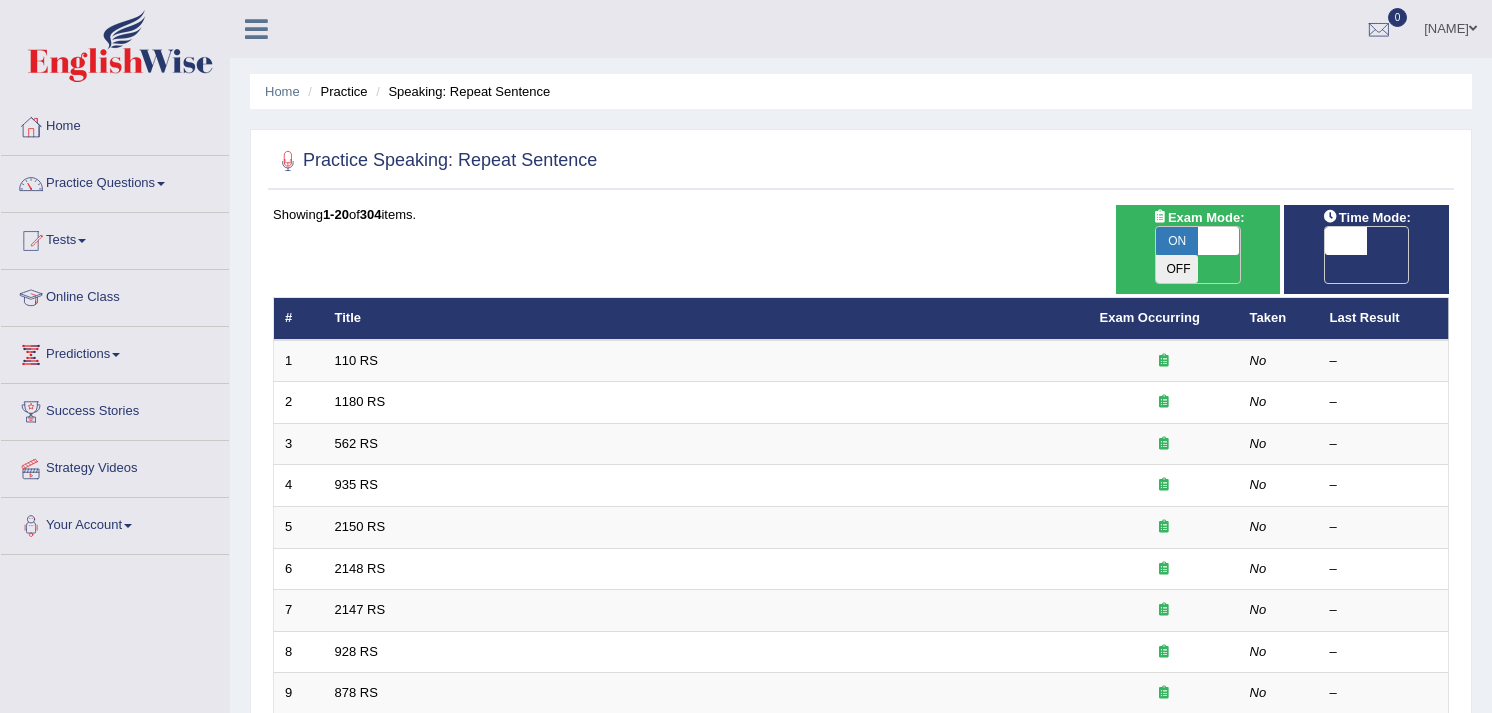 scroll, scrollTop: 28, scrollLeft: 0, axis: vertical 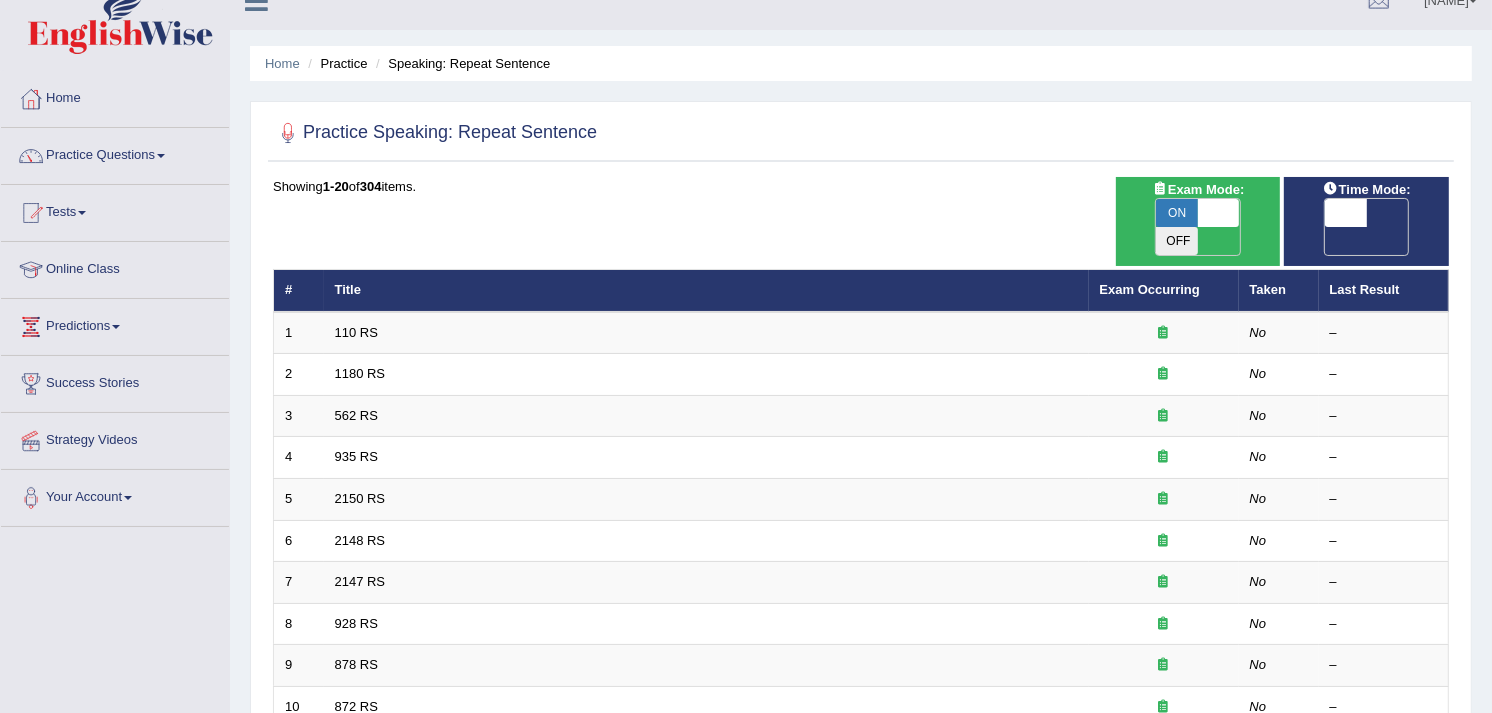 click on "OFF" at bounding box center (1305, 241) 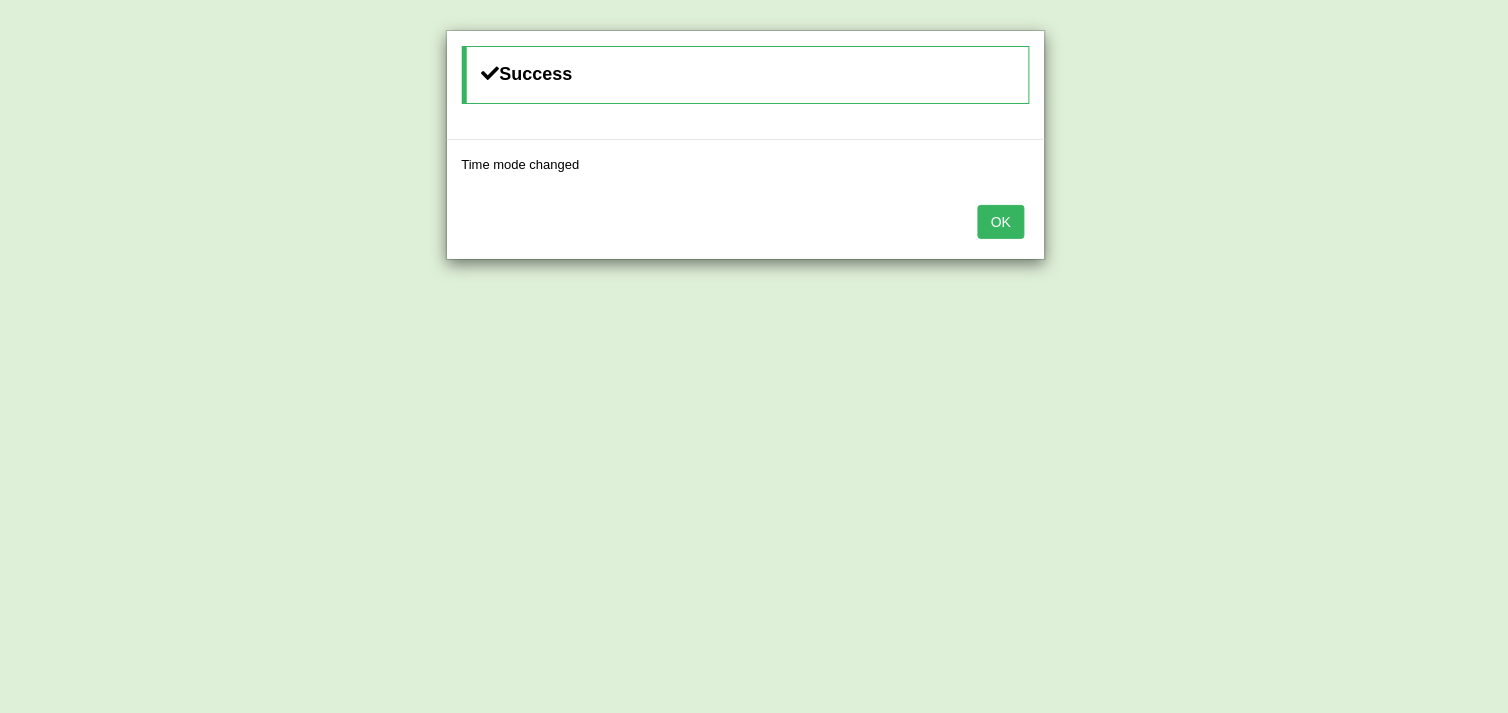 click on "OK" at bounding box center (1001, 222) 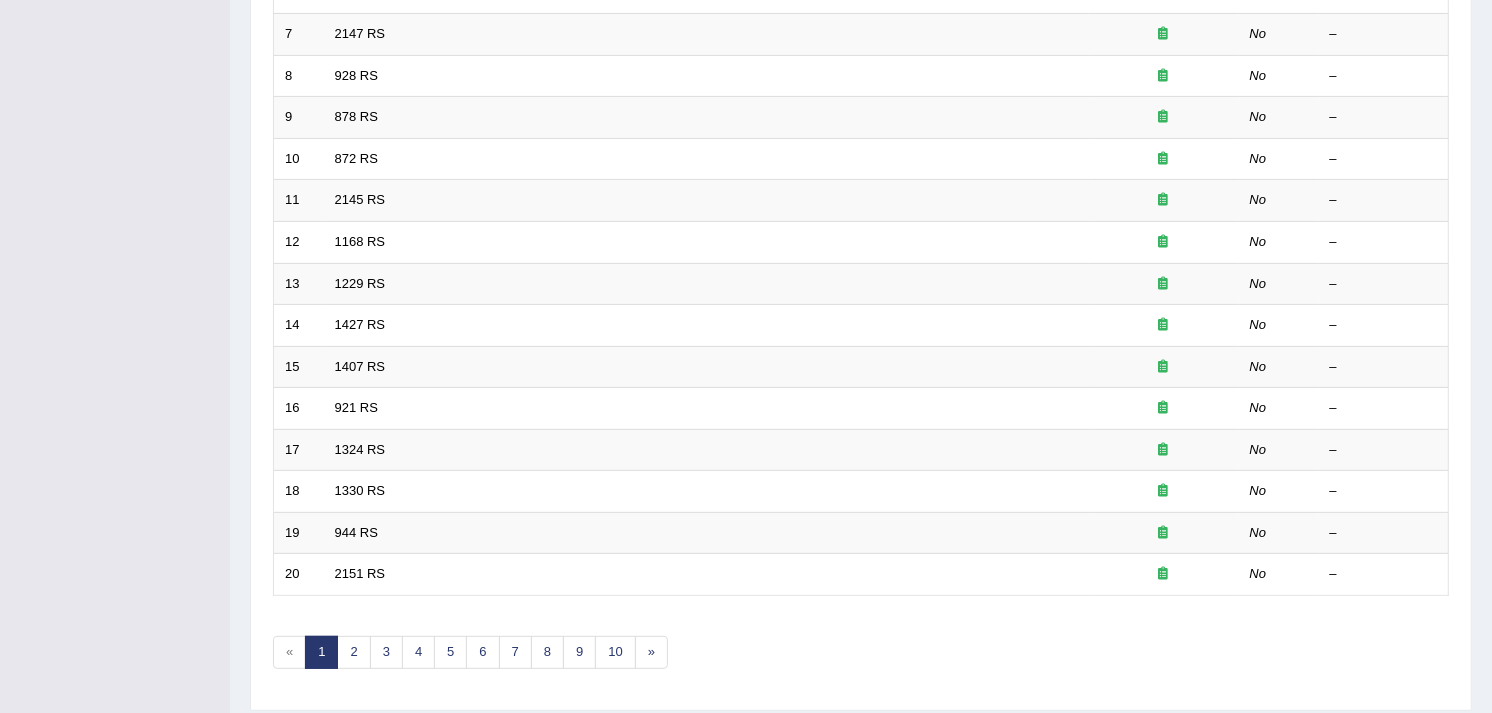 scroll, scrollTop: 613, scrollLeft: 0, axis: vertical 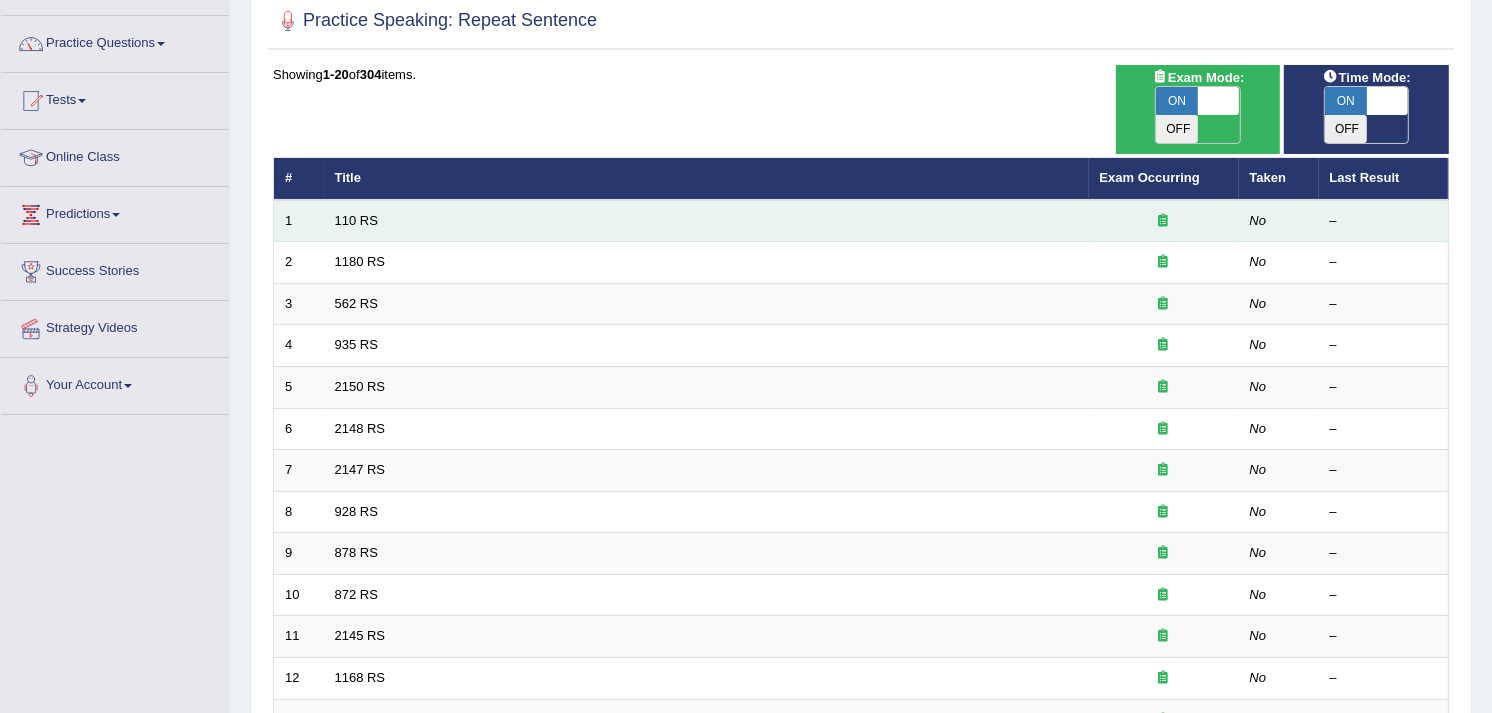 click on "110 RS" at bounding box center (706, 221) 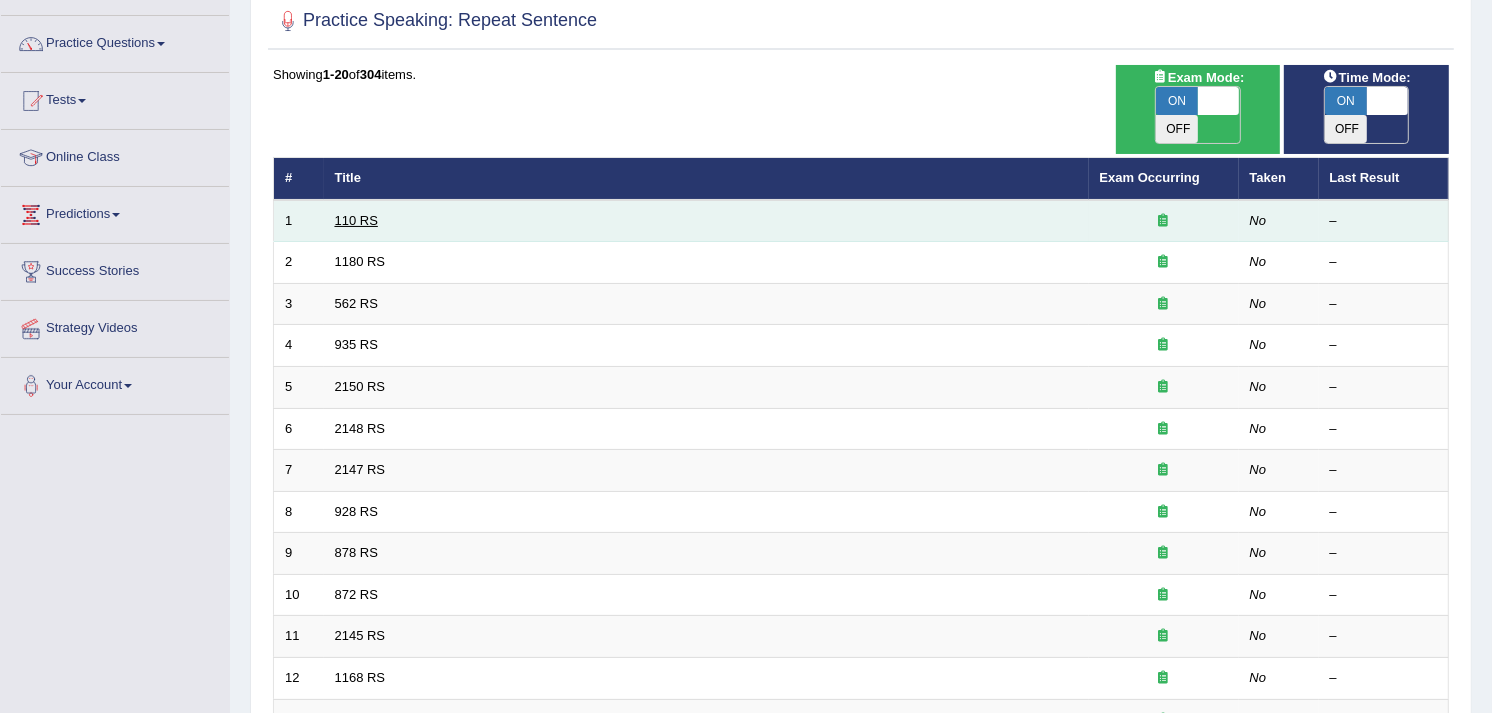click on "110 RS" at bounding box center [356, 220] 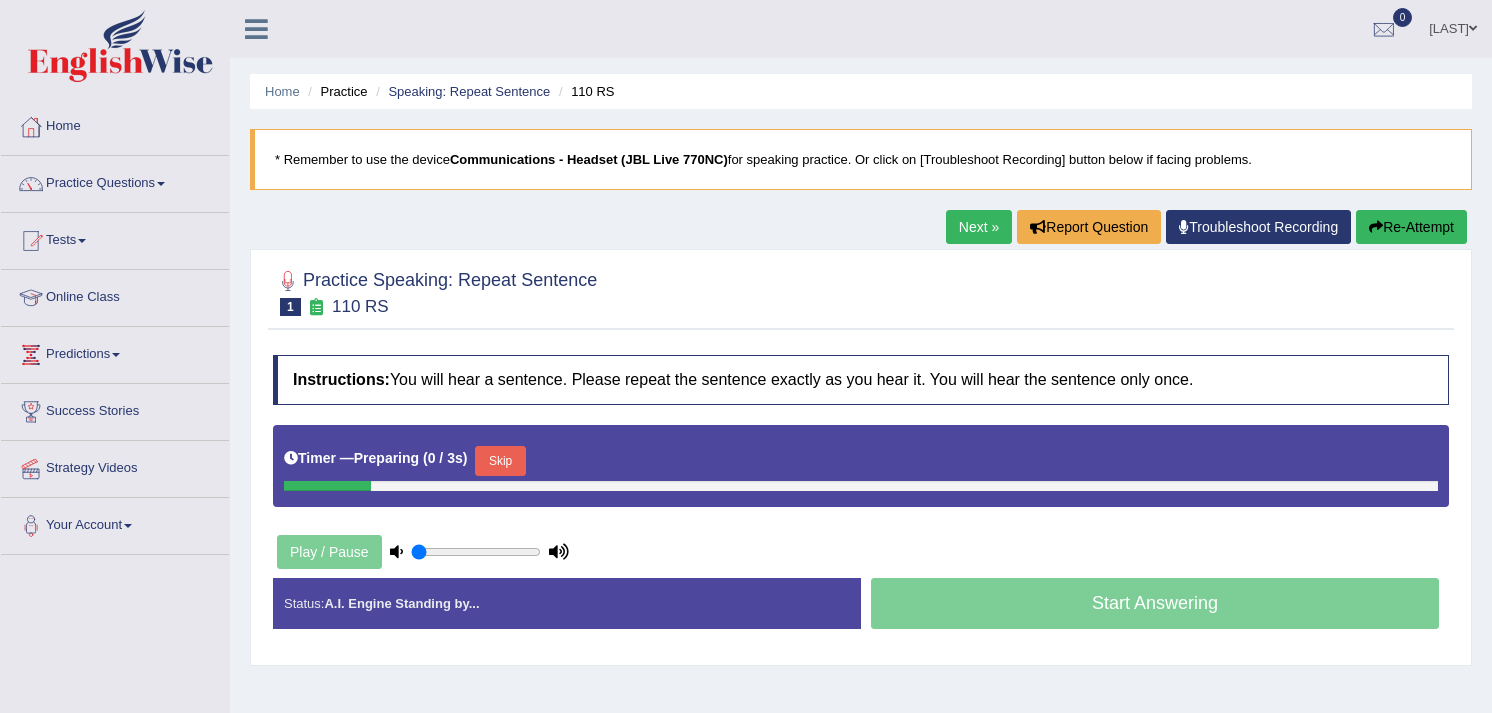 scroll, scrollTop: 0, scrollLeft: 0, axis: both 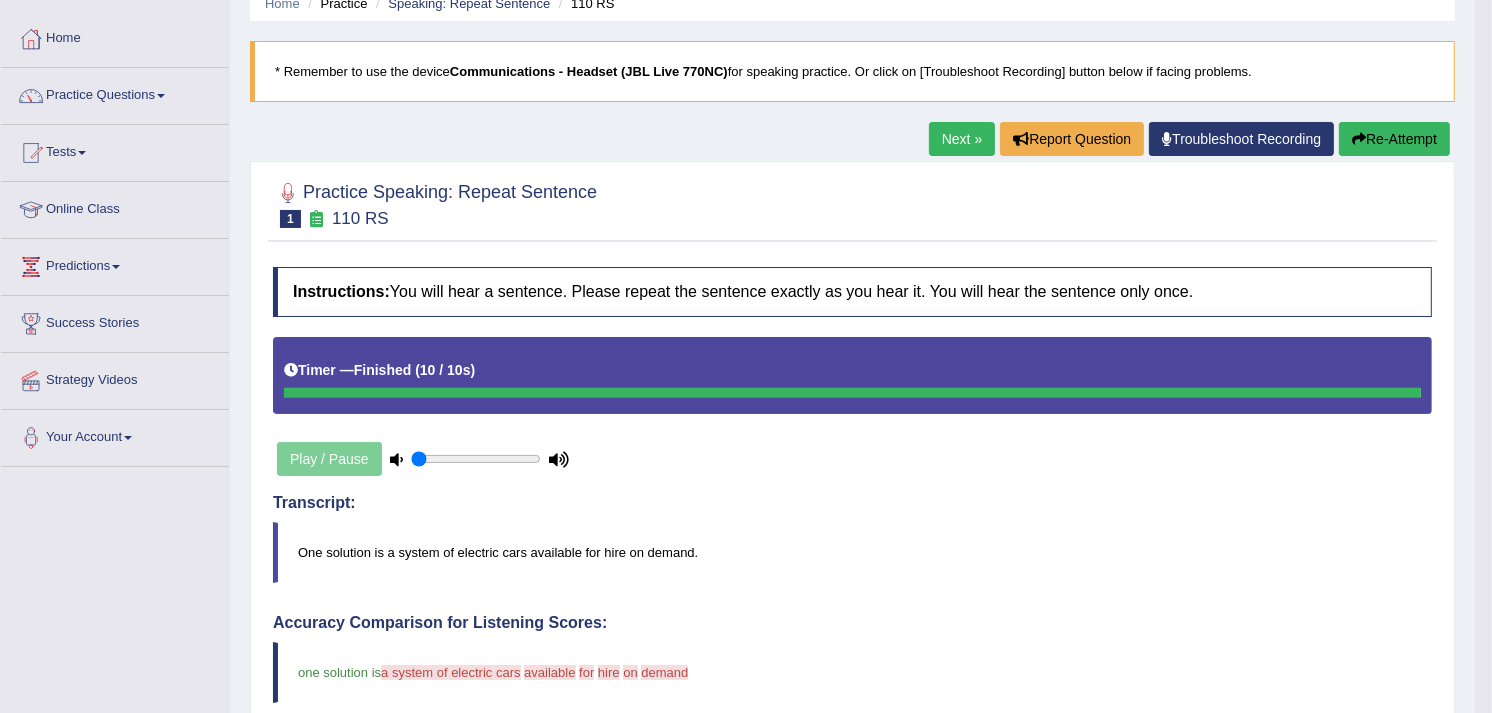click on "Next »" at bounding box center (962, 139) 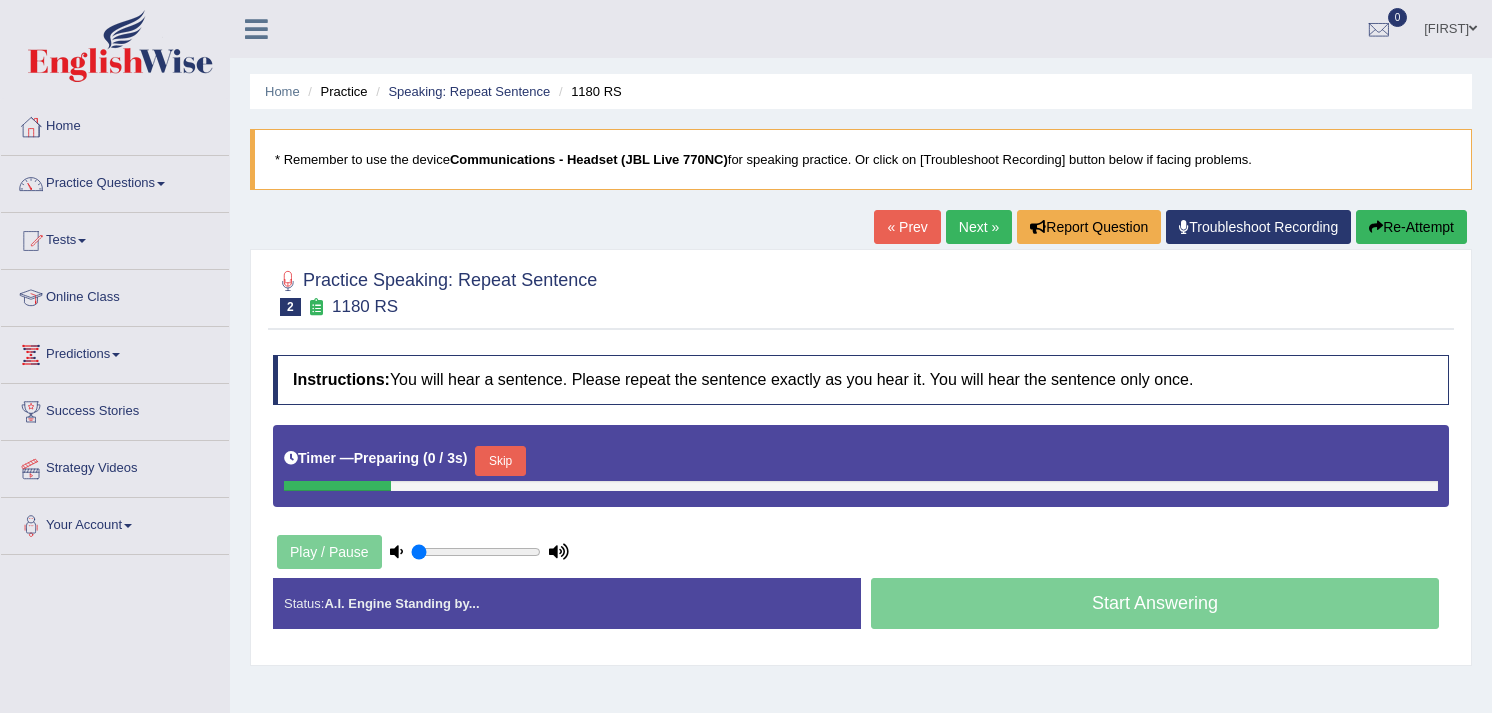 scroll, scrollTop: 0, scrollLeft: 0, axis: both 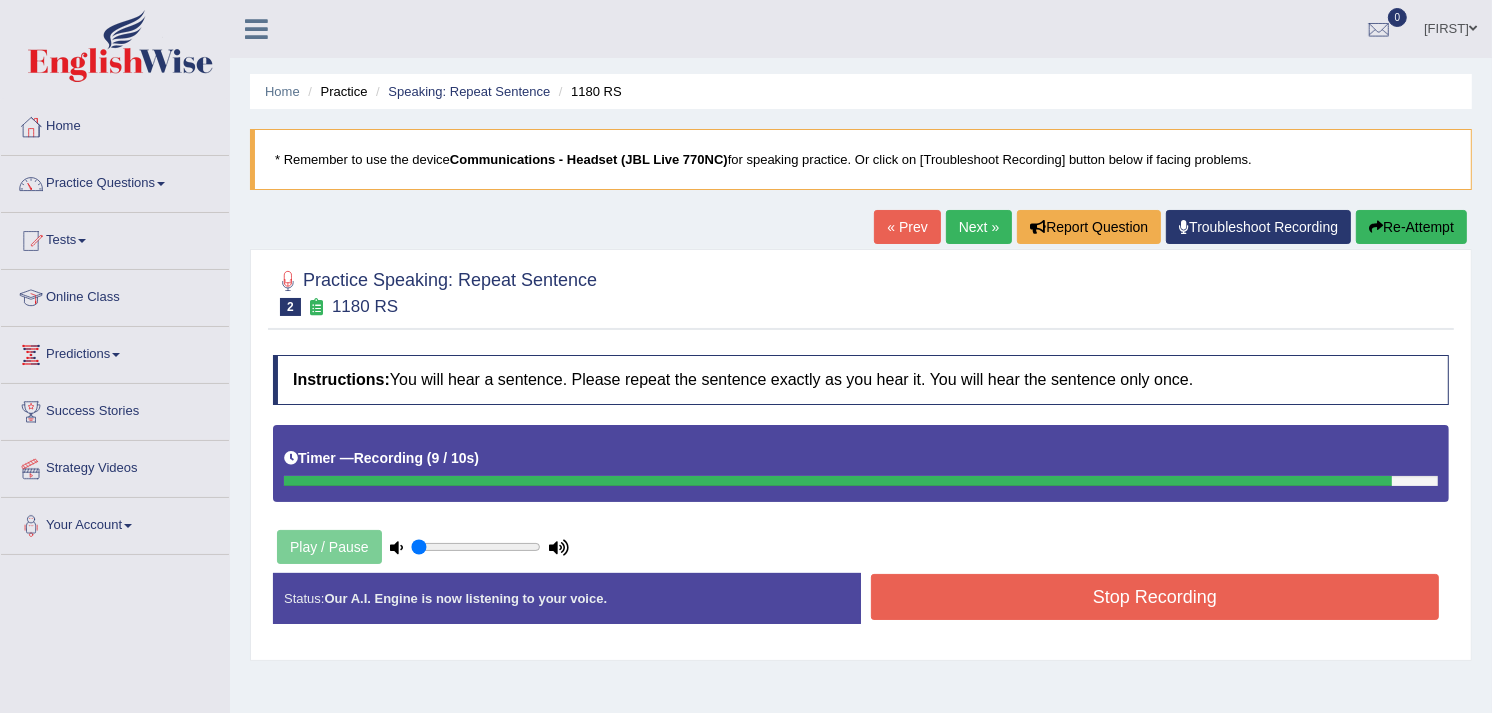 click on "Stop Recording" at bounding box center (1155, 597) 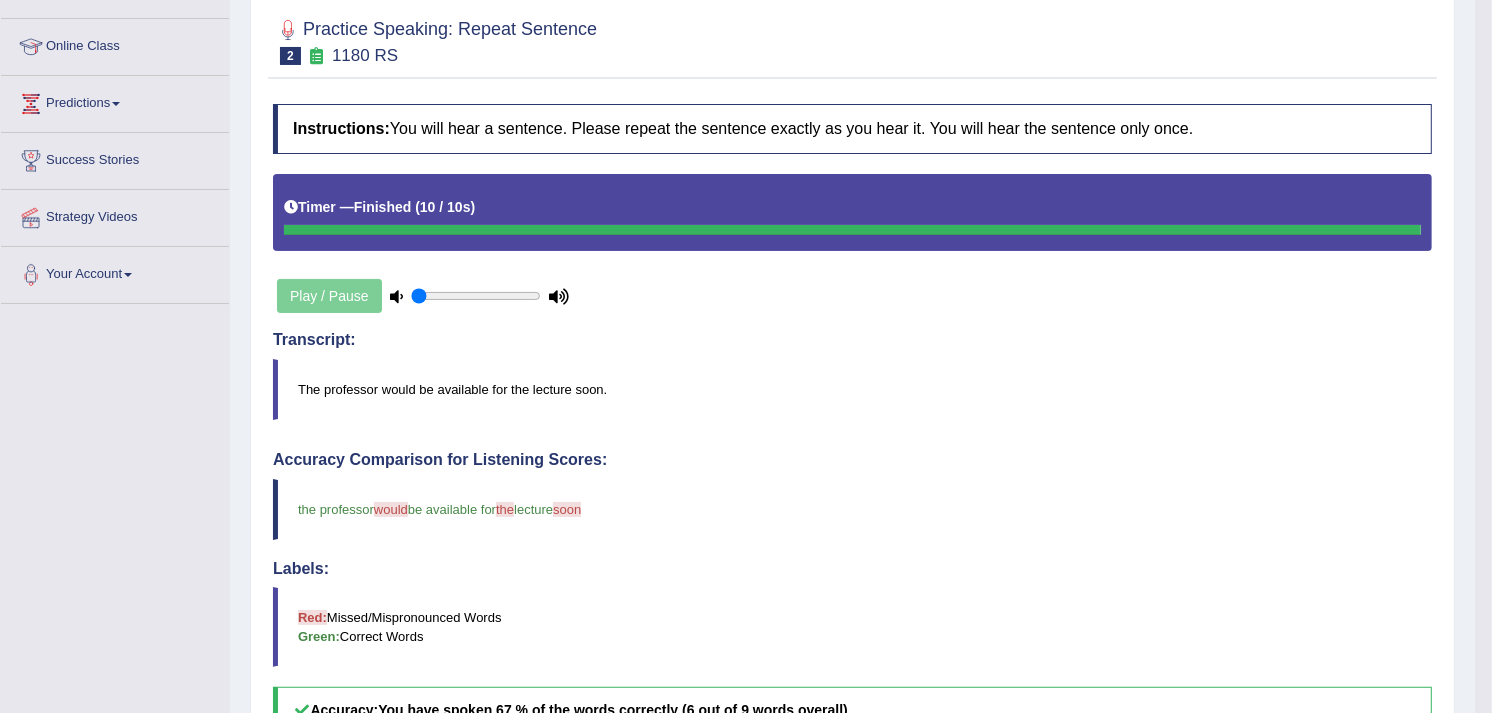 scroll, scrollTop: 384, scrollLeft: 0, axis: vertical 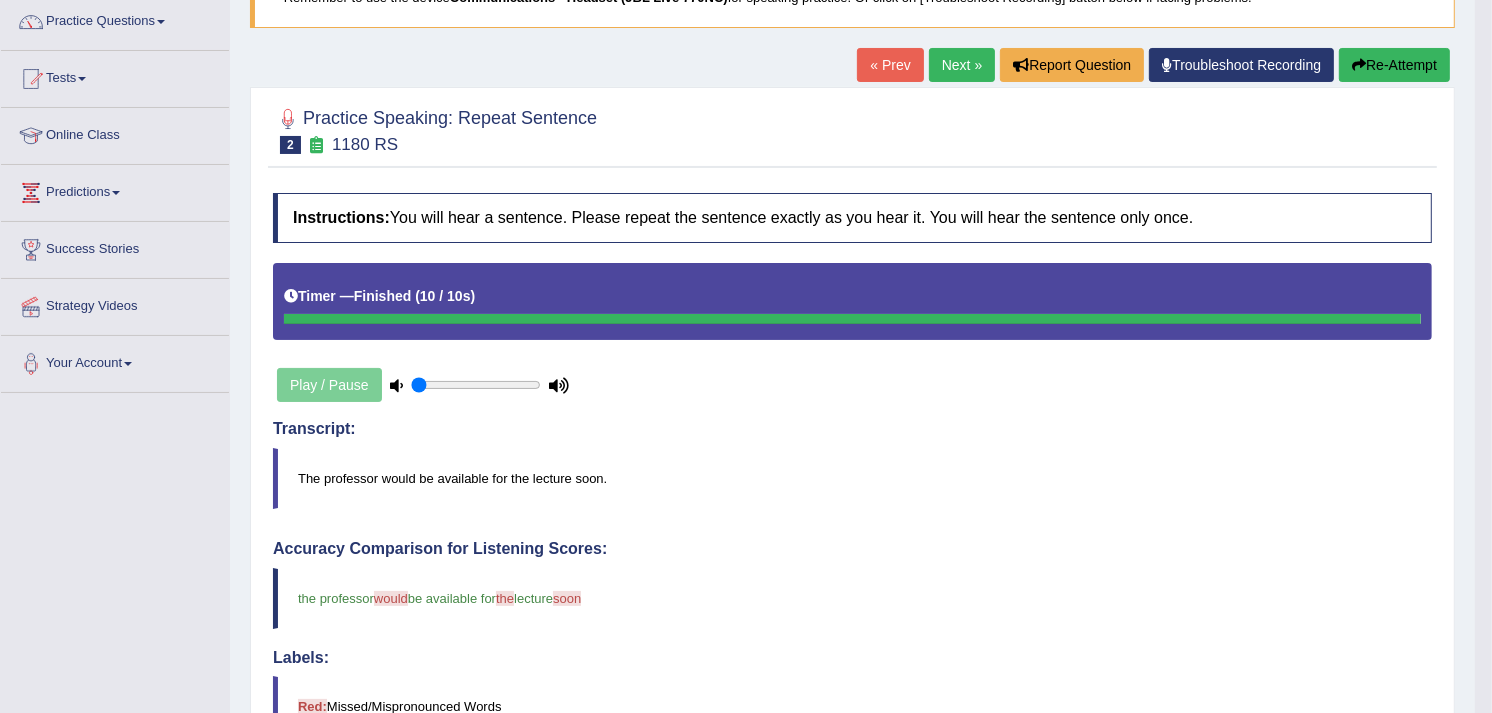click on "Next »" at bounding box center (962, 65) 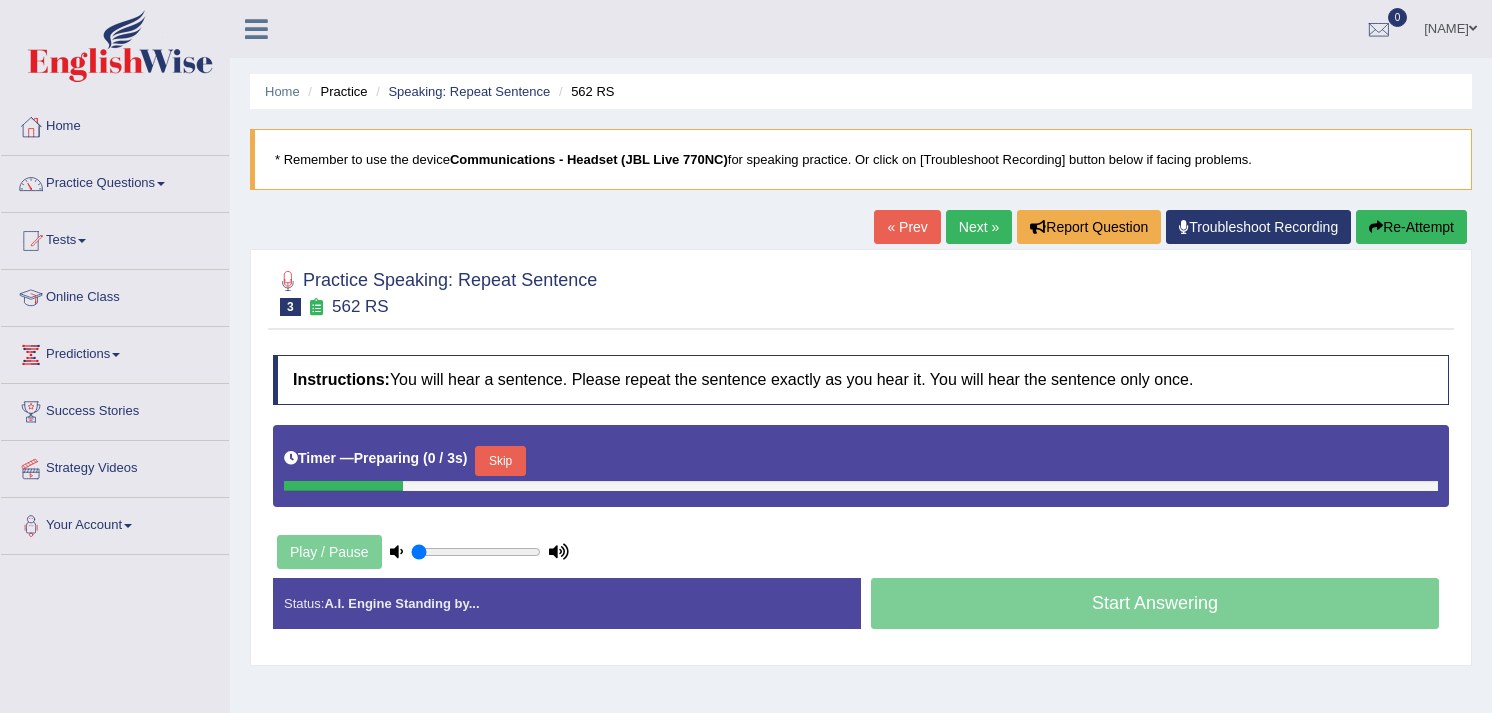 scroll, scrollTop: 0, scrollLeft: 0, axis: both 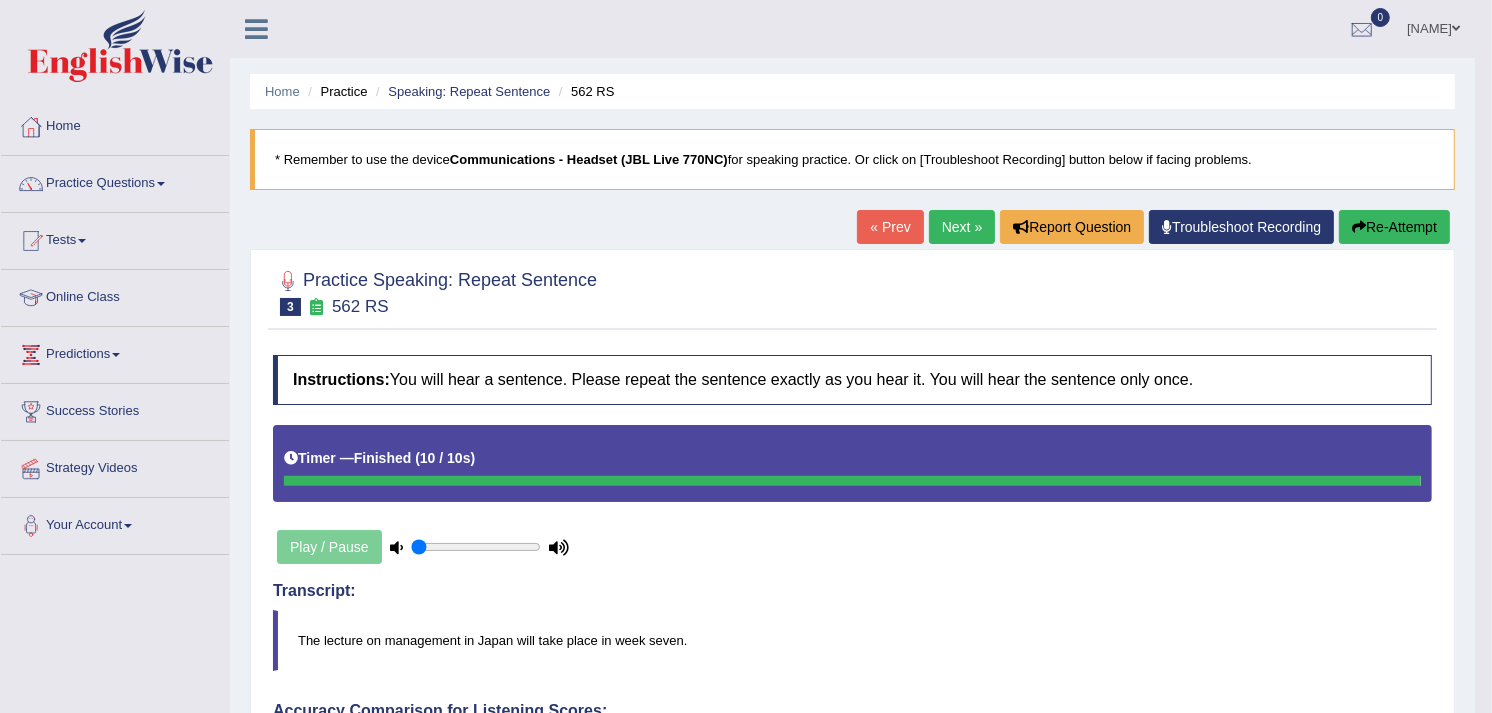 click on "Next »" at bounding box center [962, 227] 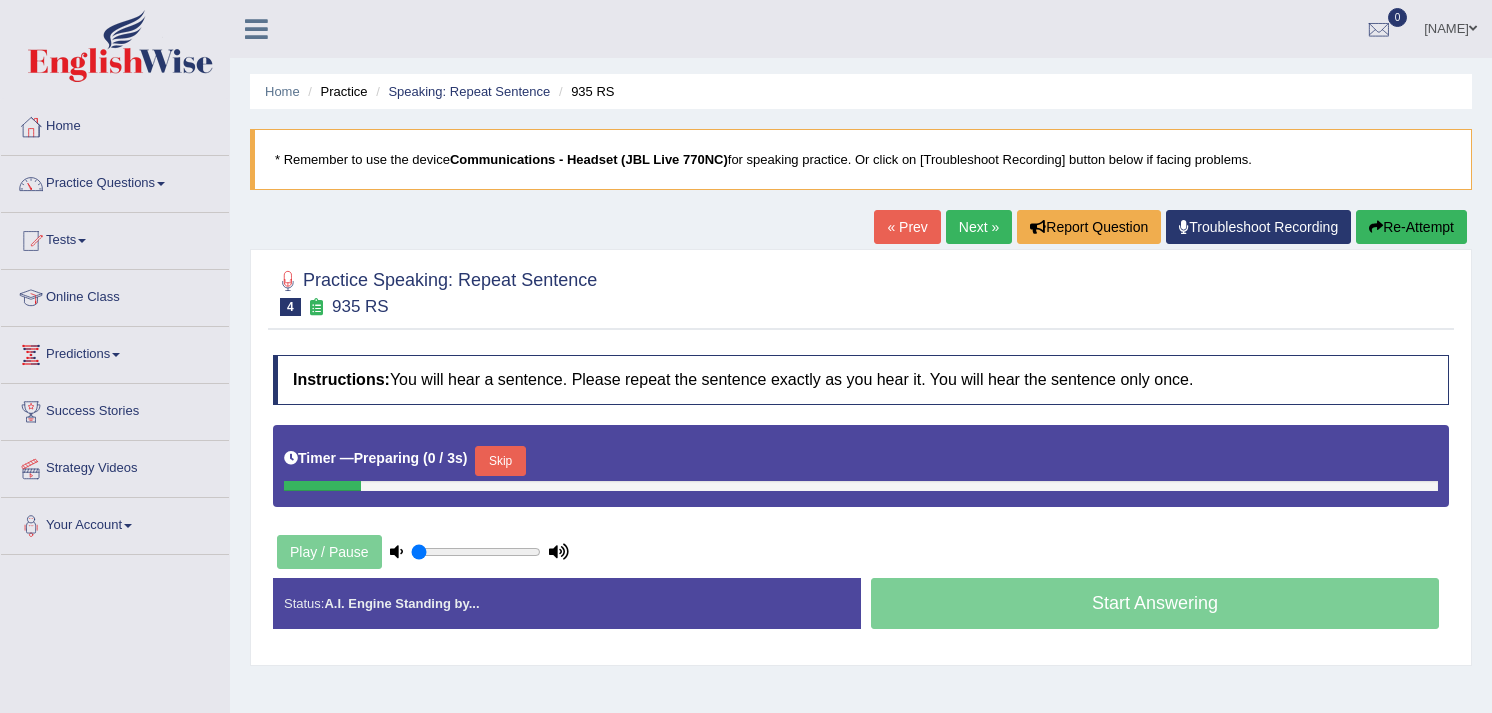 scroll, scrollTop: 0, scrollLeft: 0, axis: both 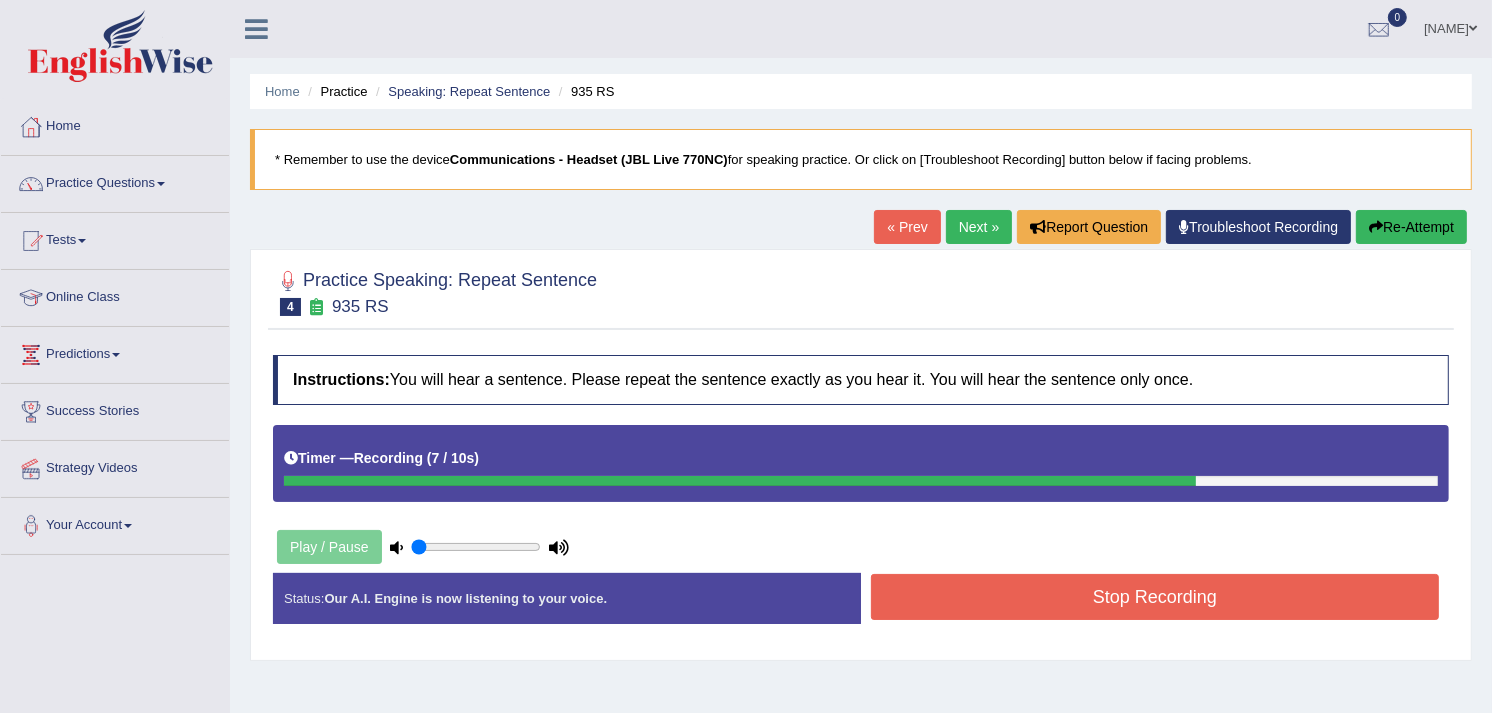 click on "Stop Recording" at bounding box center (1155, 597) 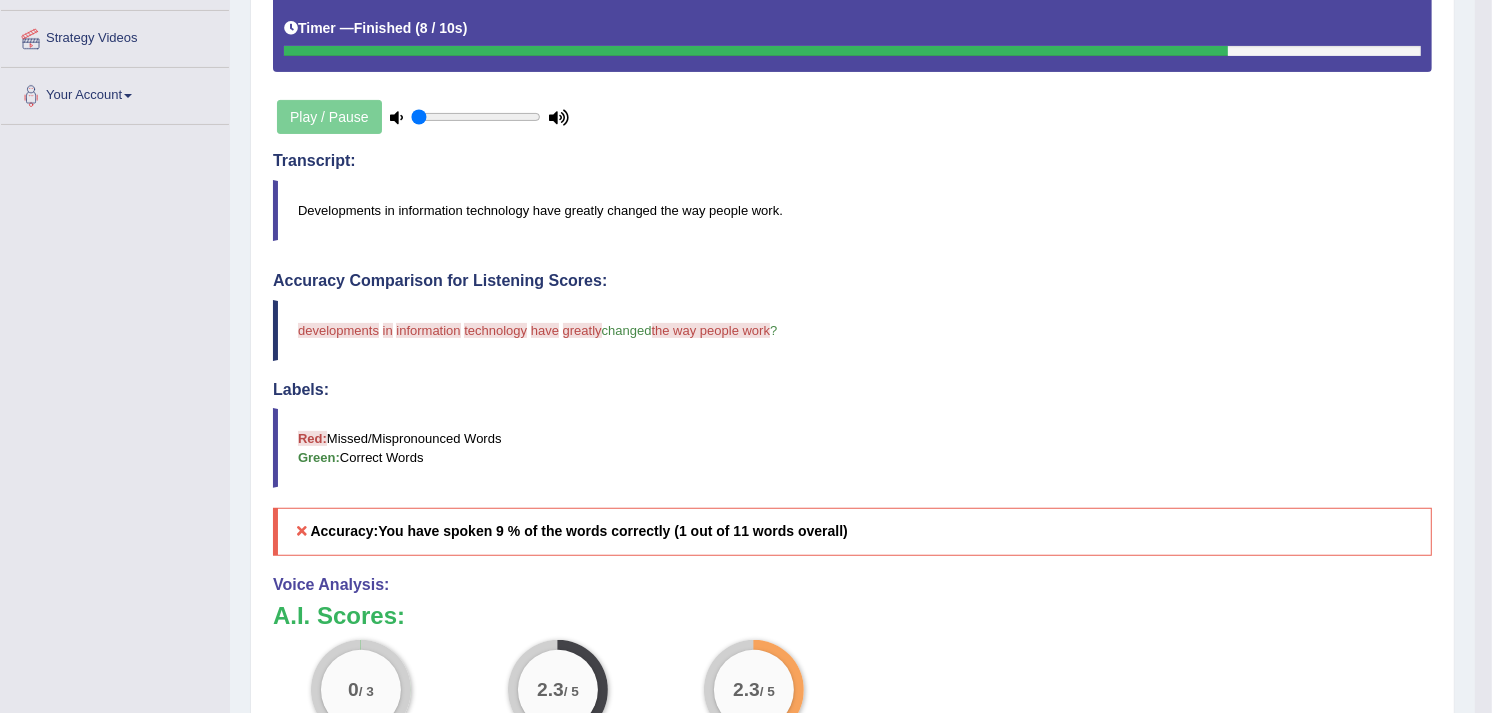 scroll, scrollTop: 473, scrollLeft: 0, axis: vertical 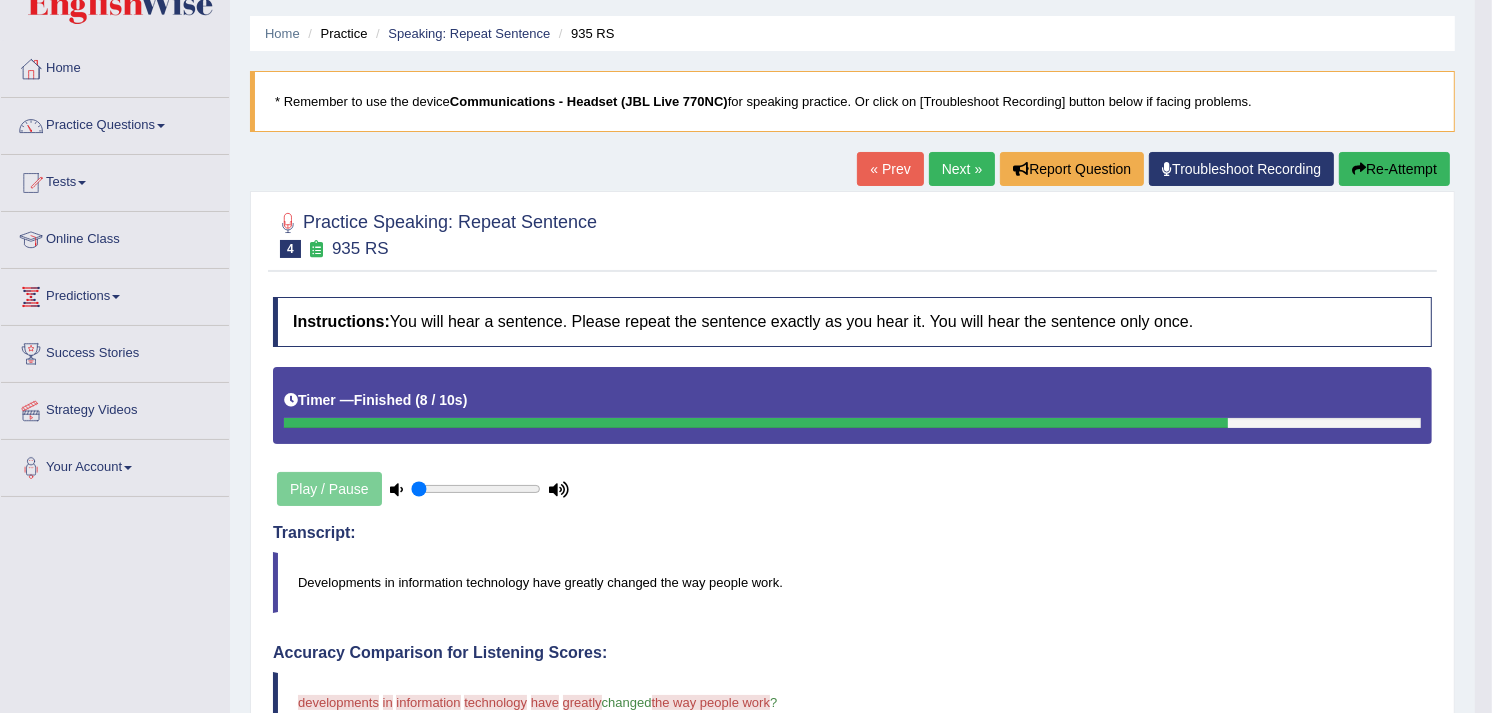 click on "Next »" at bounding box center (962, 169) 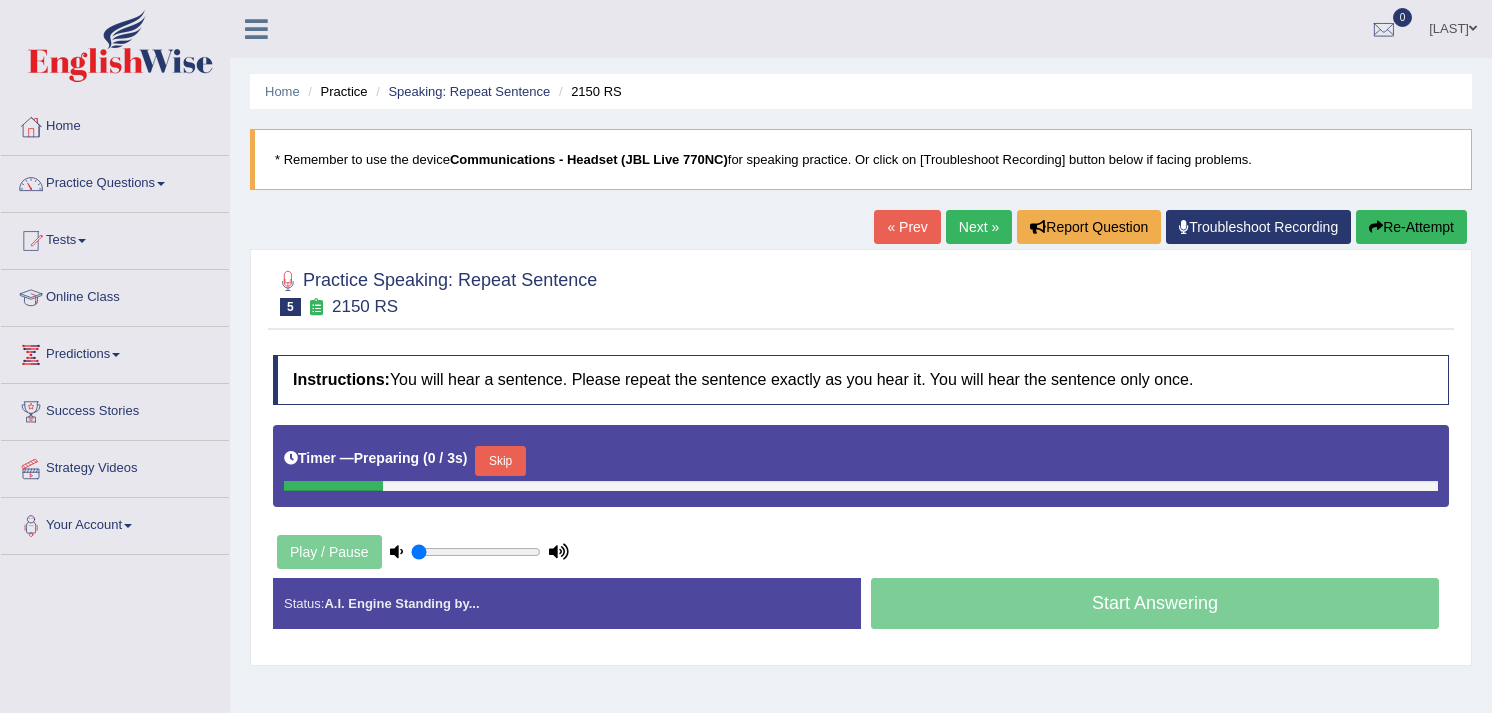 scroll, scrollTop: 0, scrollLeft: 0, axis: both 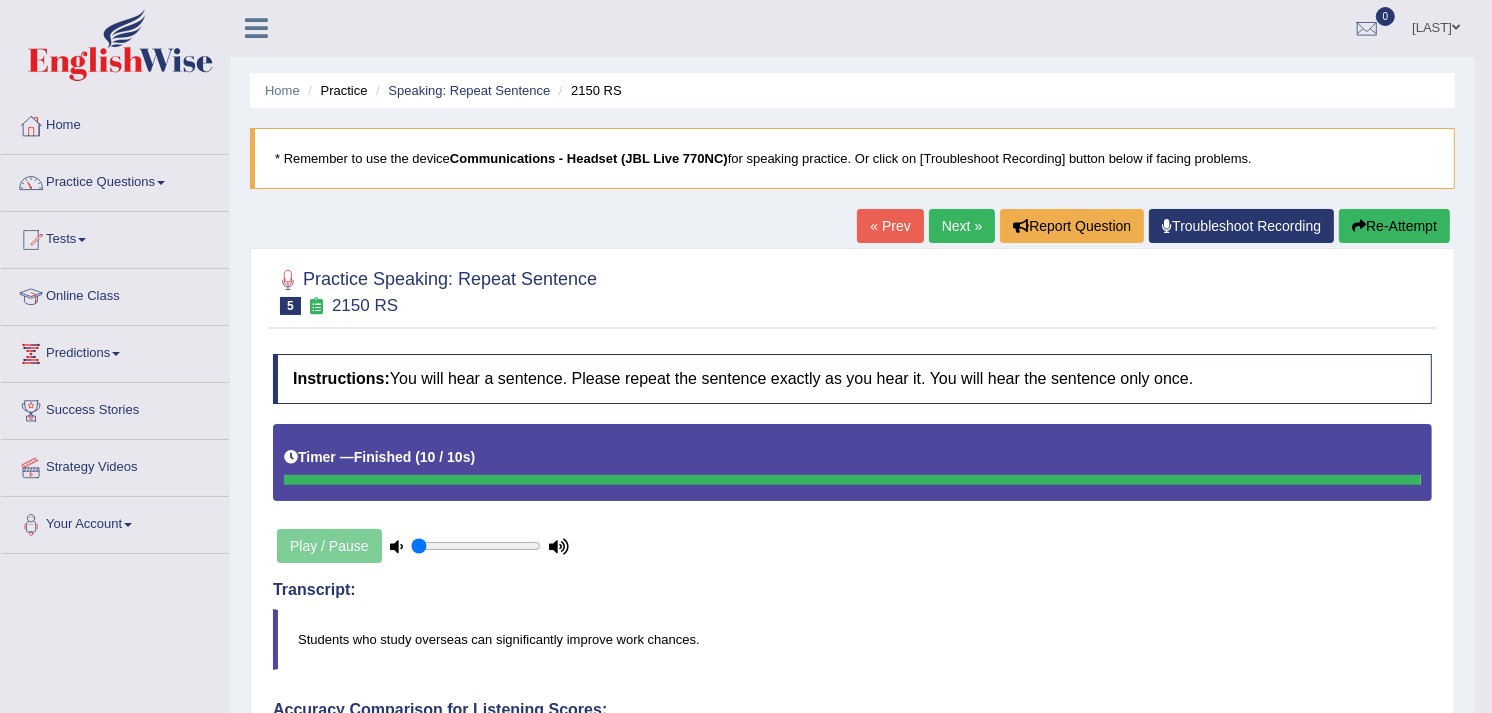 click on "Next »" at bounding box center (962, 226) 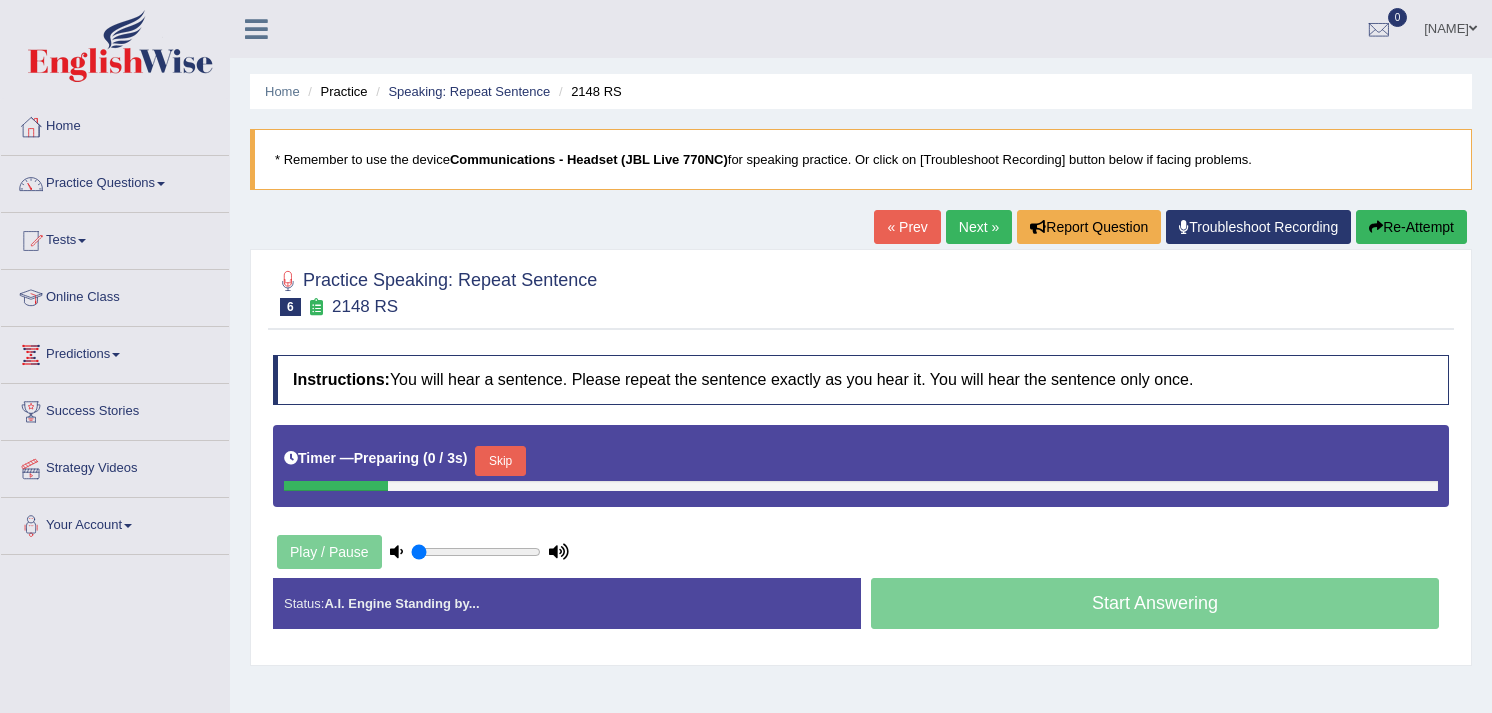 scroll, scrollTop: 0, scrollLeft: 0, axis: both 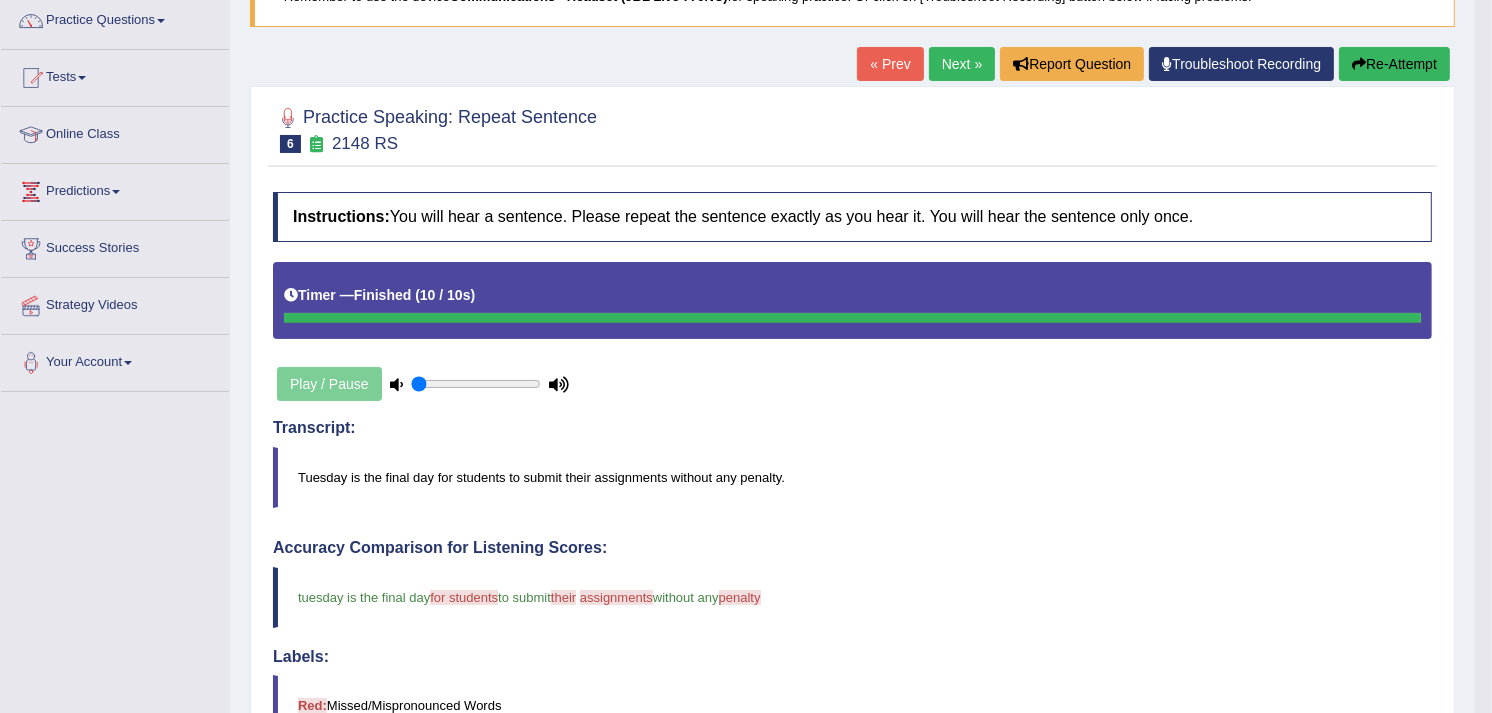 click on "Next »" at bounding box center [962, 64] 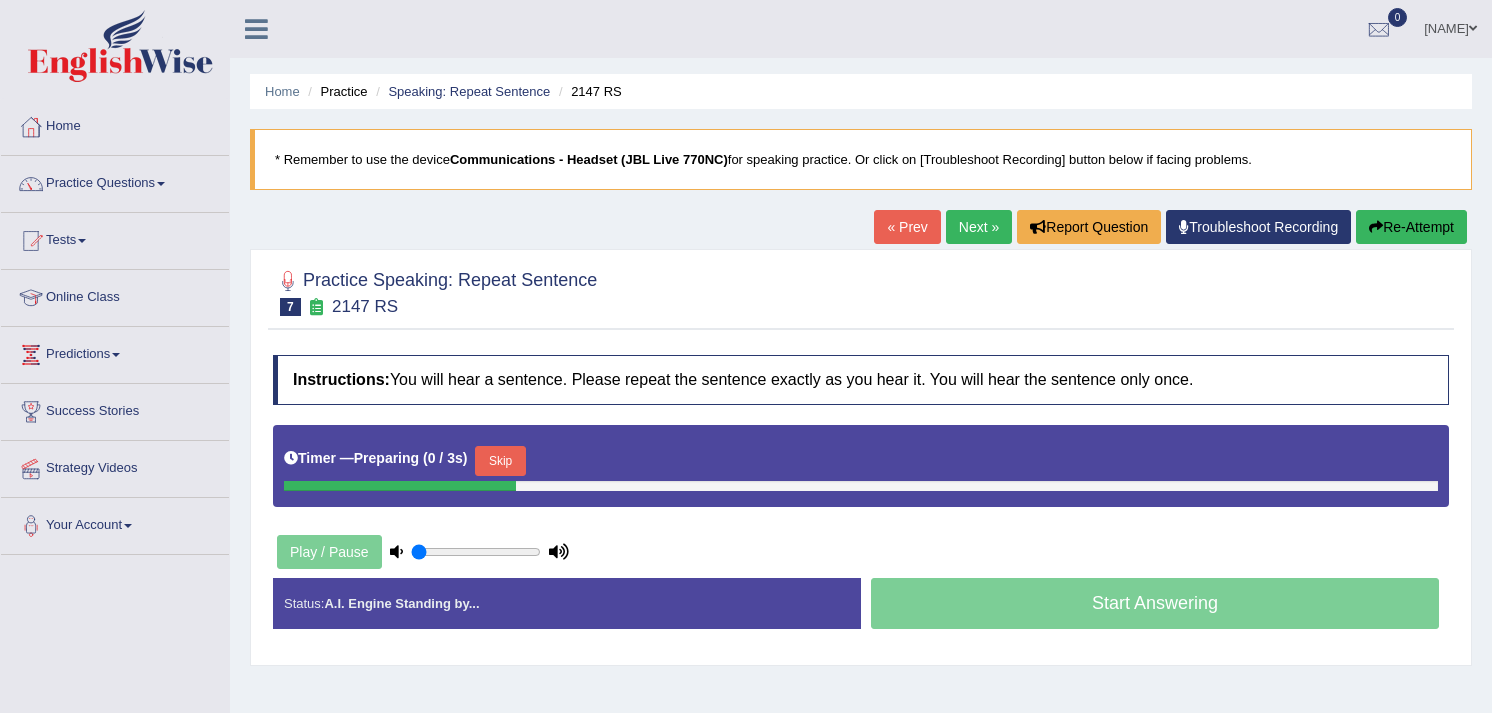 scroll, scrollTop: 0, scrollLeft: 0, axis: both 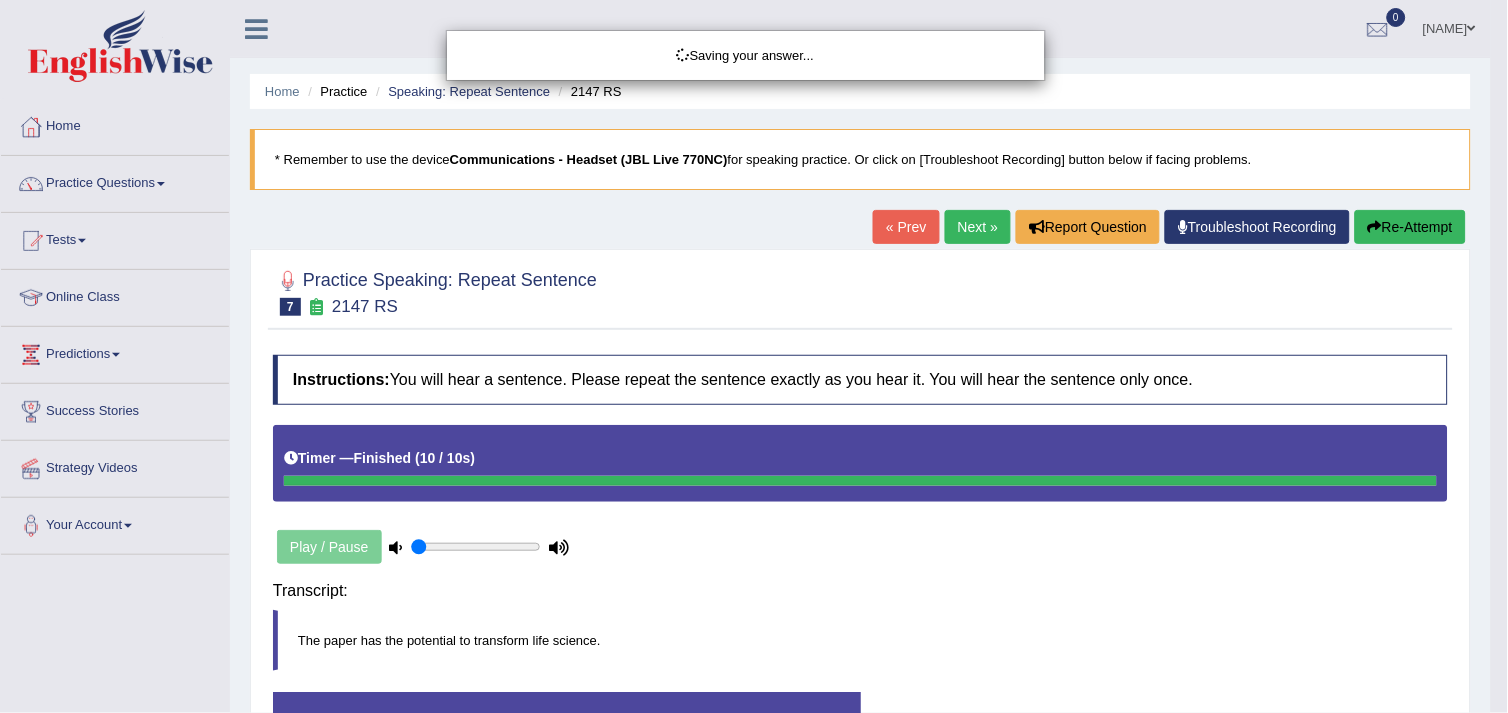 click on "Saving your answer..." at bounding box center (754, 356) 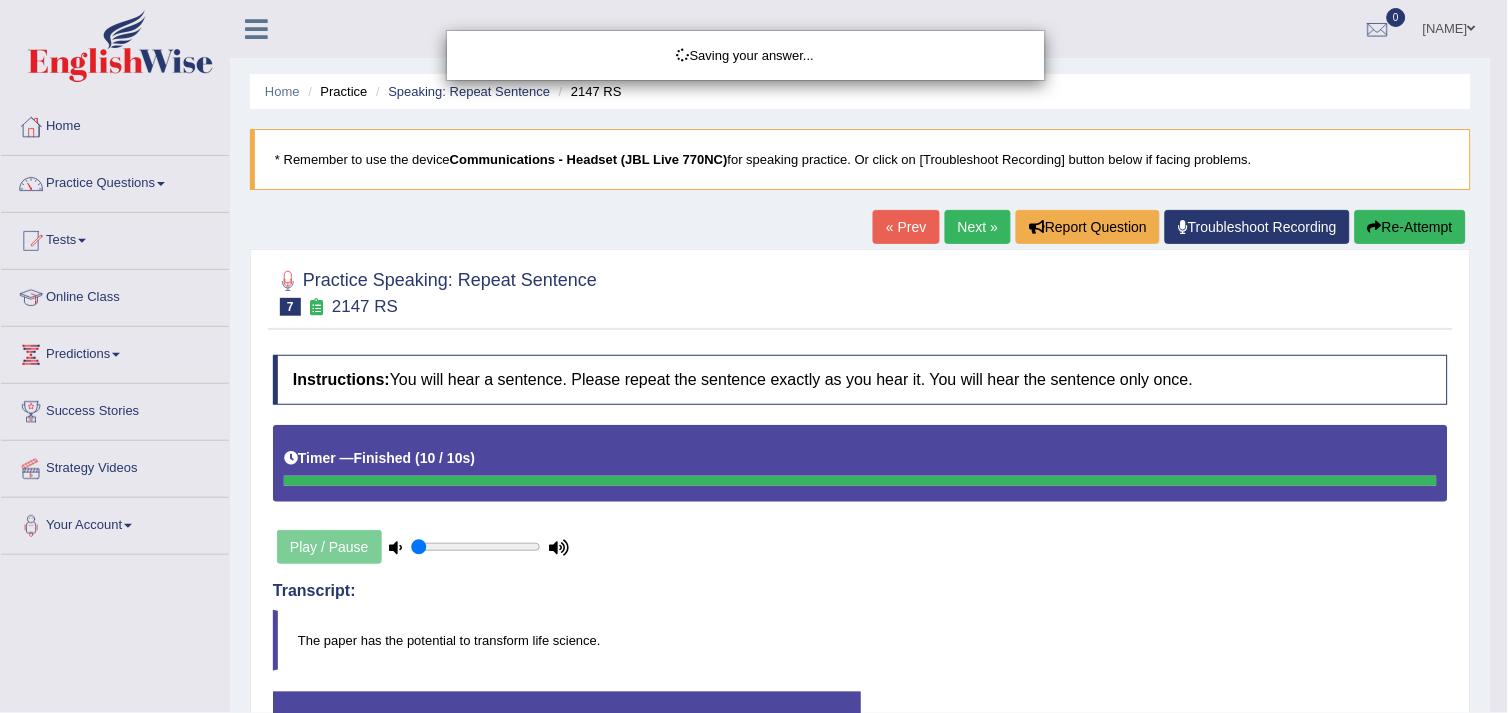 click on "Saving your answer..." at bounding box center [754, 356] 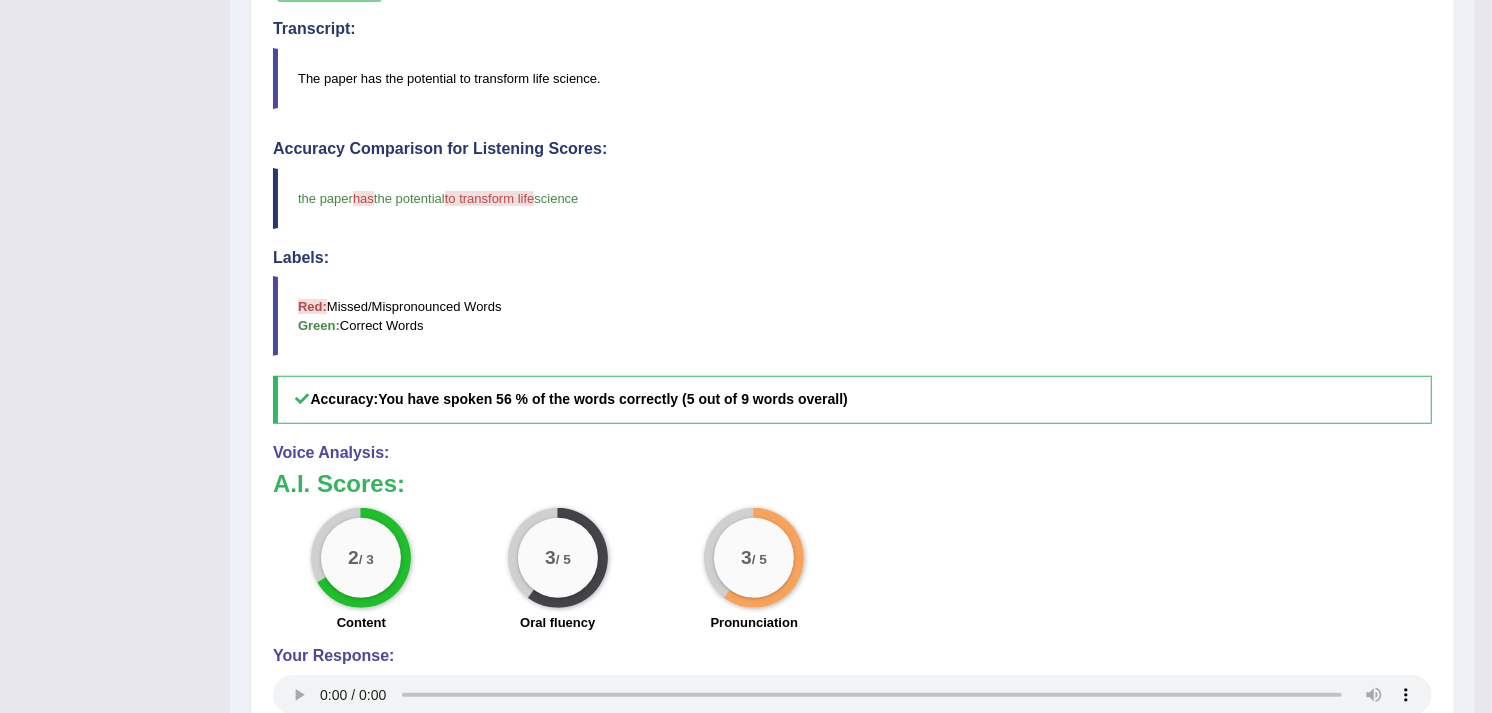 scroll, scrollTop: 576, scrollLeft: 0, axis: vertical 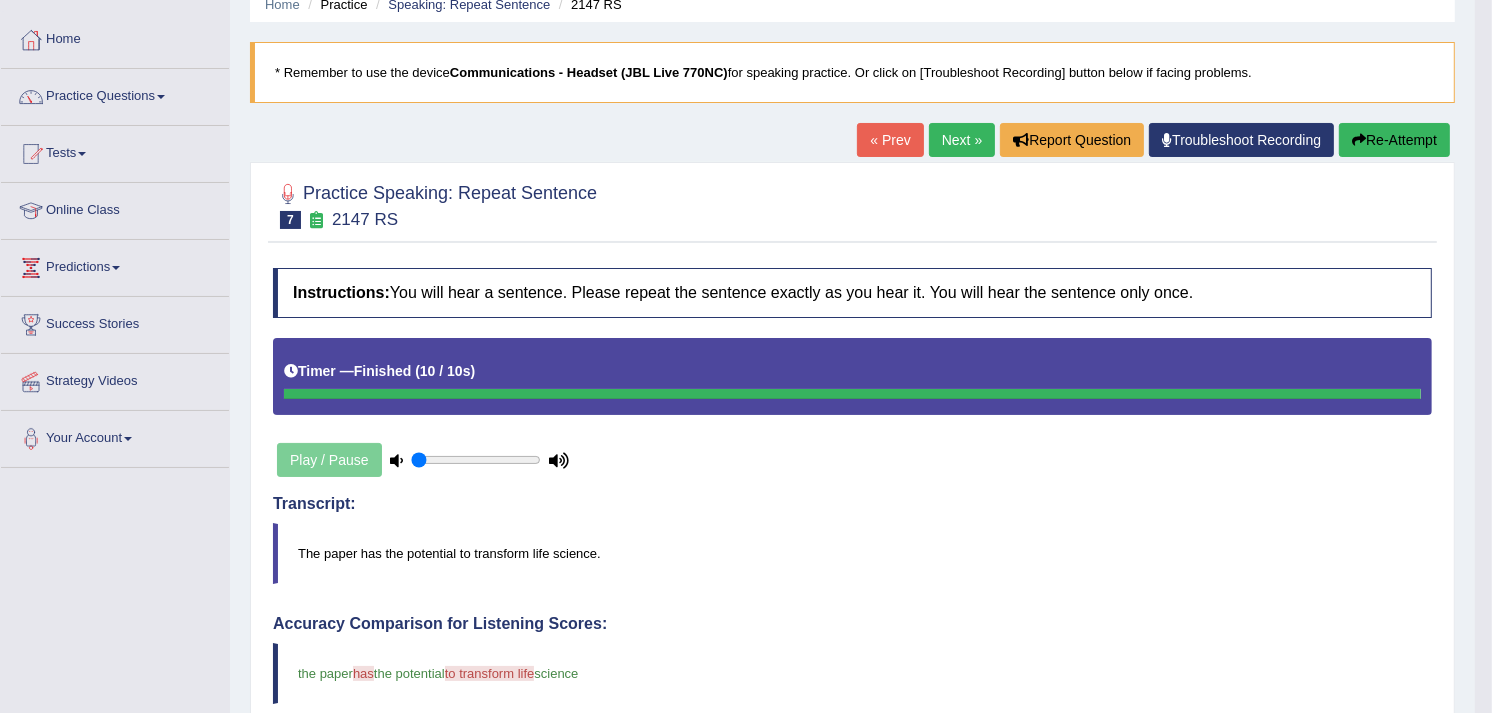 click on "Next »" at bounding box center [962, 140] 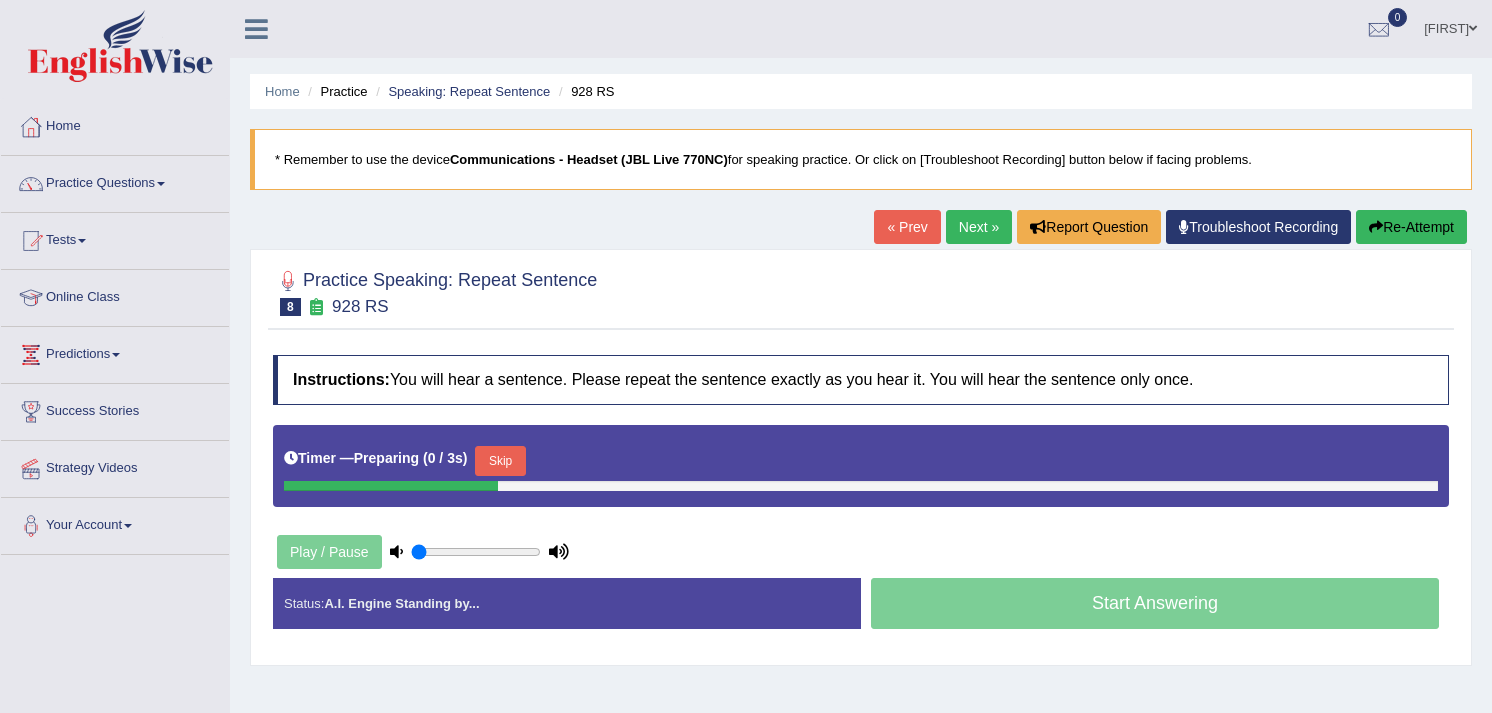scroll, scrollTop: 0, scrollLeft: 0, axis: both 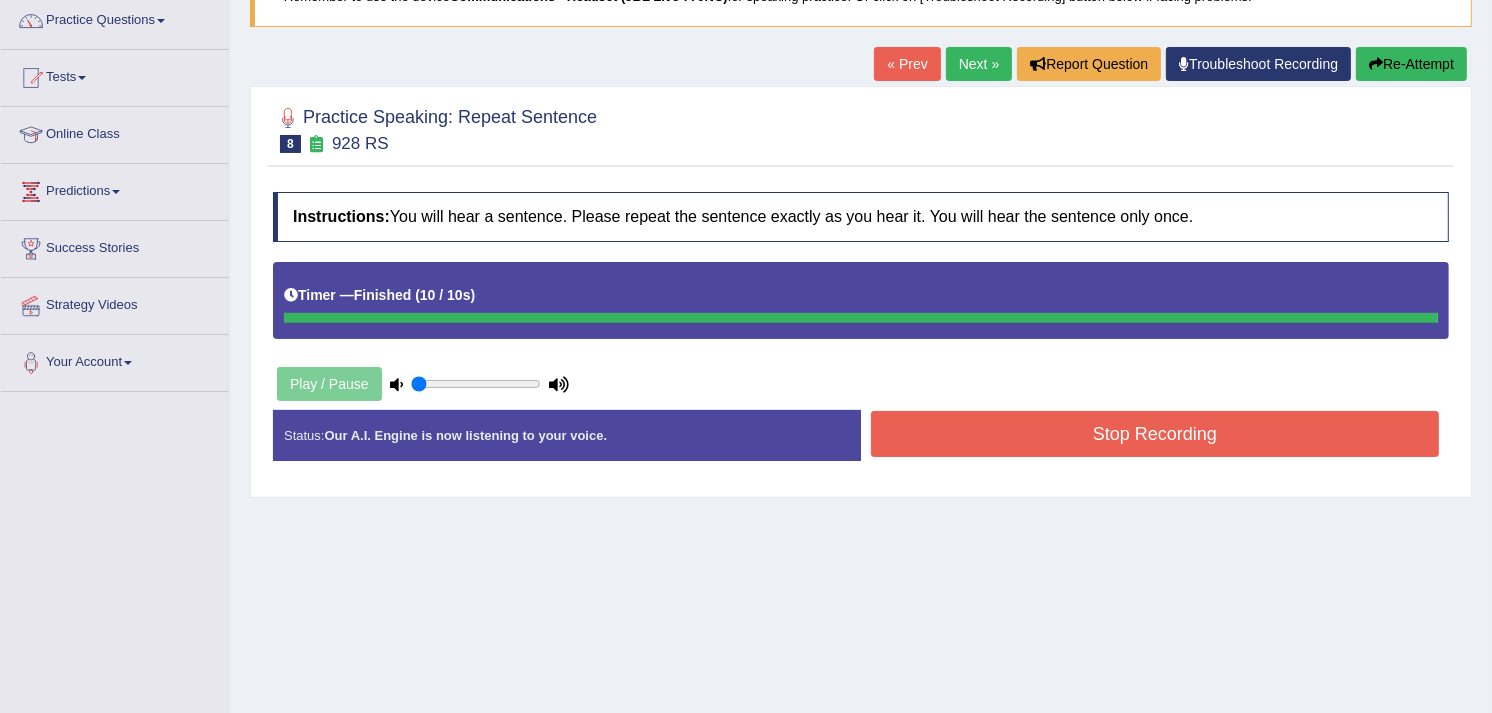 click on "Stop Recording" at bounding box center (1155, 434) 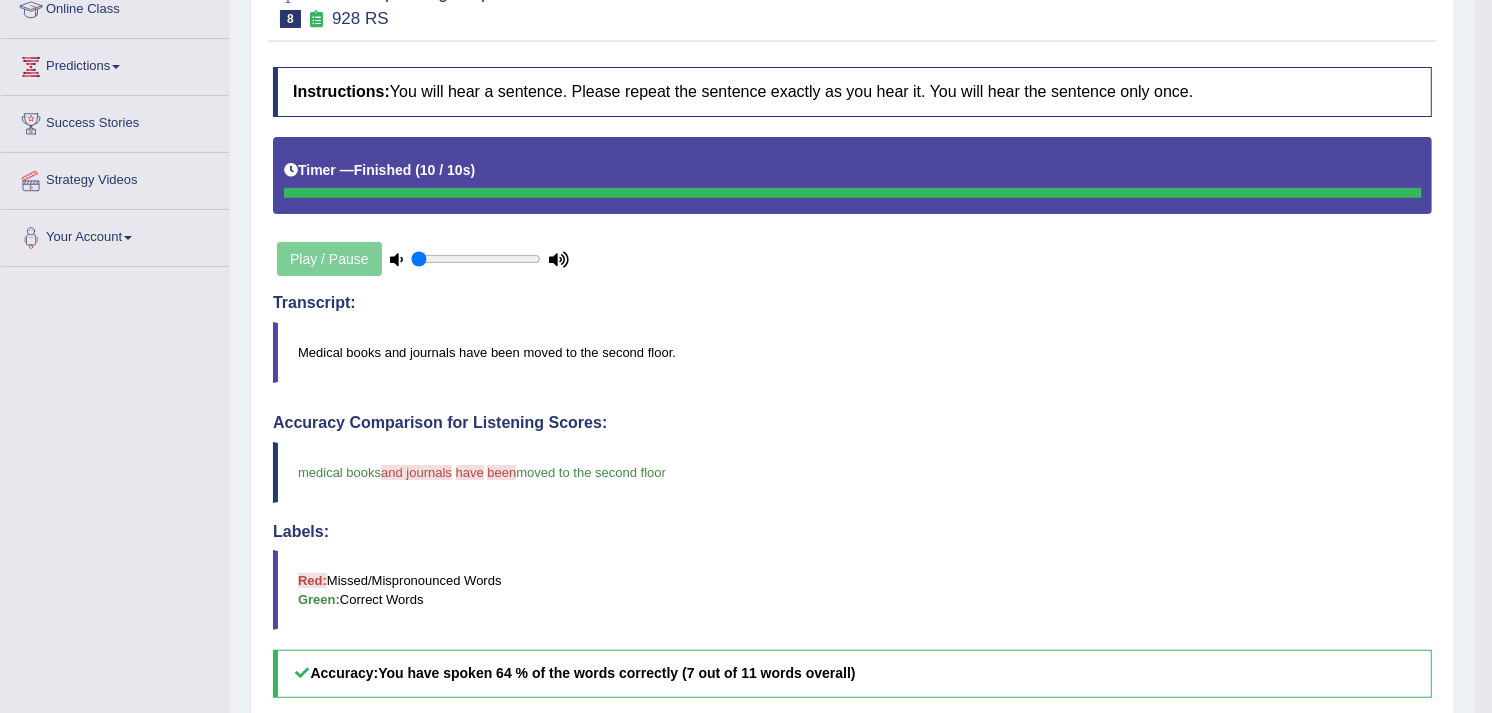 scroll, scrollTop: 311, scrollLeft: 0, axis: vertical 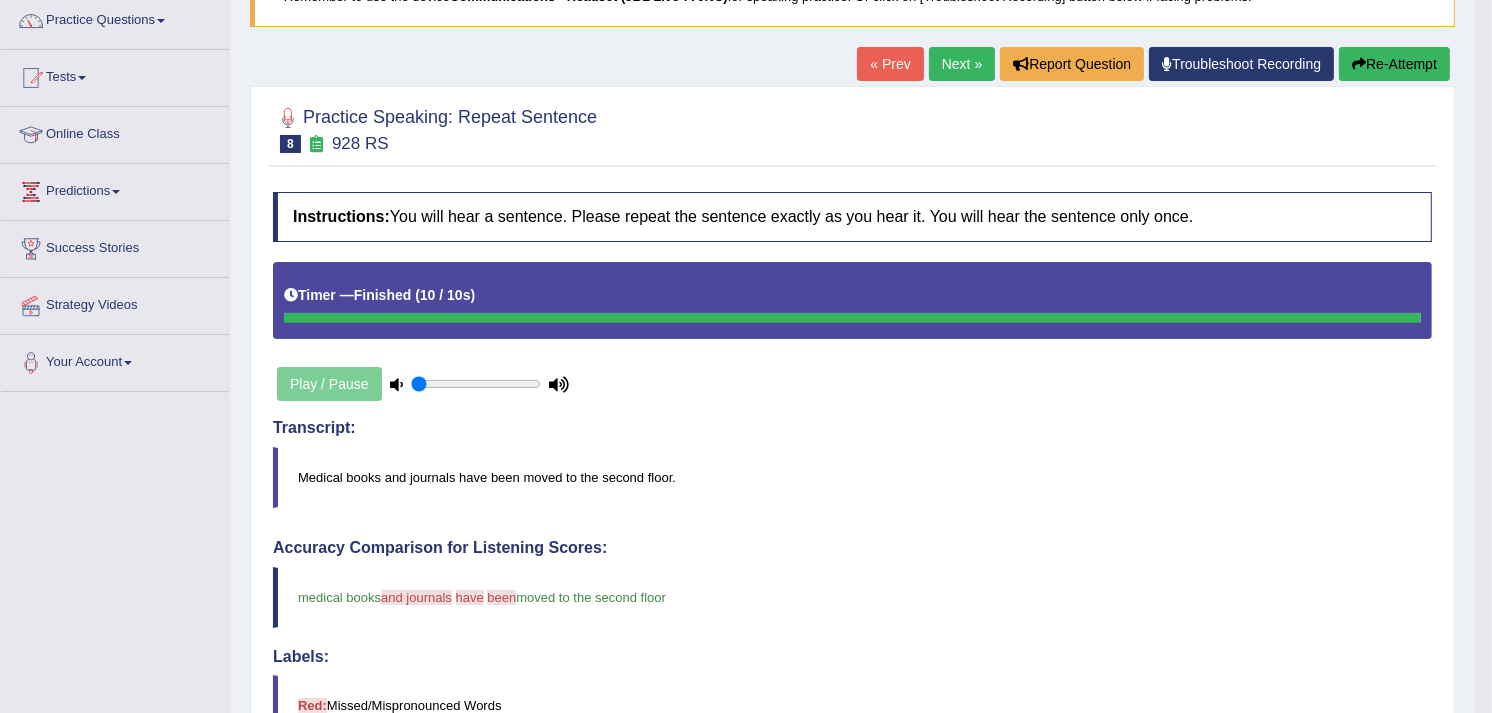 click on "Next »" at bounding box center (962, 64) 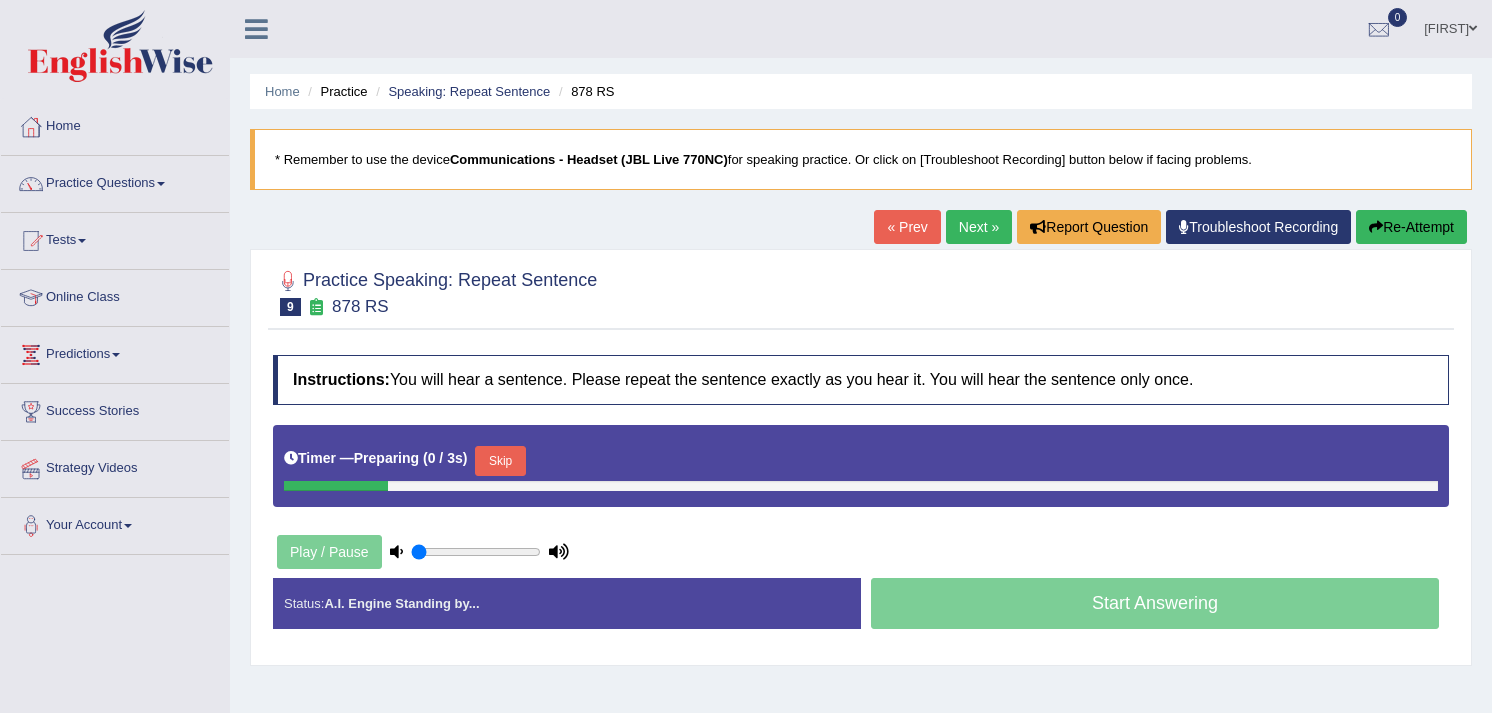 scroll, scrollTop: 0, scrollLeft: 0, axis: both 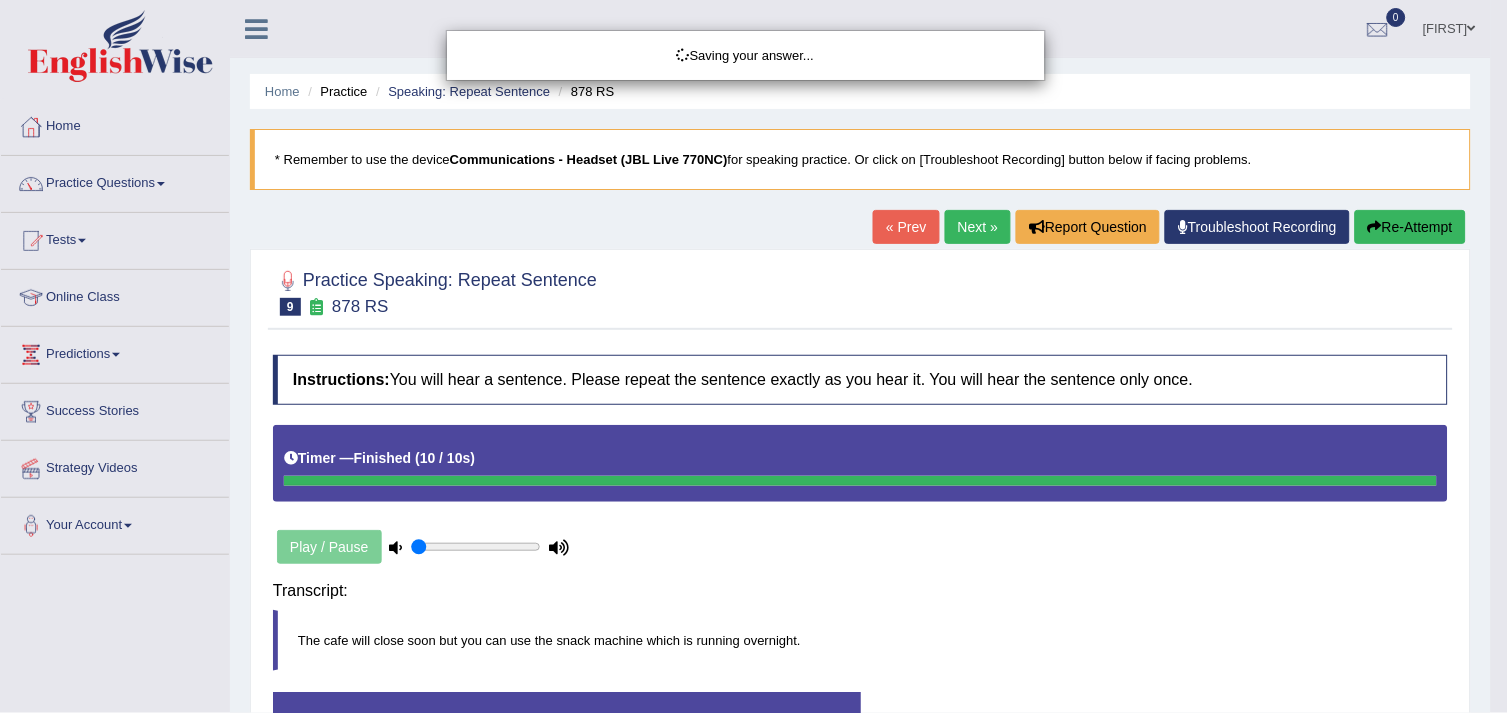 click on "Saving your answer..." at bounding box center (754, 356) 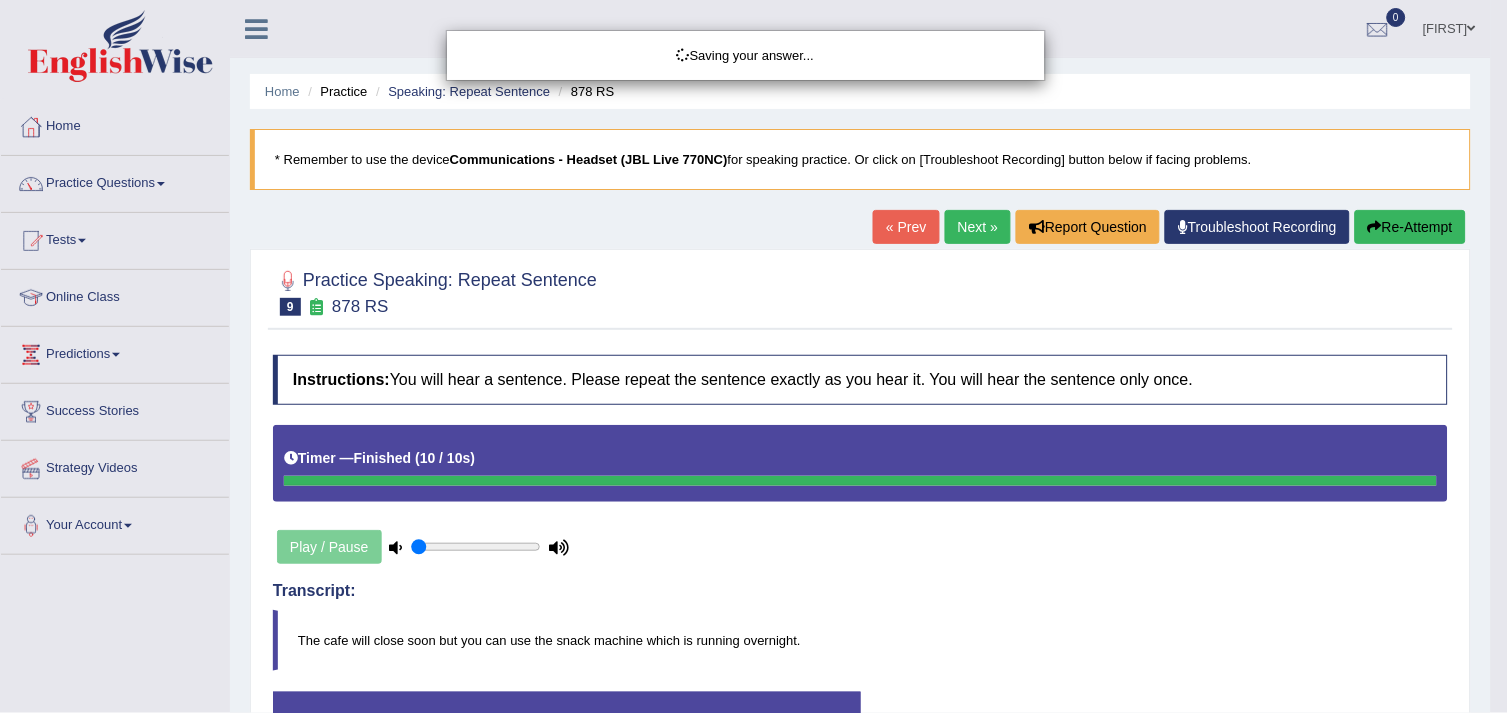 click on "Saving your answer..." at bounding box center (754, 356) 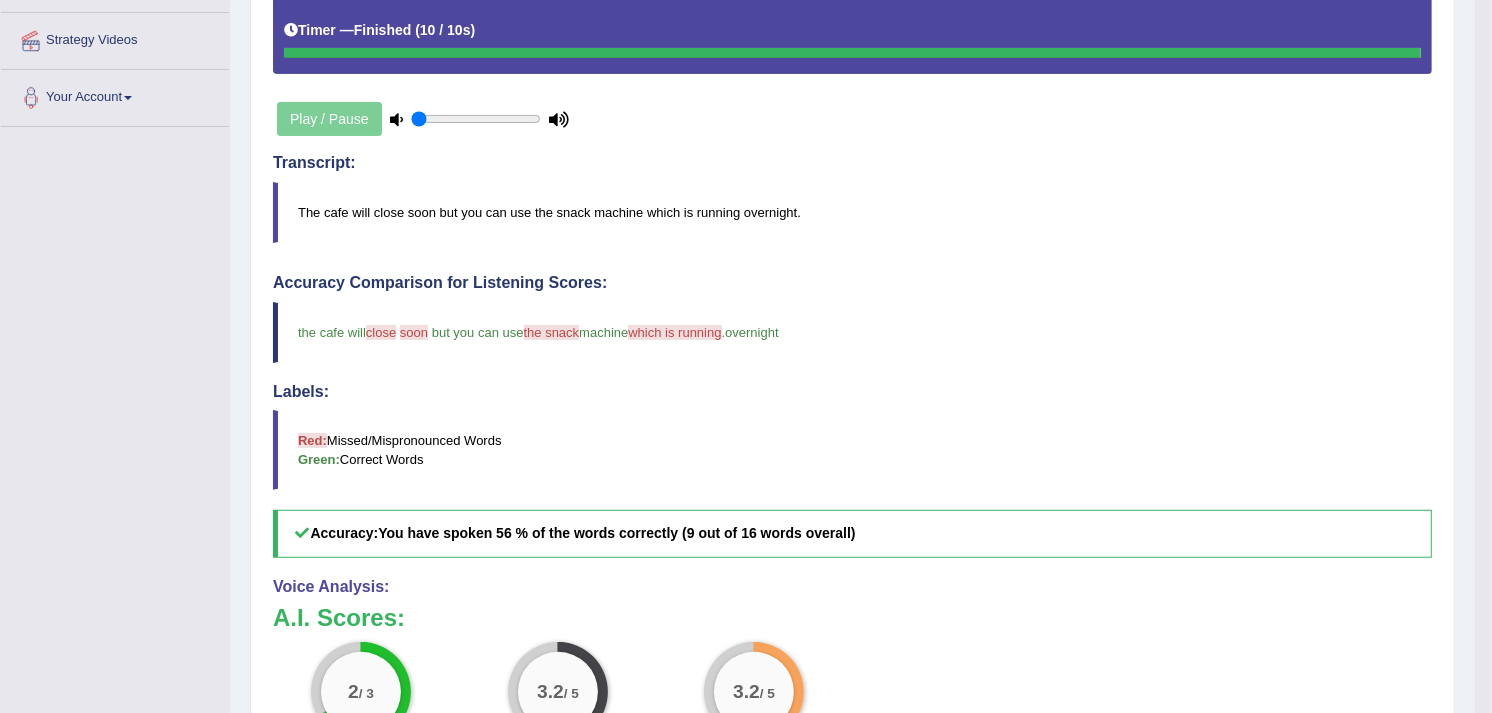 scroll, scrollTop: 487, scrollLeft: 0, axis: vertical 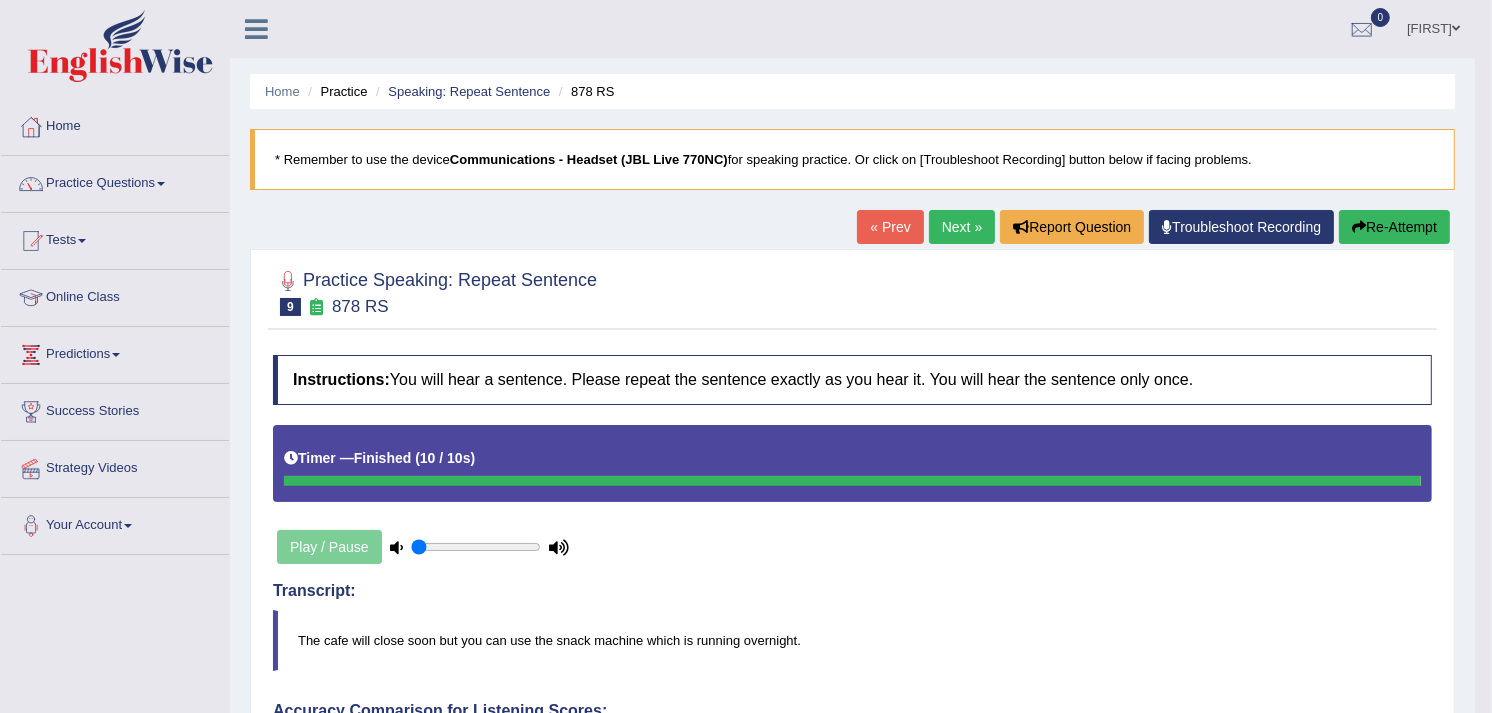 click on "Next »" at bounding box center [962, 227] 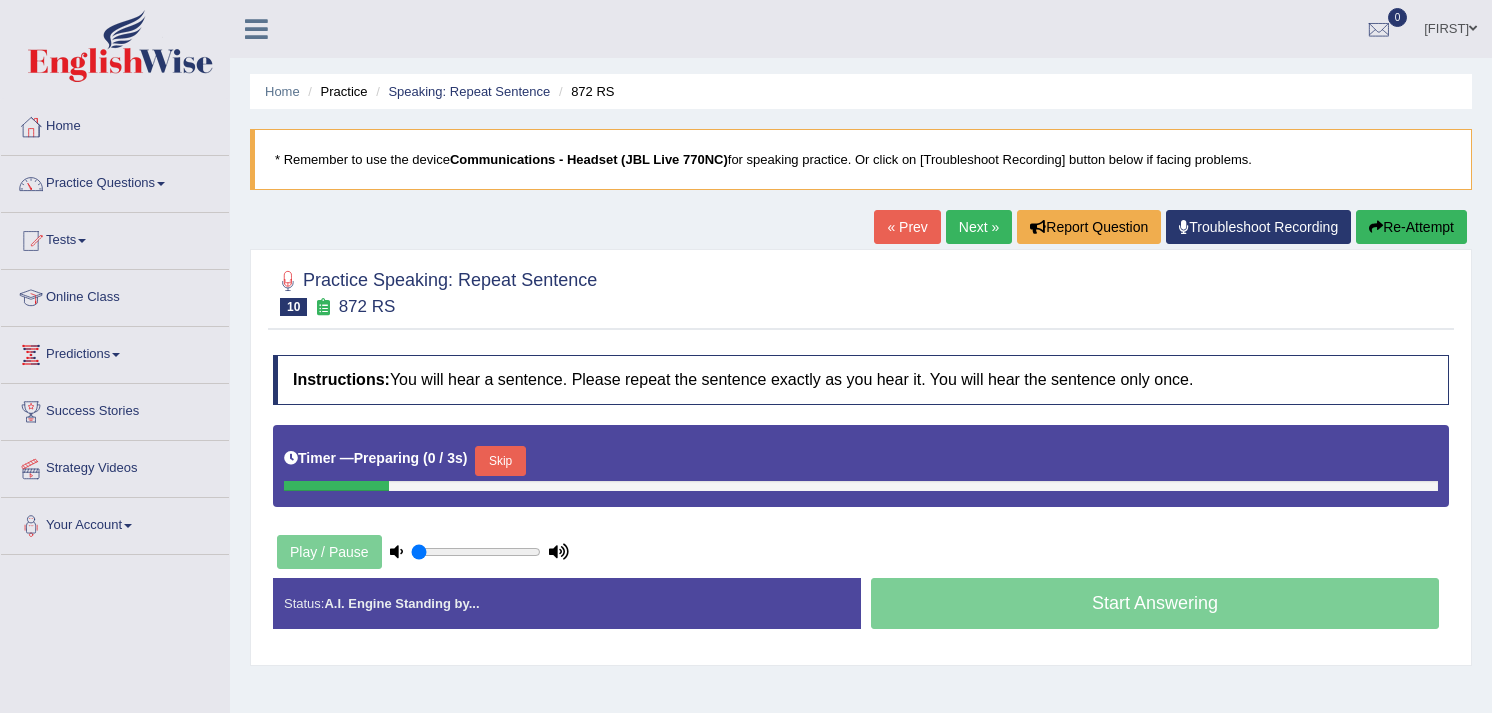 scroll, scrollTop: 0, scrollLeft: 0, axis: both 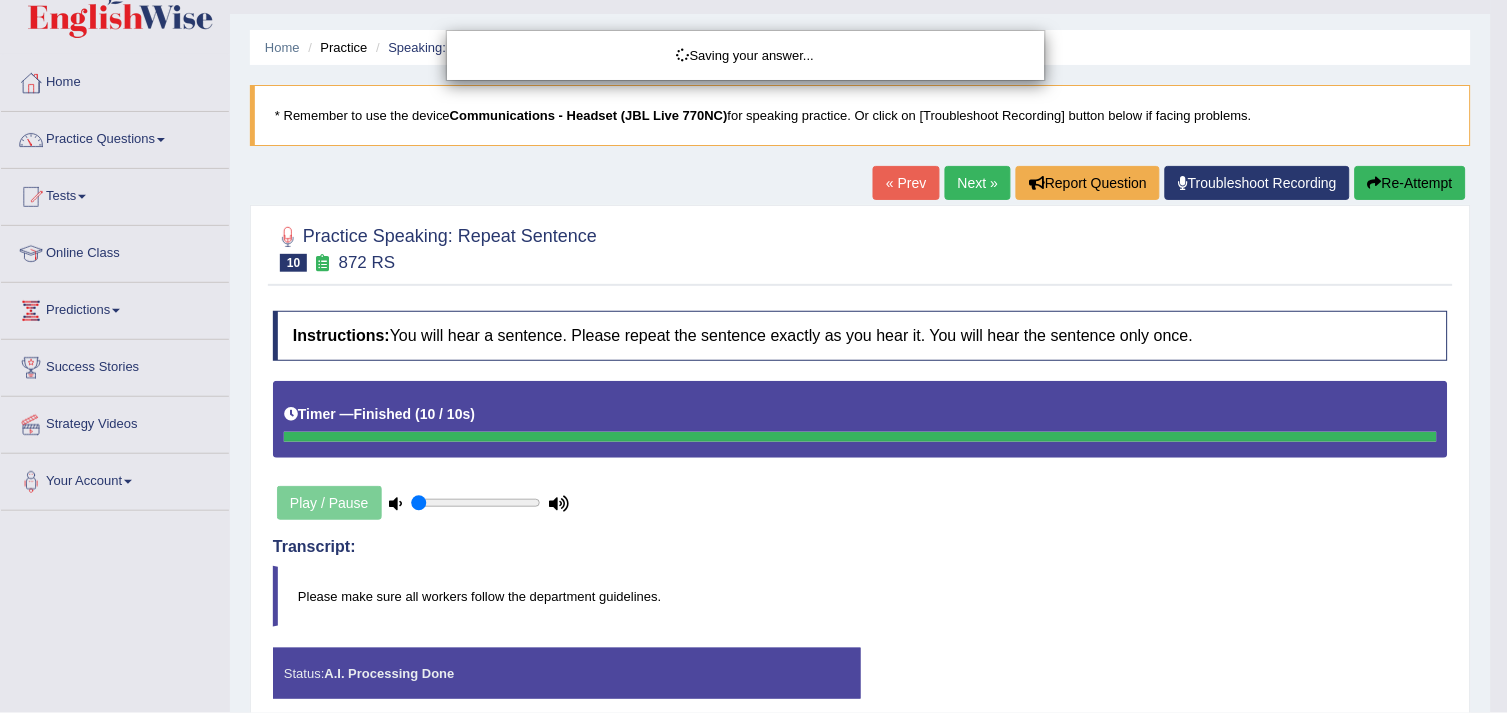click on "Toggle navigation
Home
Practice Questions   Speaking Practice Read Aloud
Repeat Sentence
Describe Image
Re-tell Lecture
Answer Short Question
Summarize Group Discussion
Respond To A Situation
Writing Practice  Summarize Written Text
Write Essay
Reading Practice  Reading & Writing: Fill In The Blanks
Choose Multiple Answers
Re-order Paragraphs
Fill In The Blanks
Choose Single Answer
Listening Practice  Summarize Spoken Text
Highlight Incorrect Words
Highlight Correct Summary
Select Missing Word
Choose Single Answer
Choose Multiple Answers
Fill In The Blanks
Write From Dictation
Pronunciation
Tests
Take Mock Test" at bounding box center [754, 312] 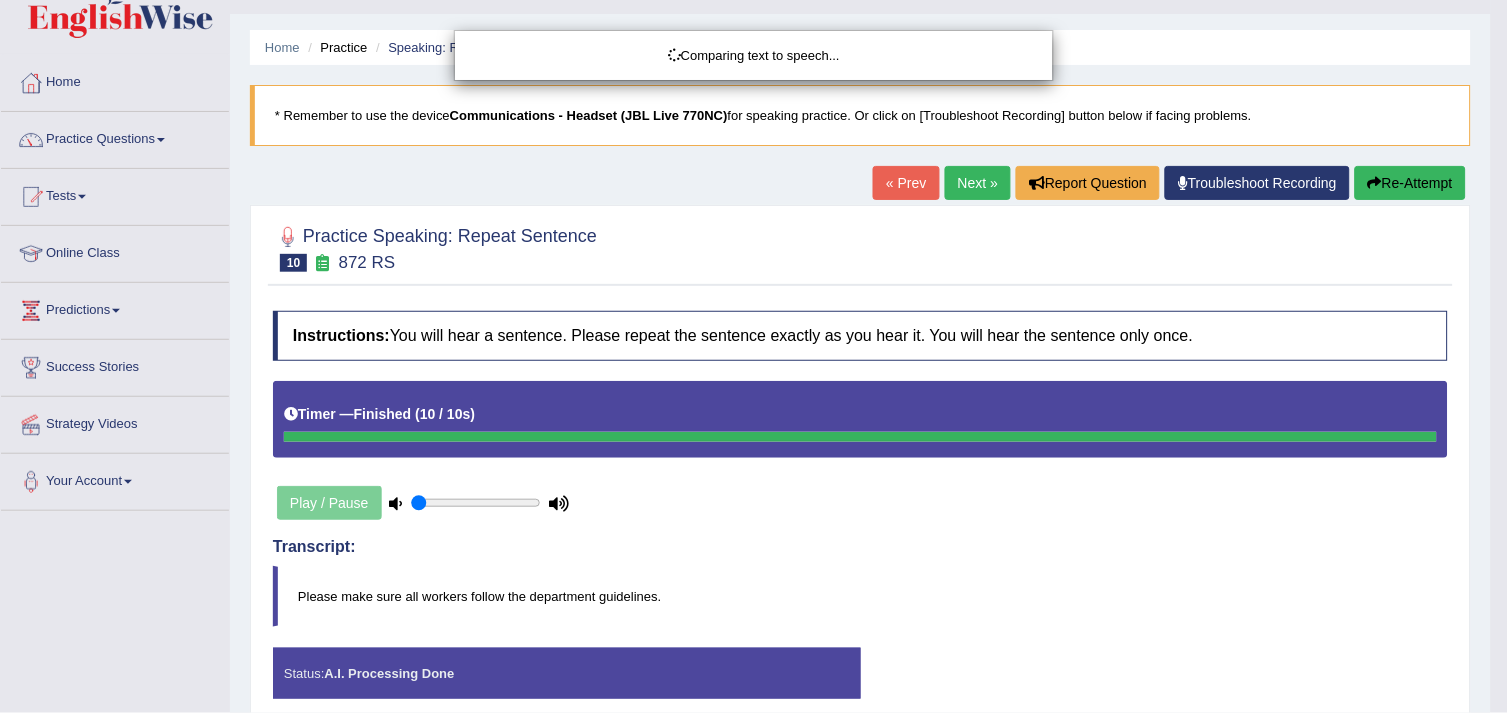 click on "Toggle navigation
Home
Practice Questions   Speaking Practice Read Aloud
Repeat Sentence
Describe Image
Re-tell Lecture
Answer Short Question
Summarize Group Discussion
Respond To A Situation
Writing Practice  Summarize Written Text
Write Essay
Reading Practice  Reading & Writing: Fill In The Blanks
Choose Multiple Answers
Re-order Paragraphs
Fill In The Blanks
Choose Single Answer
Listening Practice  Summarize Spoken Text
Highlight Incorrect Words
Highlight Correct Summary
Select Missing Word
Choose Single Answer
Choose Multiple Answers
Fill In The Blanks
Write From Dictation
Pronunciation
Tests  Take Practice Sectional Test" at bounding box center (754, 312) 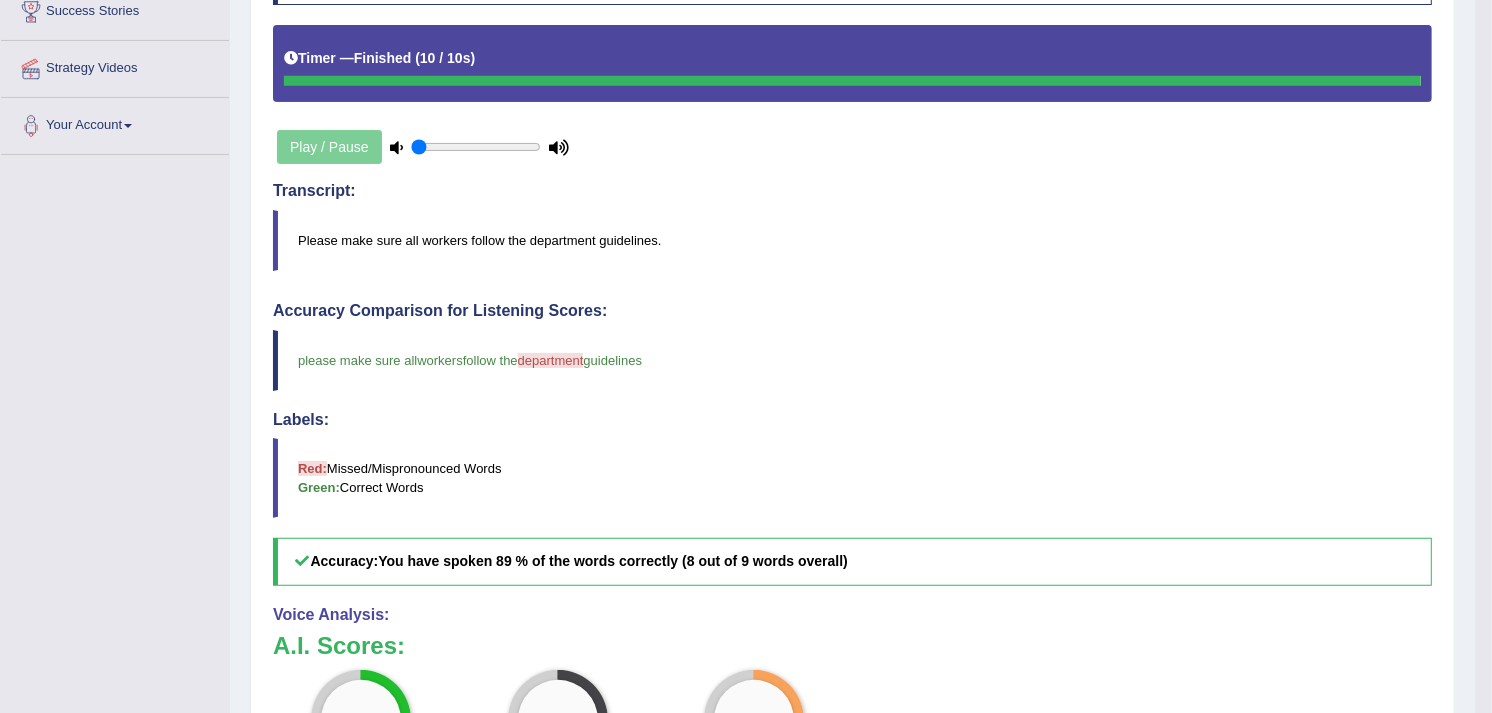 scroll, scrollTop: 458, scrollLeft: 0, axis: vertical 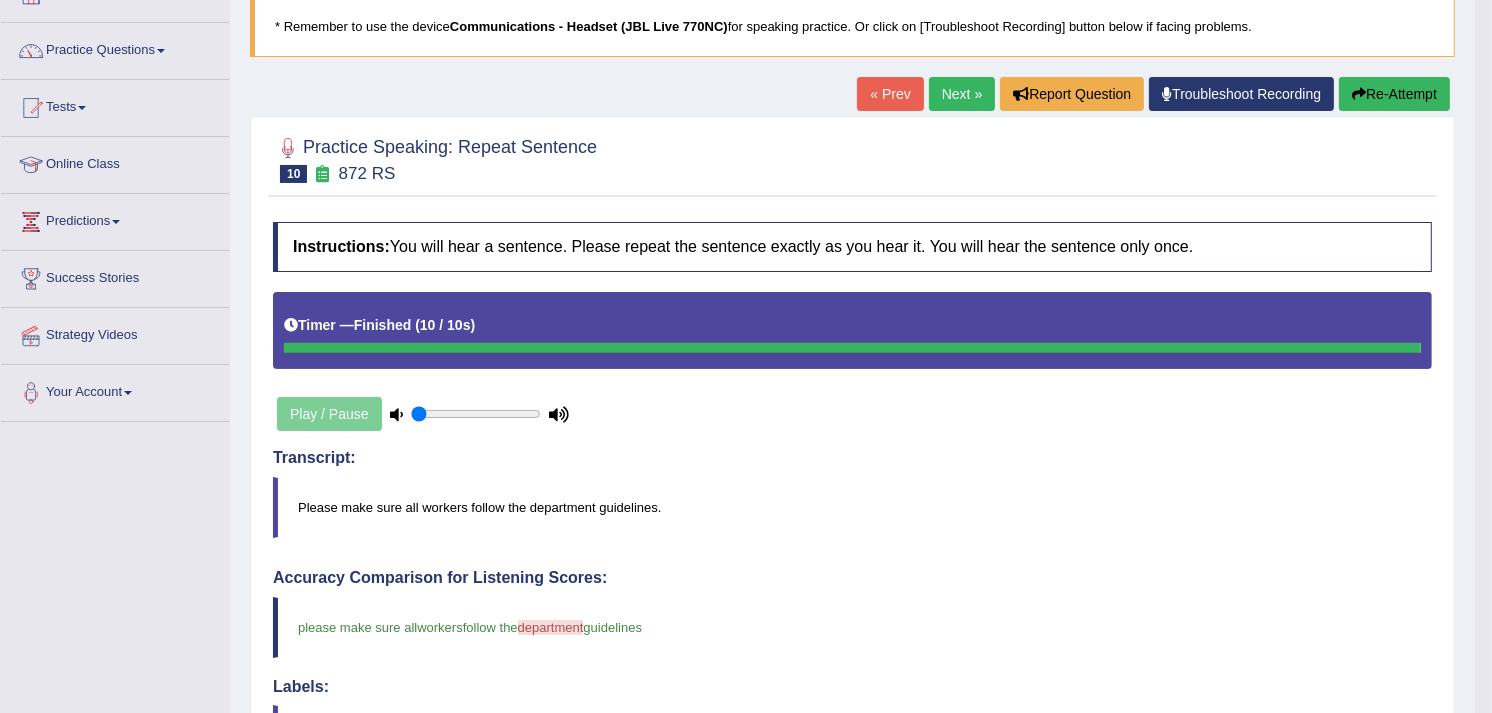 click on "Next »" at bounding box center (962, 94) 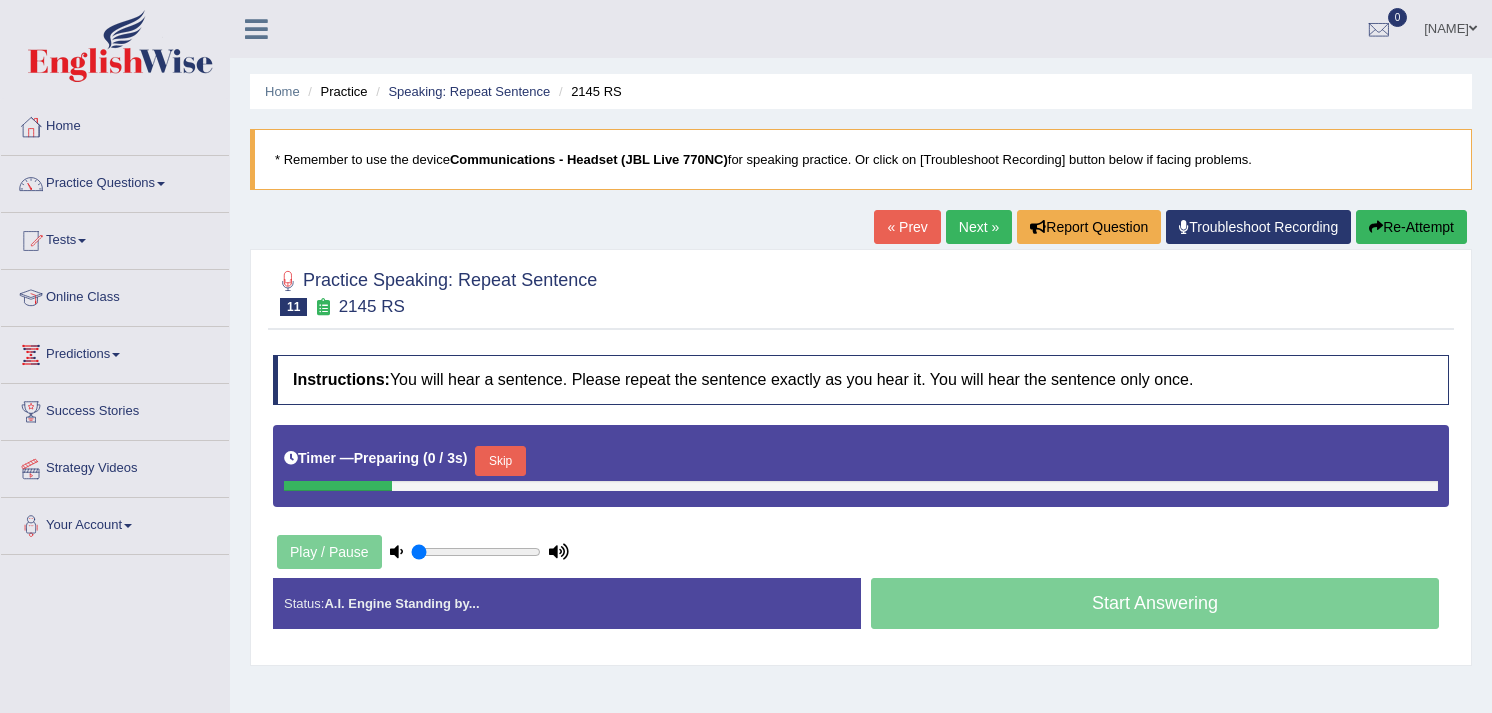 scroll, scrollTop: 0, scrollLeft: 0, axis: both 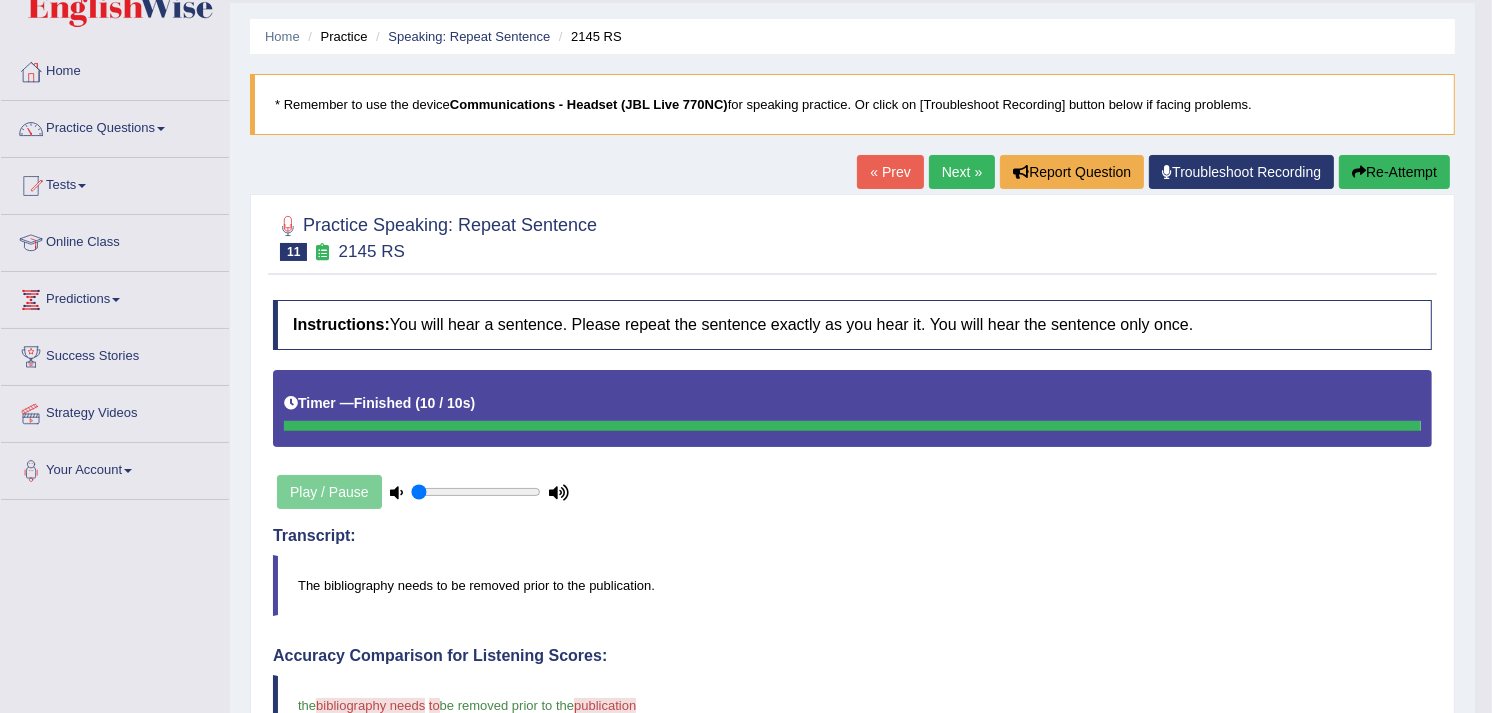 click on "Next »" at bounding box center (962, 172) 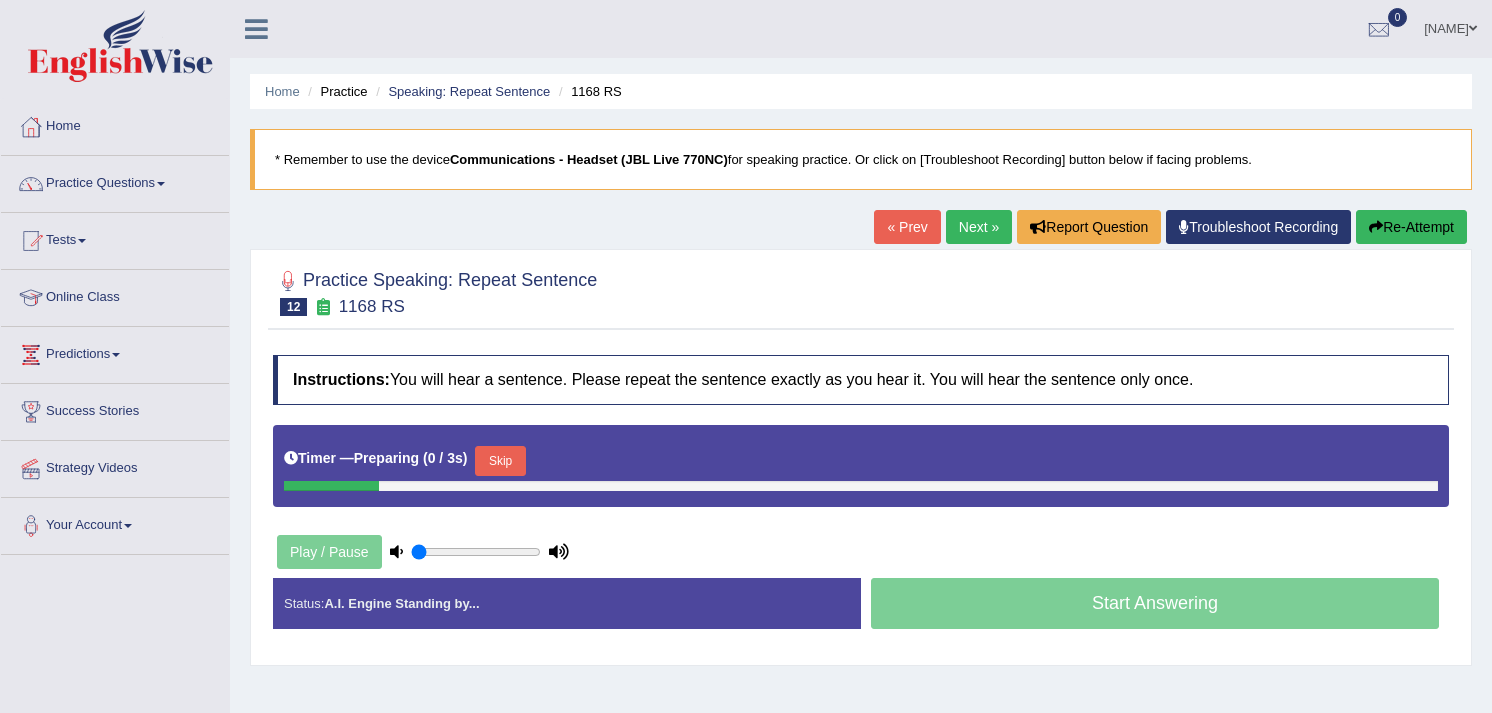 scroll, scrollTop: 0, scrollLeft: 0, axis: both 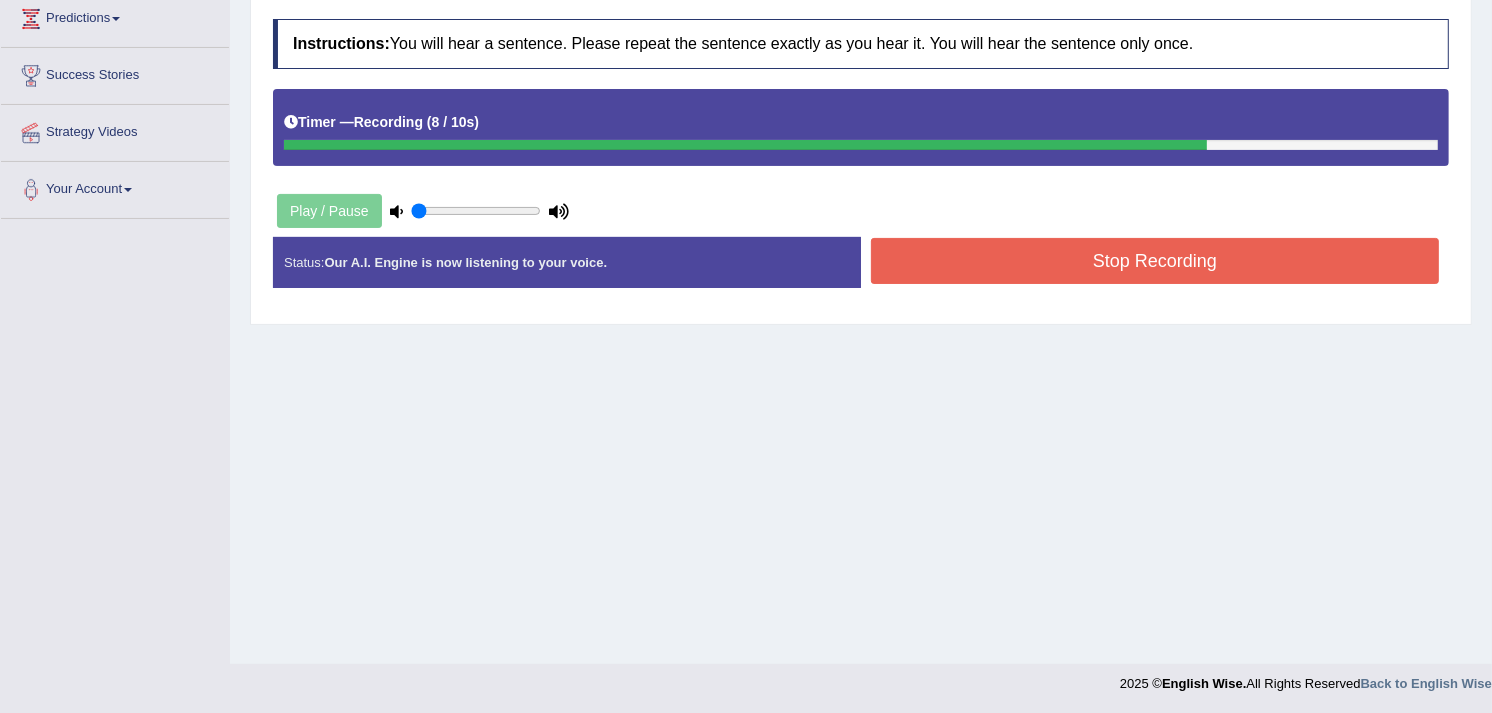 click on "Stop Recording" at bounding box center (1155, 261) 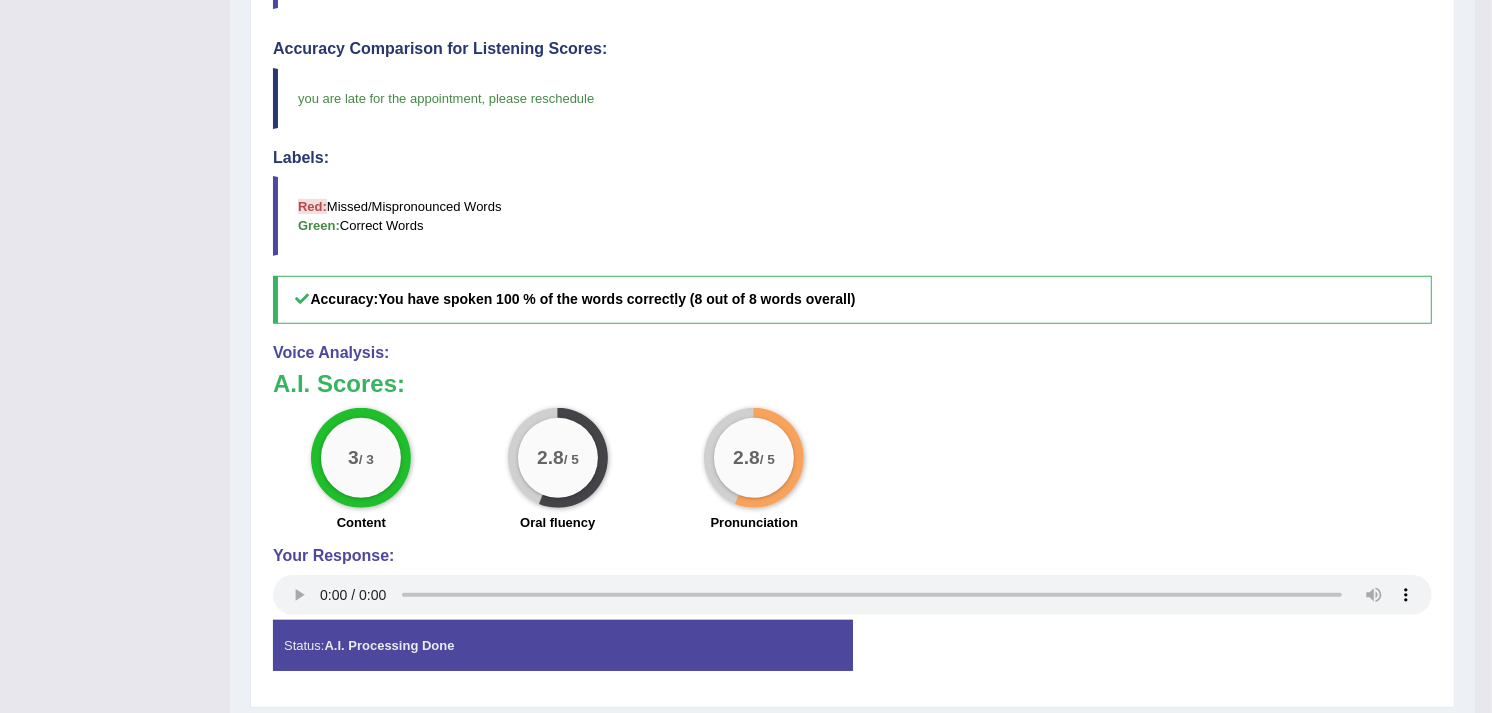 scroll, scrollTop: 726, scrollLeft: 0, axis: vertical 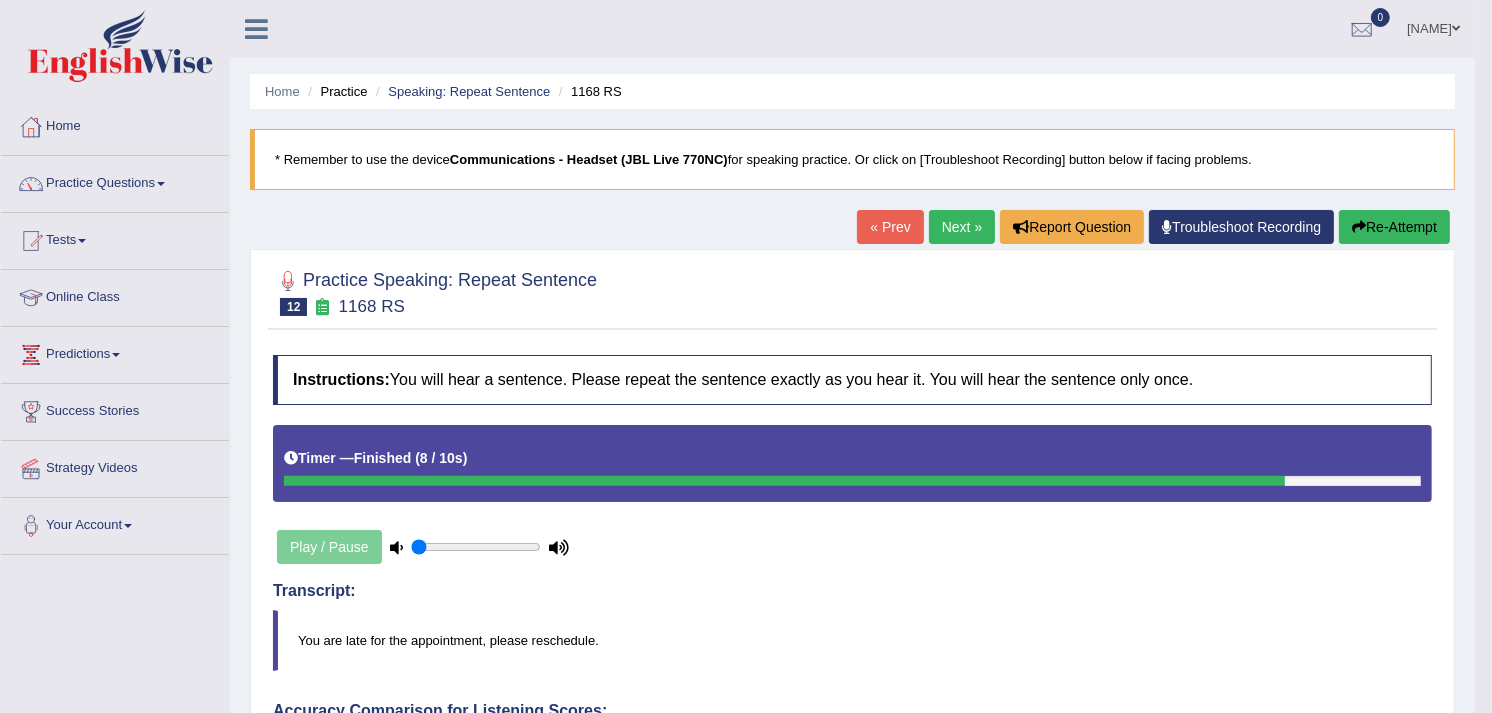 click on "Next »" at bounding box center [962, 227] 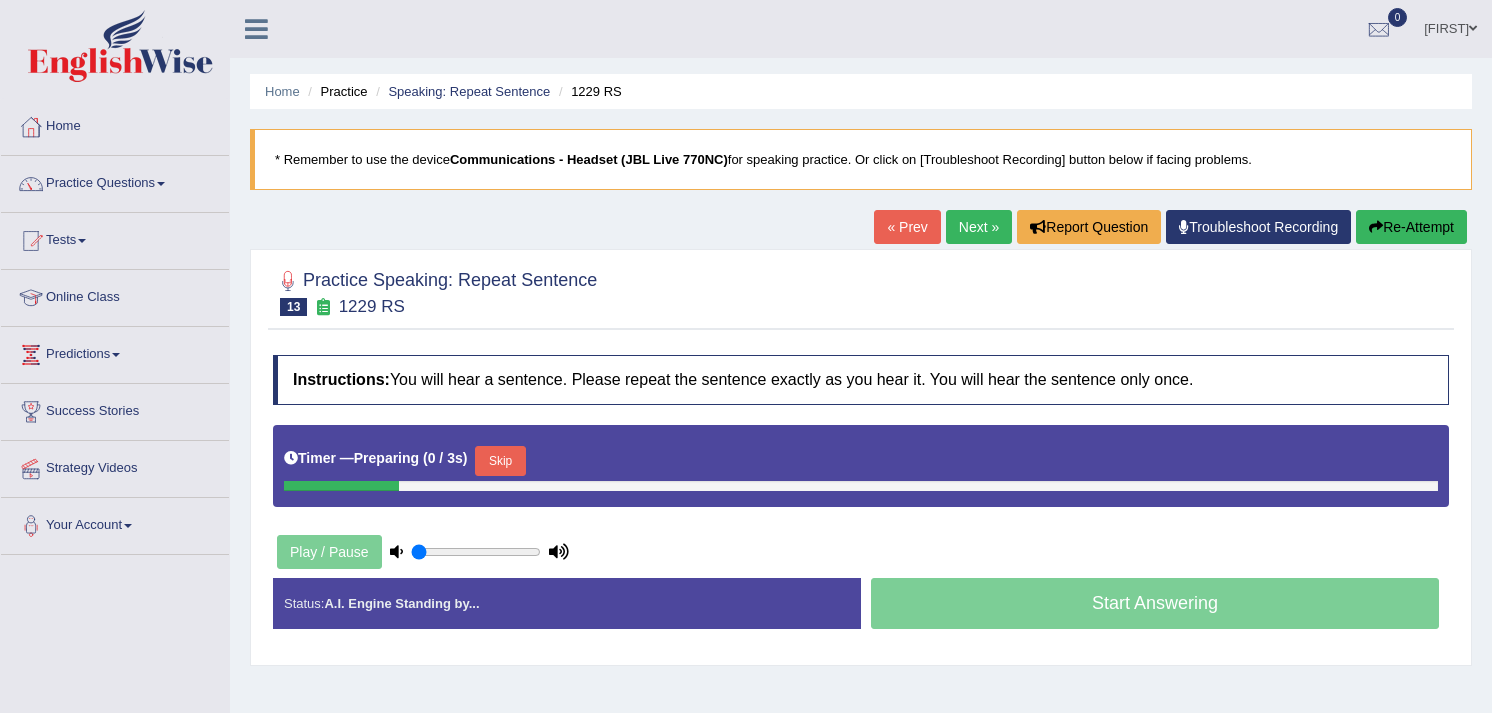 scroll, scrollTop: 0, scrollLeft: 0, axis: both 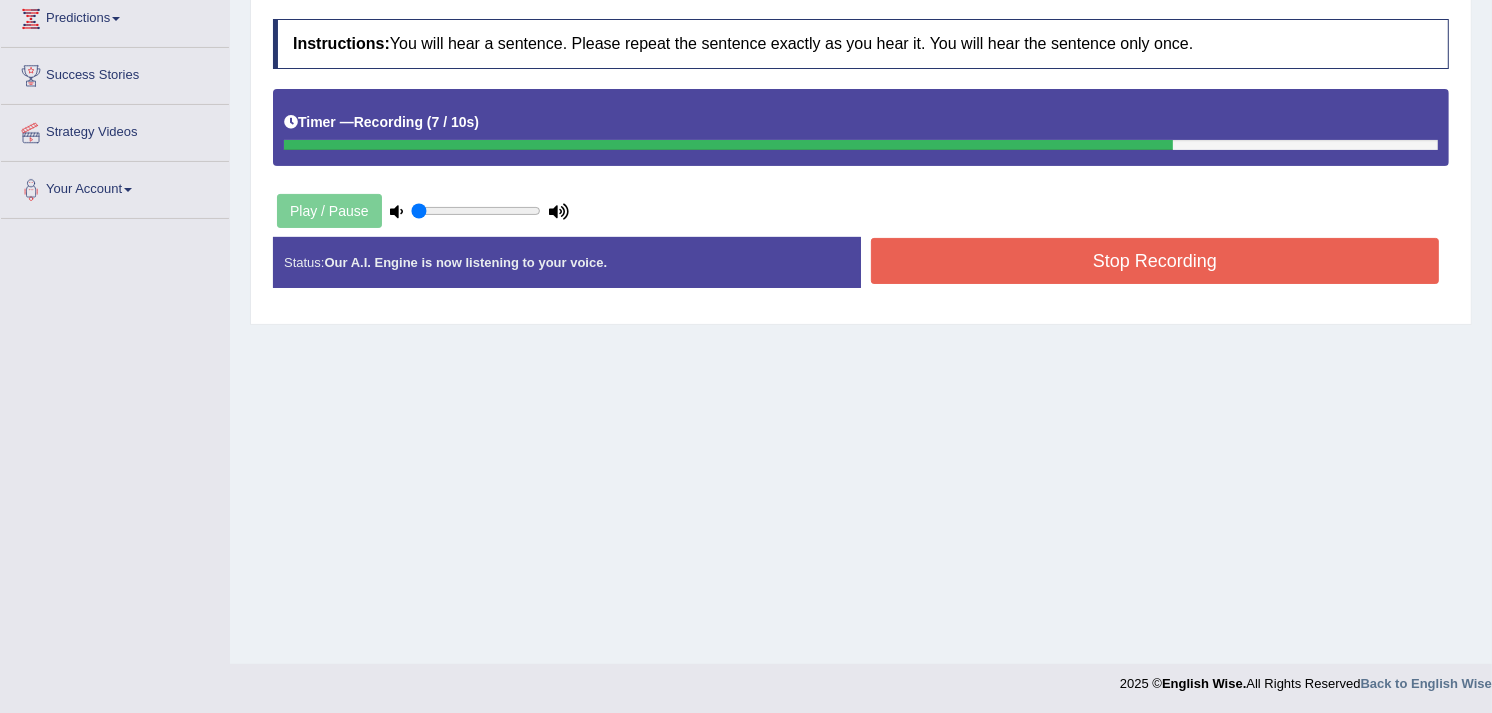 click on "Stop Recording" at bounding box center [1155, 261] 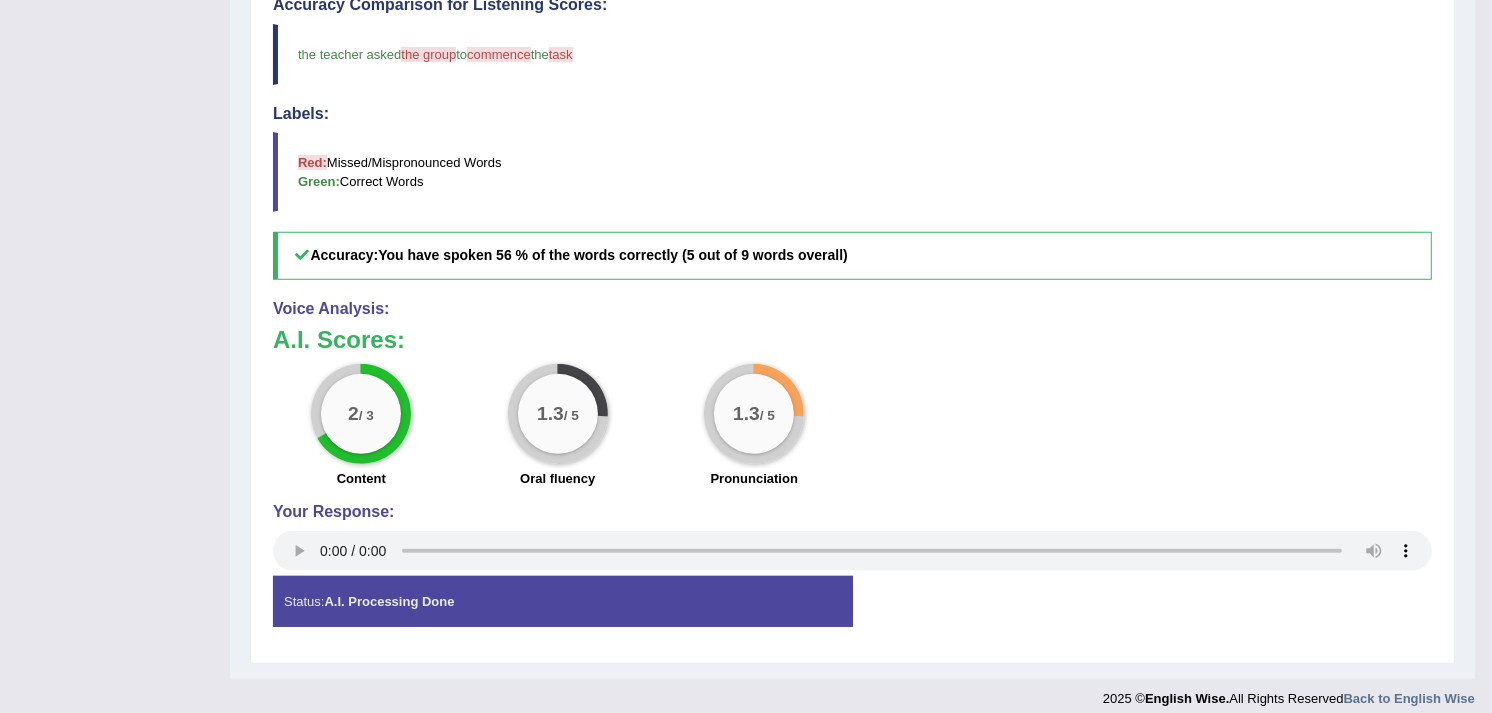 scroll, scrollTop: 726, scrollLeft: 0, axis: vertical 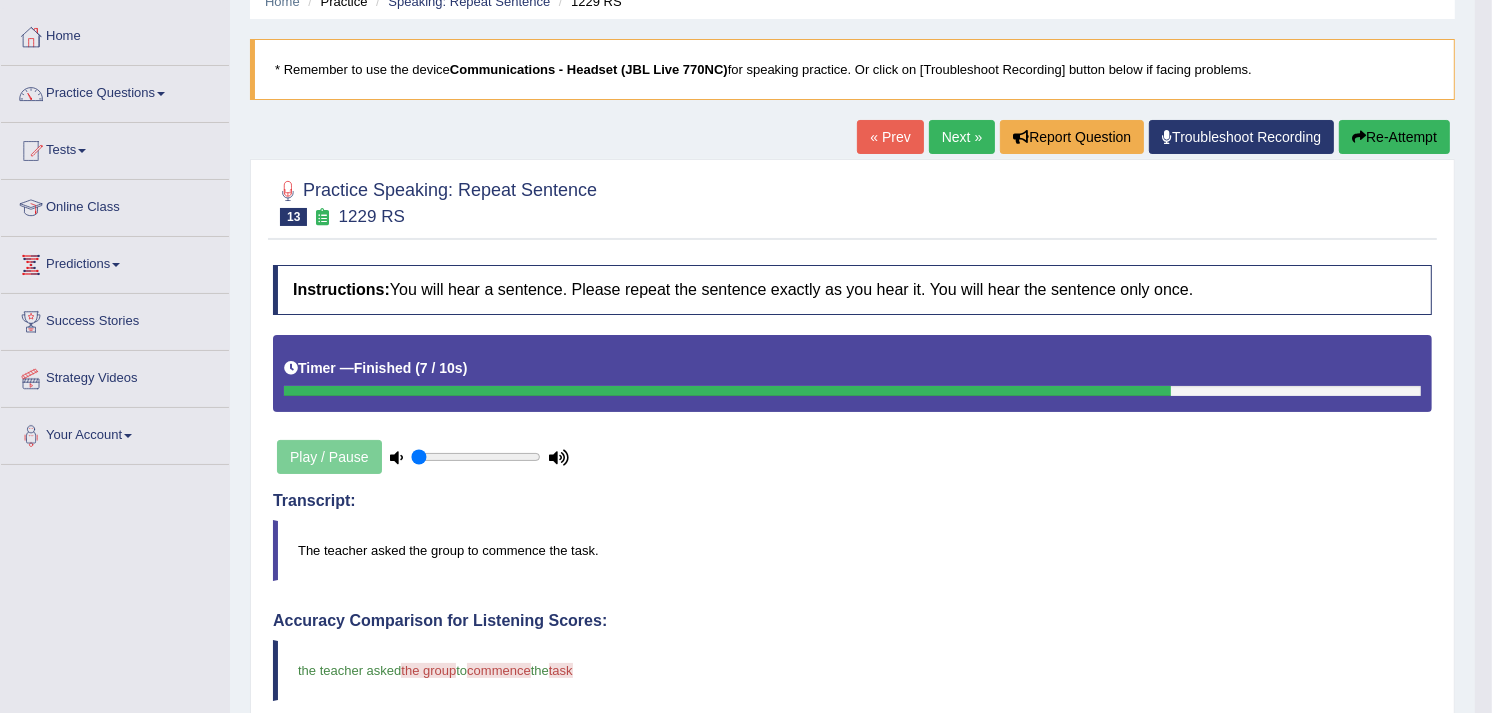 click on "Next »" at bounding box center (962, 137) 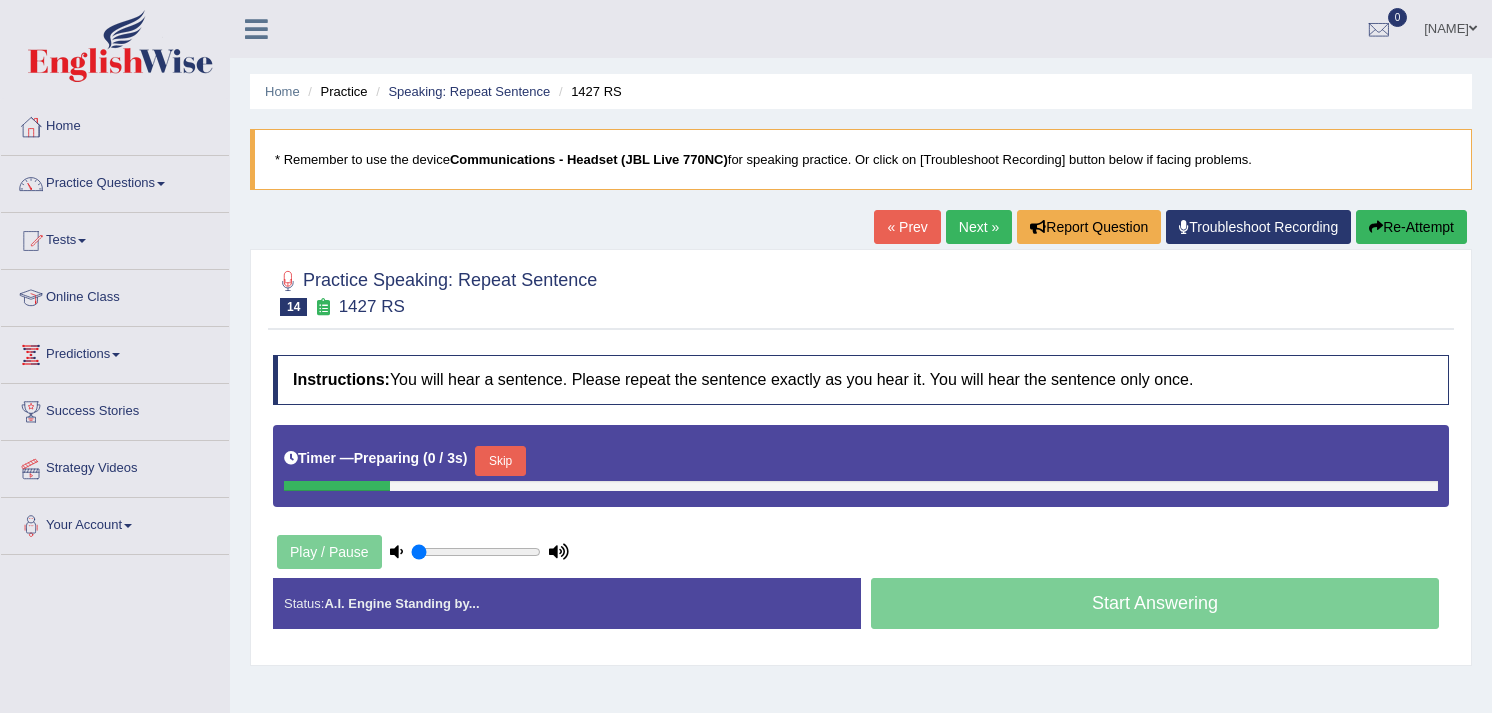 scroll, scrollTop: 0, scrollLeft: 0, axis: both 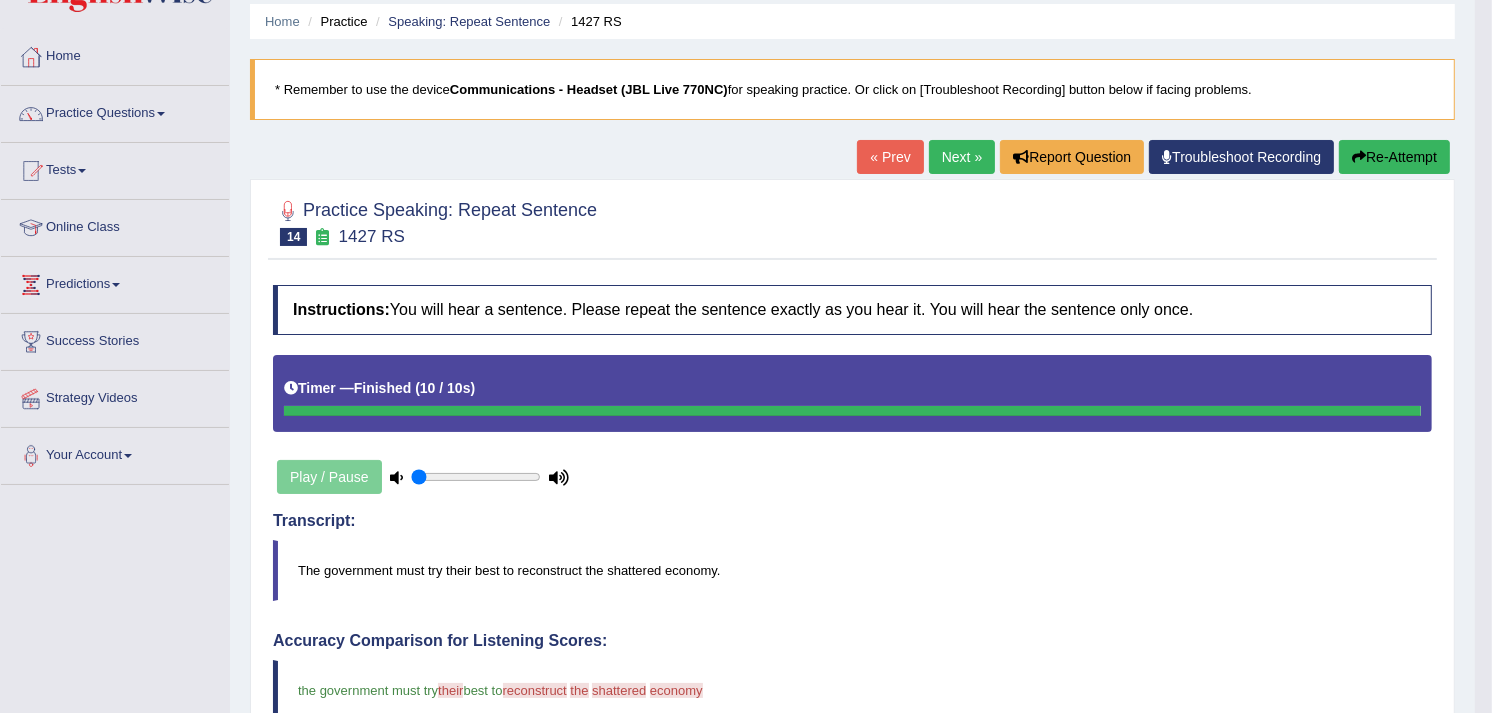 click on "Next »" at bounding box center (962, 157) 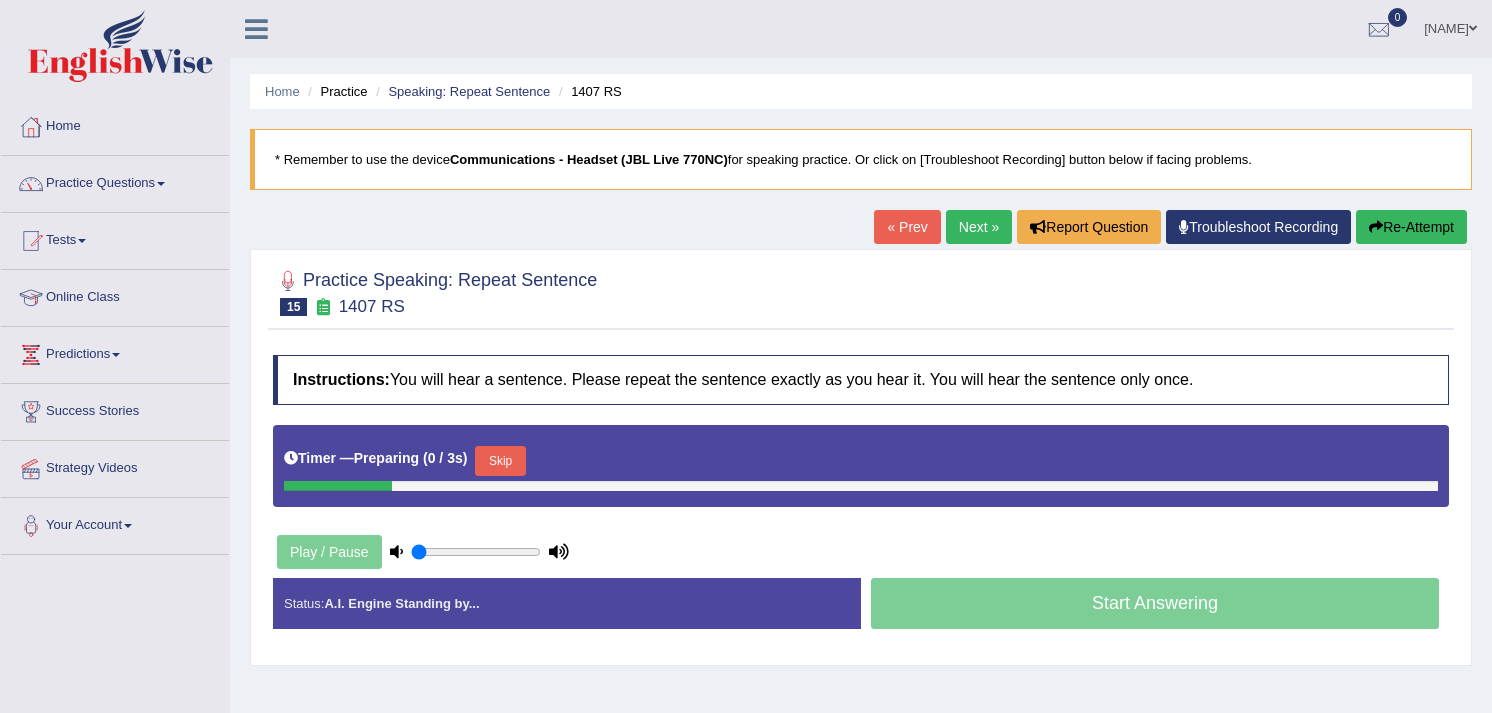 scroll, scrollTop: 0, scrollLeft: 0, axis: both 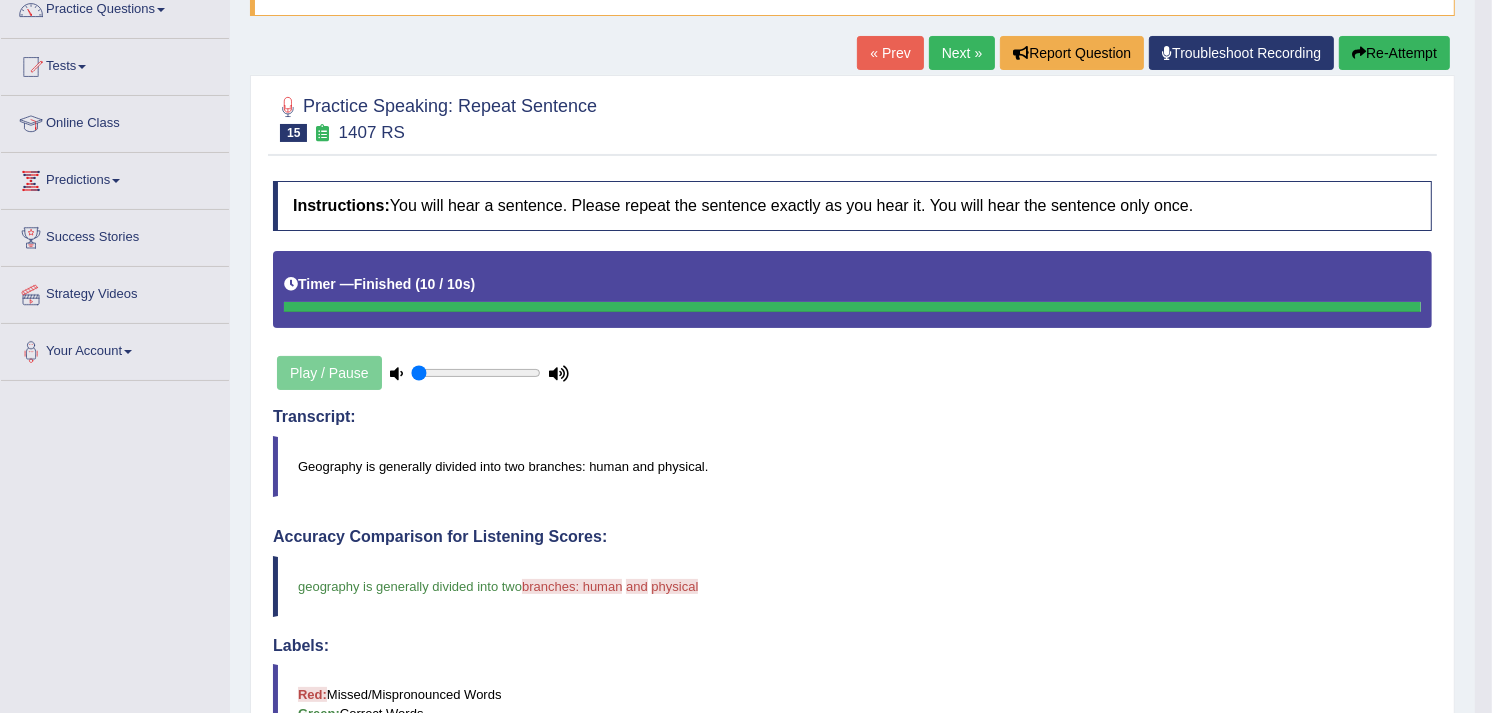 click on "Next »" at bounding box center (962, 53) 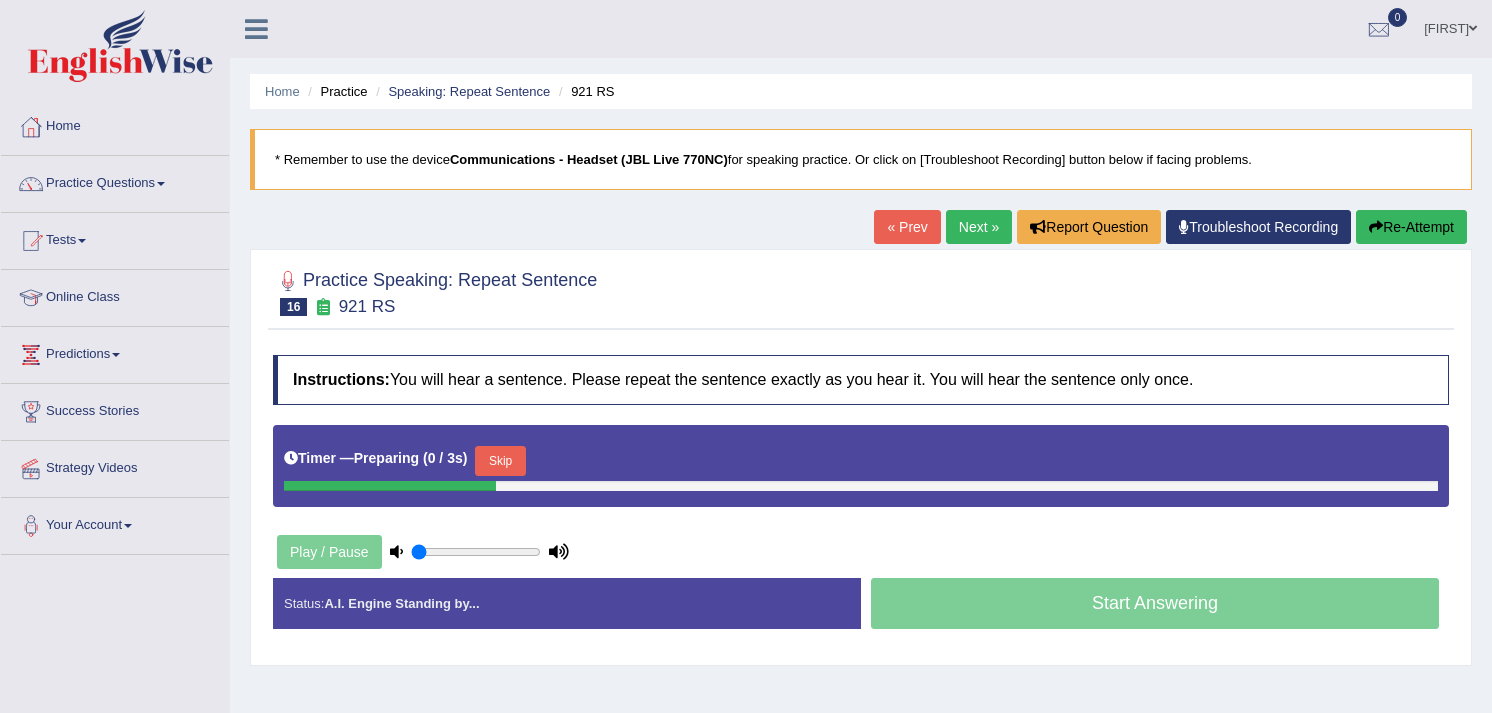 scroll, scrollTop: 0, scrollLeft: 0, axis: both 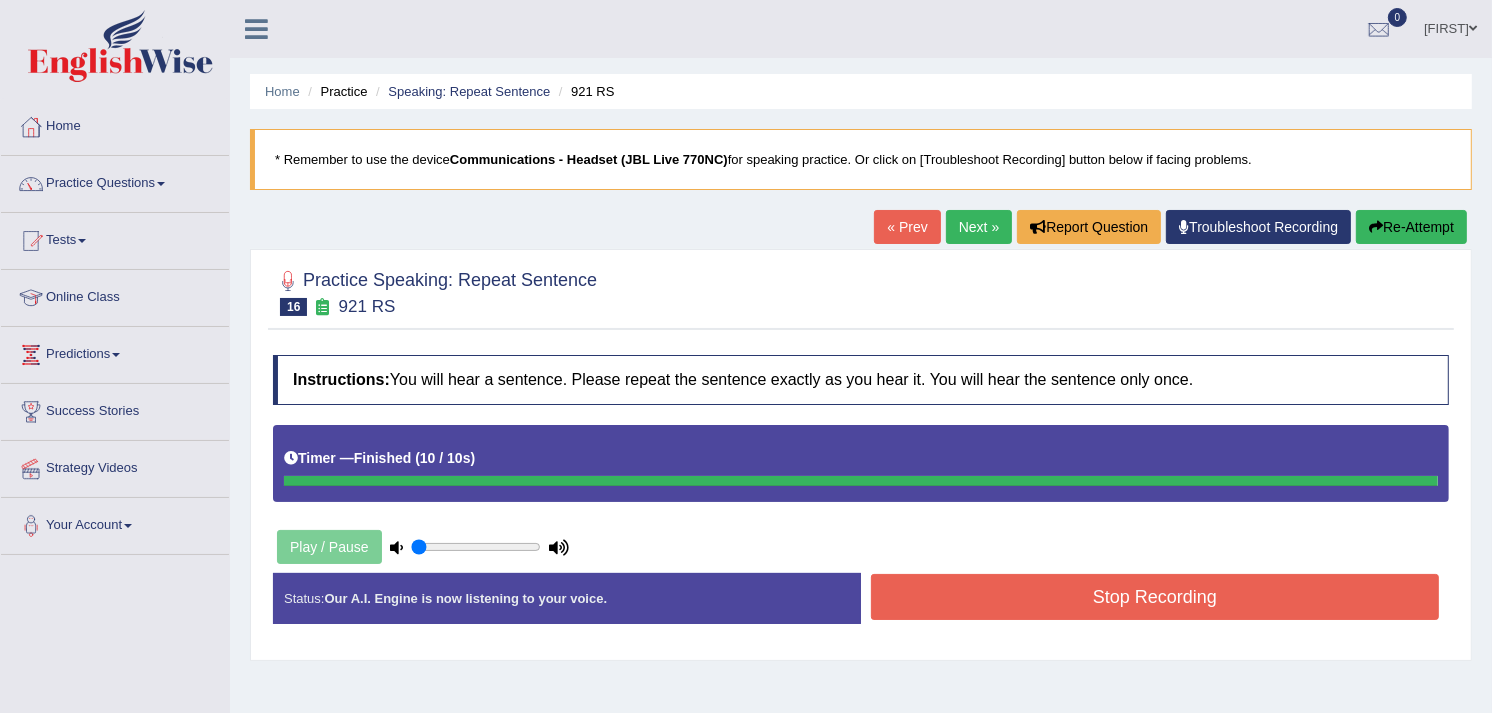 click on "Stop Recording" at bounding box center [1155, 597] 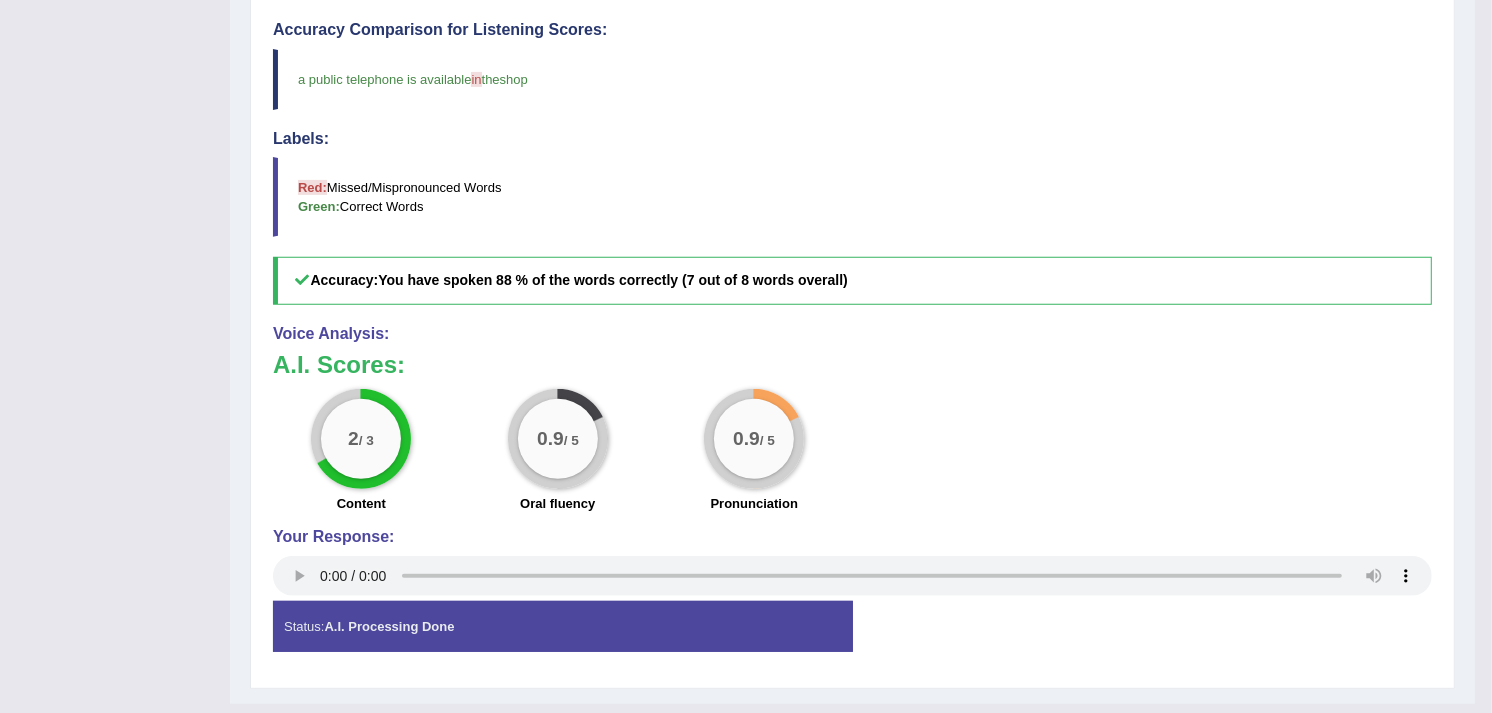 scroll, scrollTop: 726, scrollLeft: 0, axis: vertical 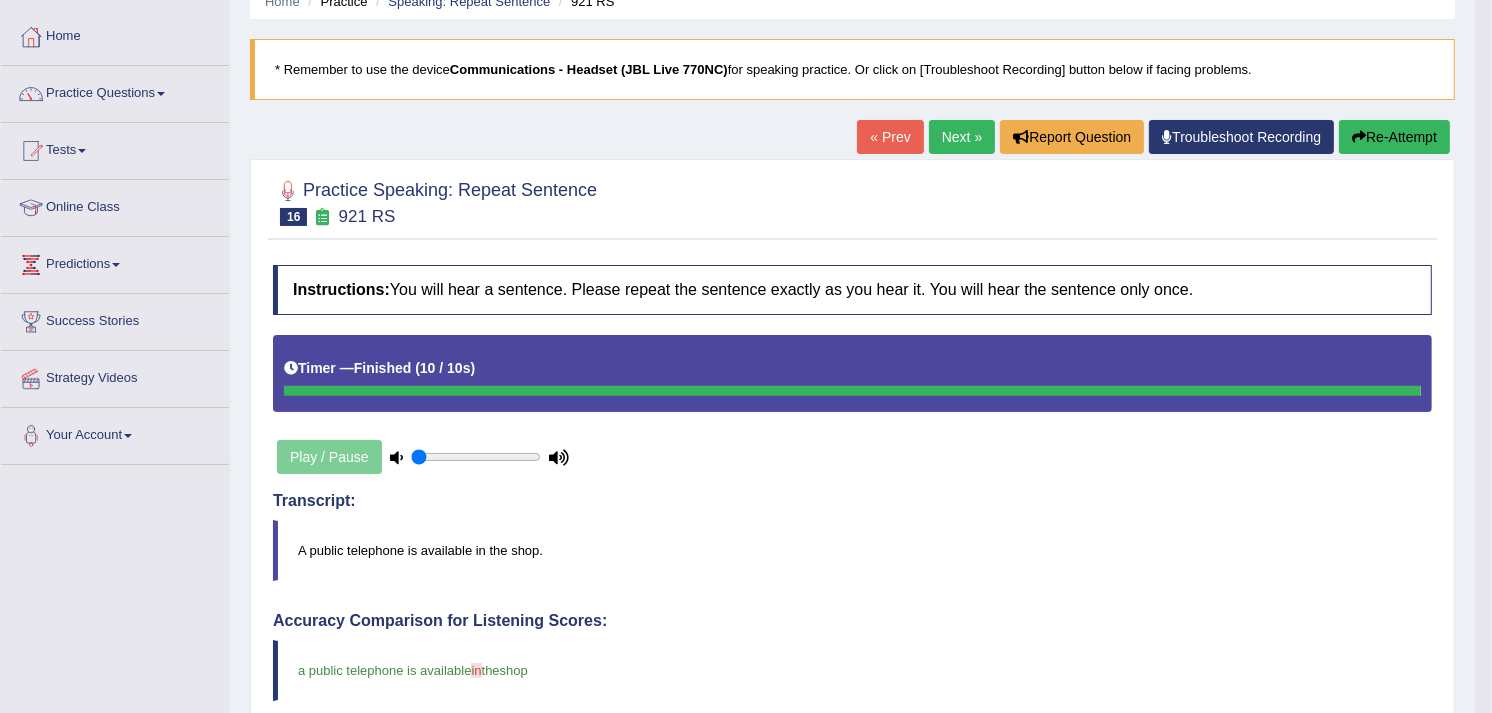 click on "Next »" at bounding box center (962, 137) 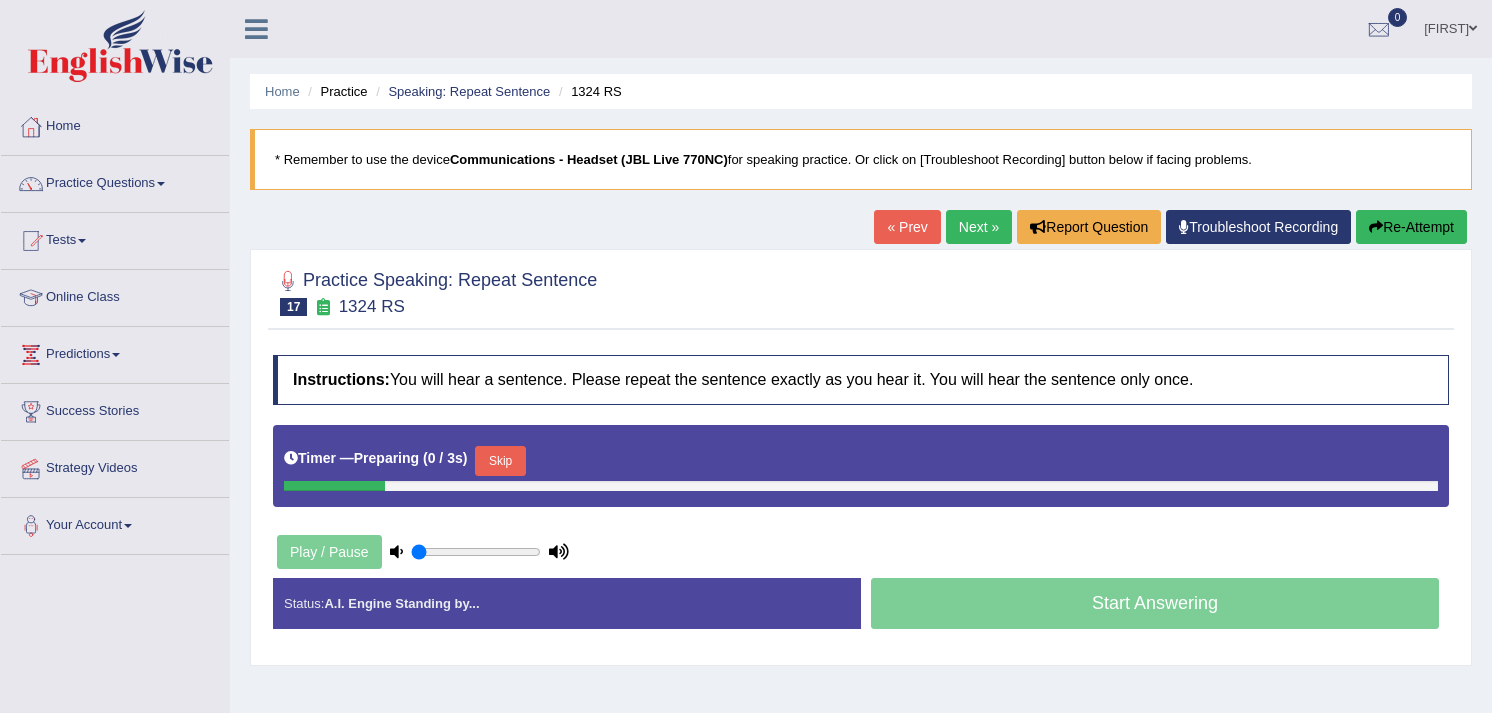 scroll, scrollTop: 0, scrollLeft: 0, axis: both 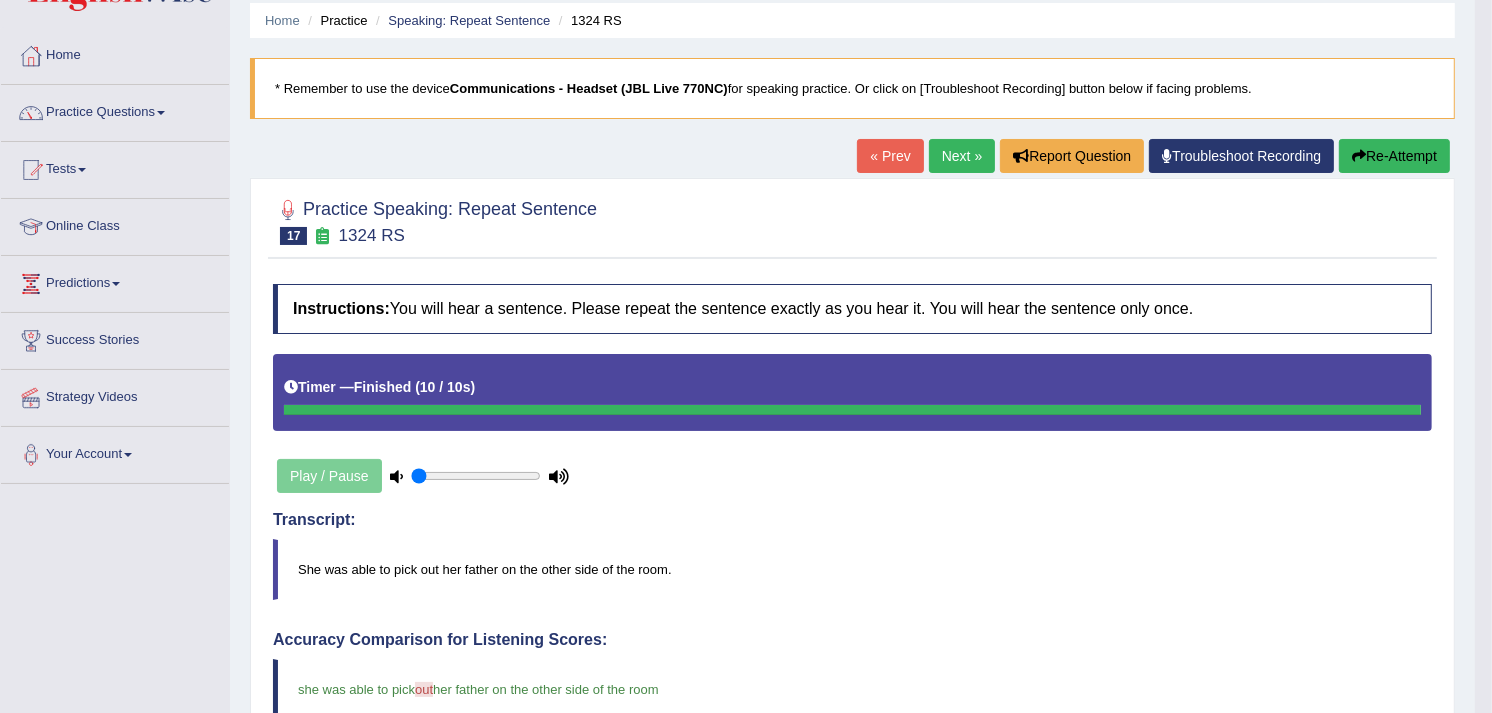 click on "Next »" at bounding box center [962, 156] 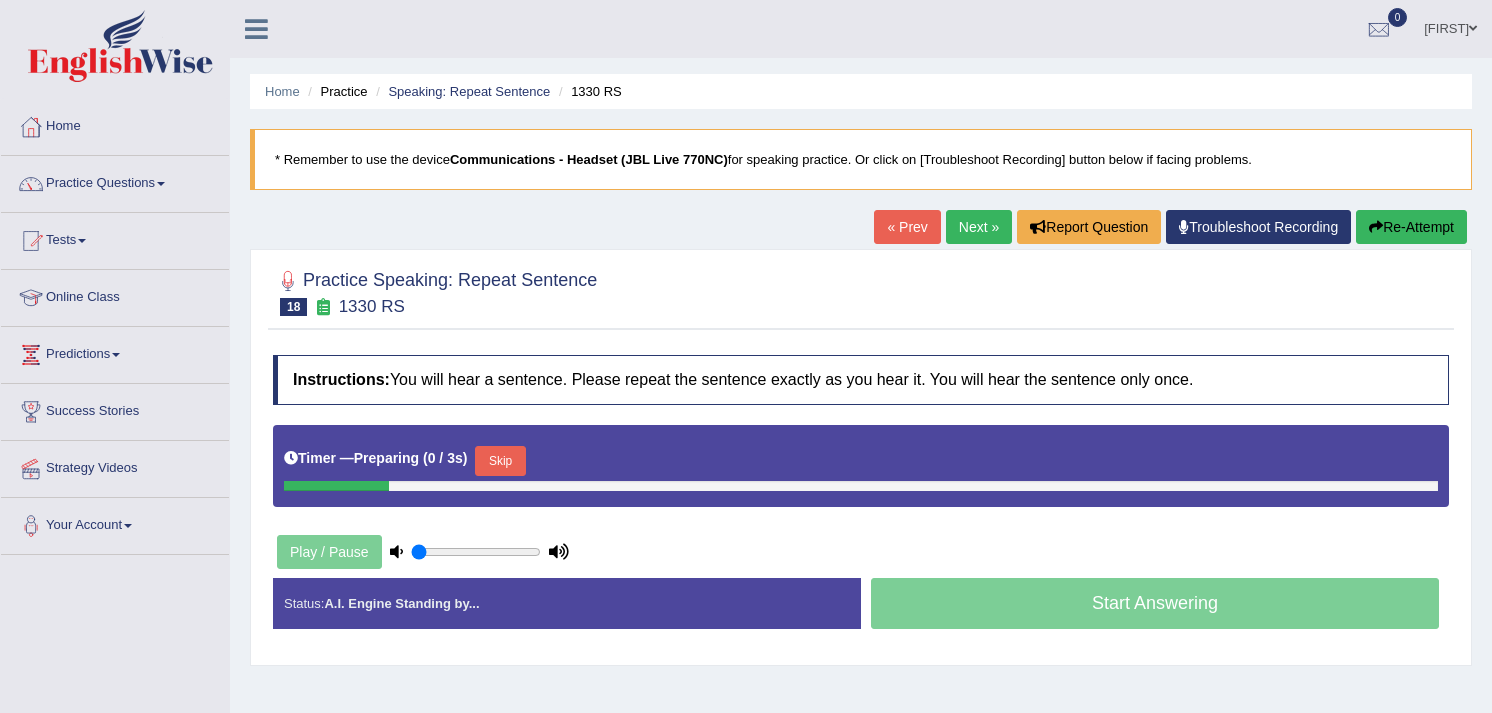 scroll, scrollTop: 0, scrollLeft: 0, axis: both 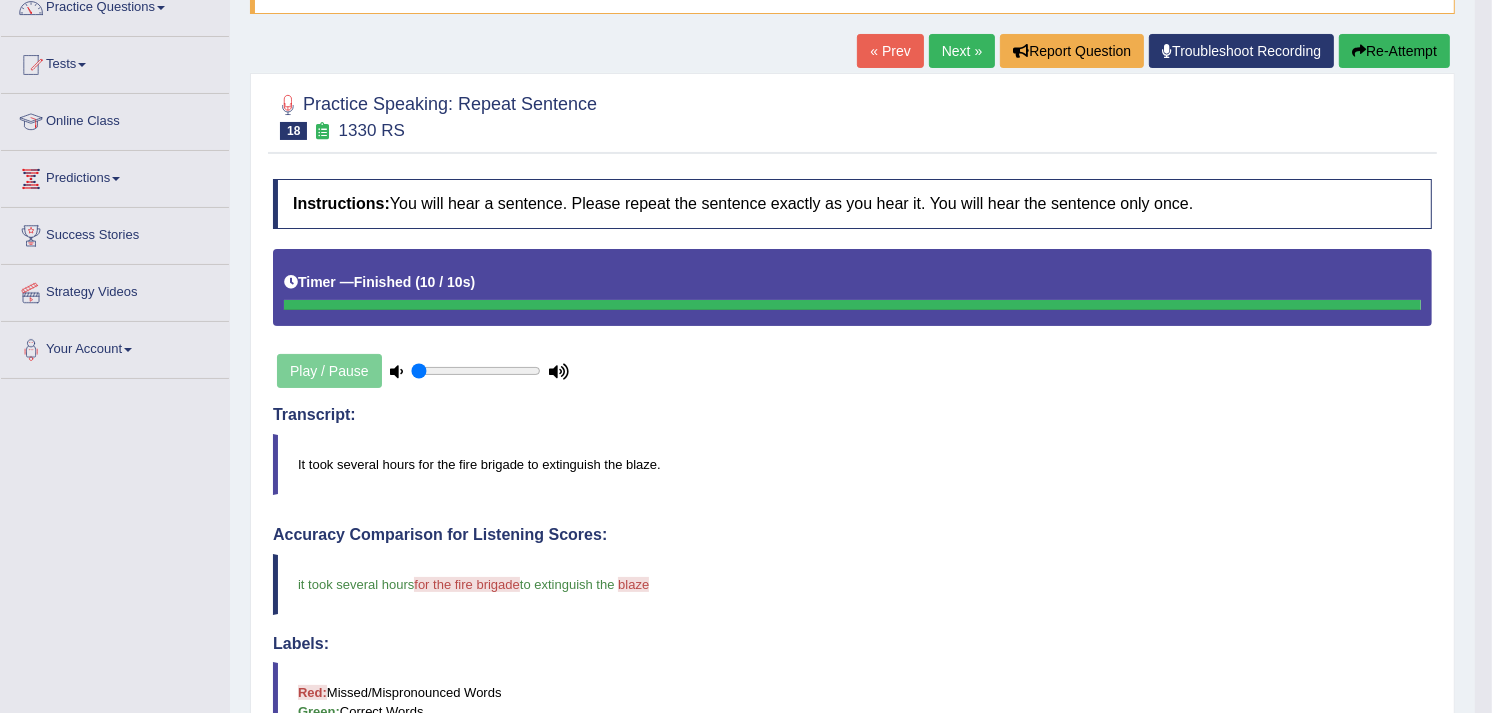click on "Next »" at bounding box center [962, 51] 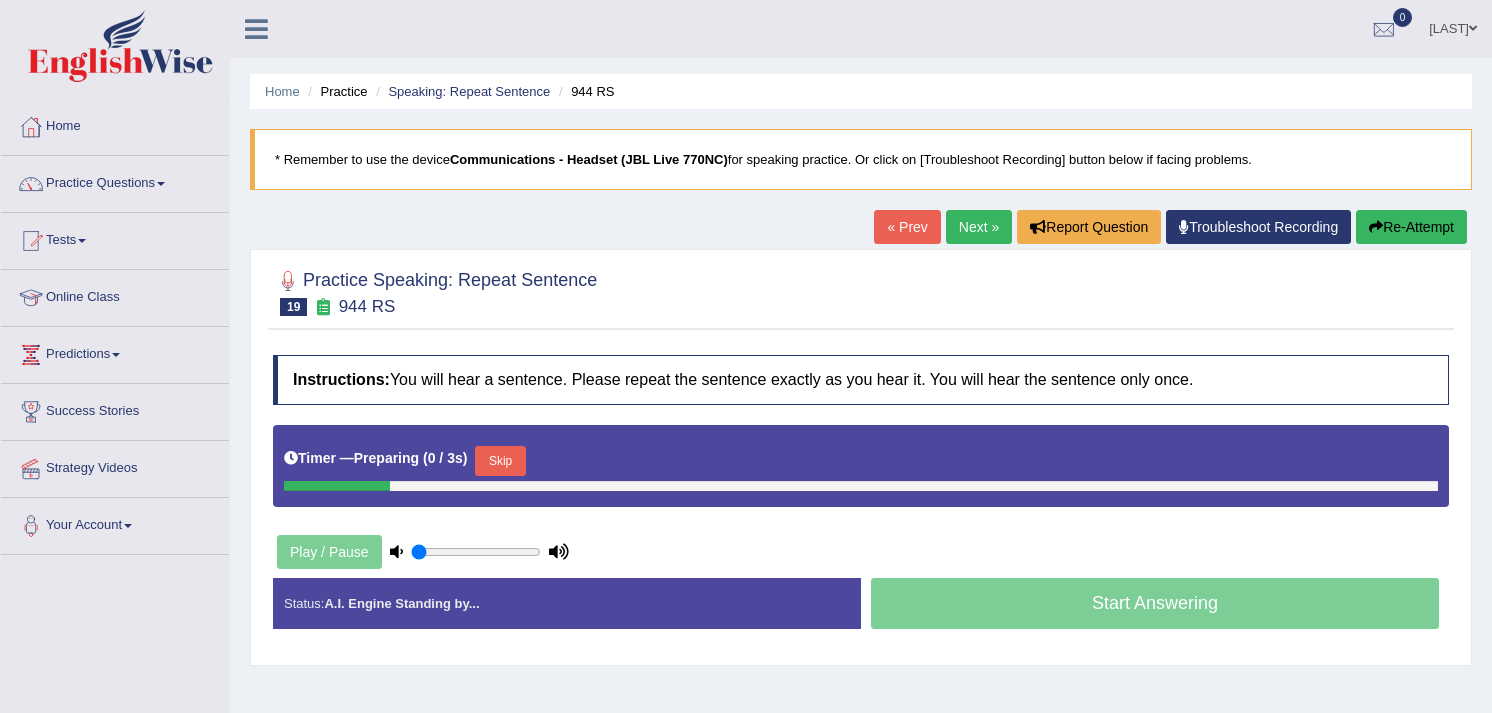scroll, scrollTop: 0, scrollLeft: 0, axis: both 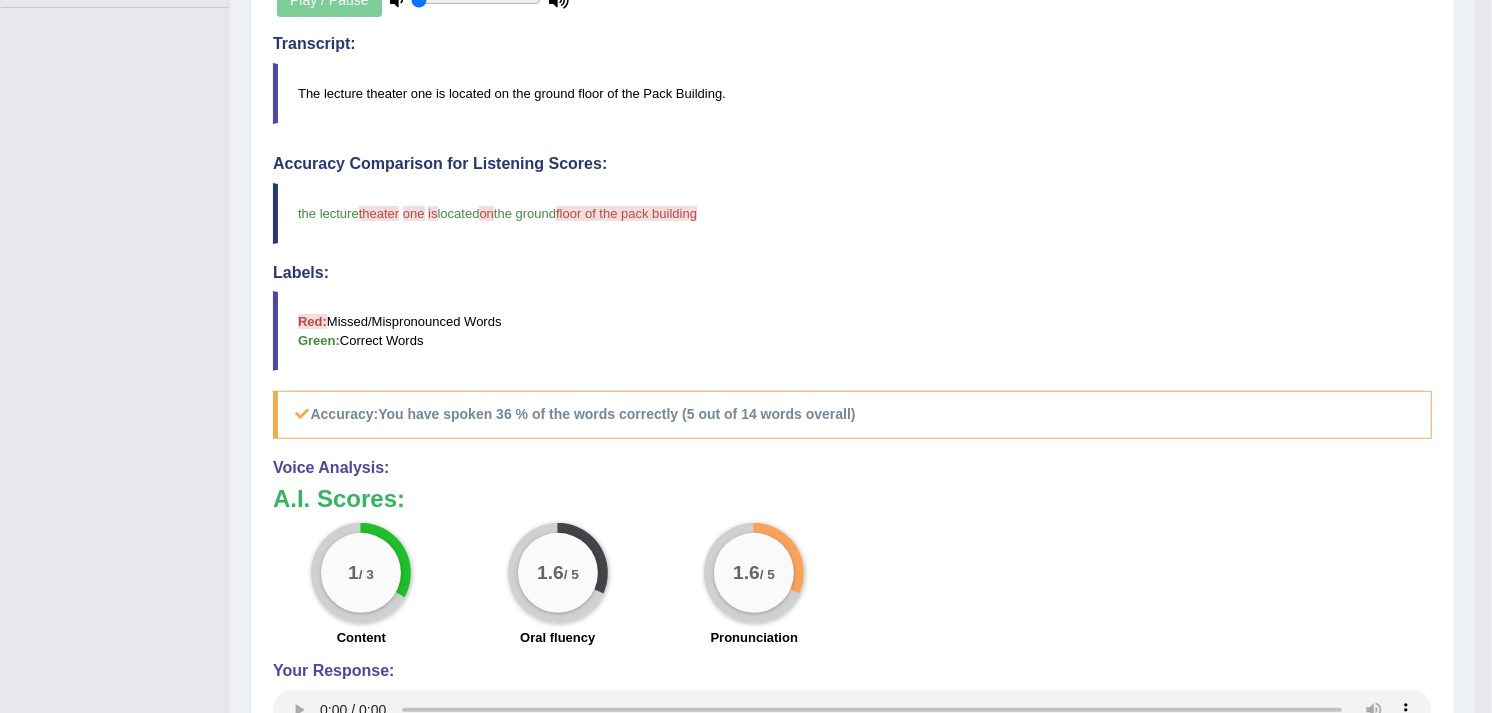 click on "Home
Practice
Speaking: Repeat Sentence
944 RS
* Remember to use the device  Communications - Headset (JBL Live 770NC)  for speaking practice. Or click on [Troubleshoot Recording] button below if facing problems.
« Prev Next »  Report Question  Troubleshoot Recording  Re-Attempt
Practice Speaking: Repeat Sentence
19
944 RS
Instructions:  You will hear a sentence. Please repeat the sentence exactly as you hear it. You will hear the sentence only once.
Timer —  Finished   ( 10 / 10s ) Play / Pause Transcript: The lecture theater one is located on the ground floor of the Pack Building. Created with Highcharts 7.1.2 Too low Too high Time Pitch meter: 0 2 4 6 8 10 Created with Highcharts 7.1.2 Great Too slow Too fast Time Speech pace meter: 0 5 10 15 20 25 30 35 40 Accuracy Comparison for Listening Scores: theater" at bounding box center [852, 145] 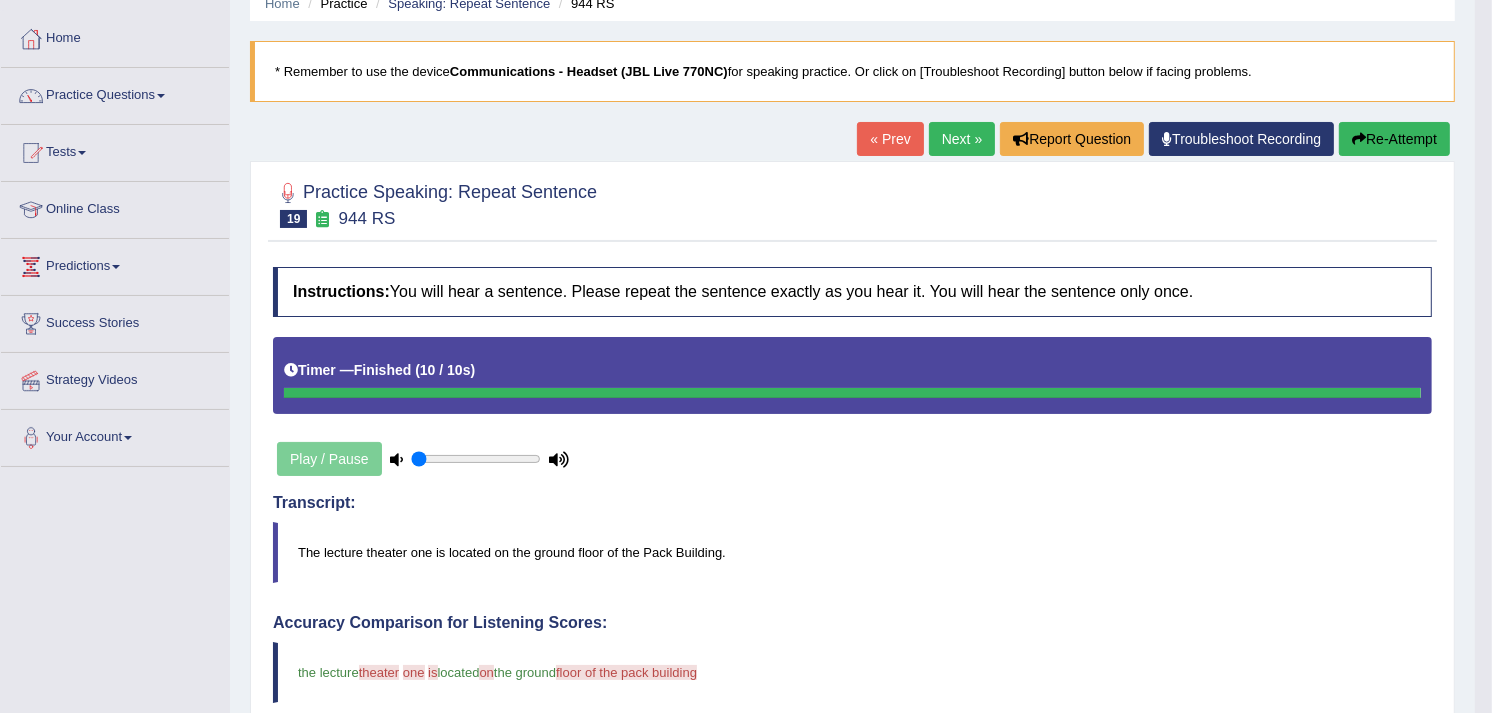 scroll, scrollTop: 0, scrollLeft: 0, axis: both 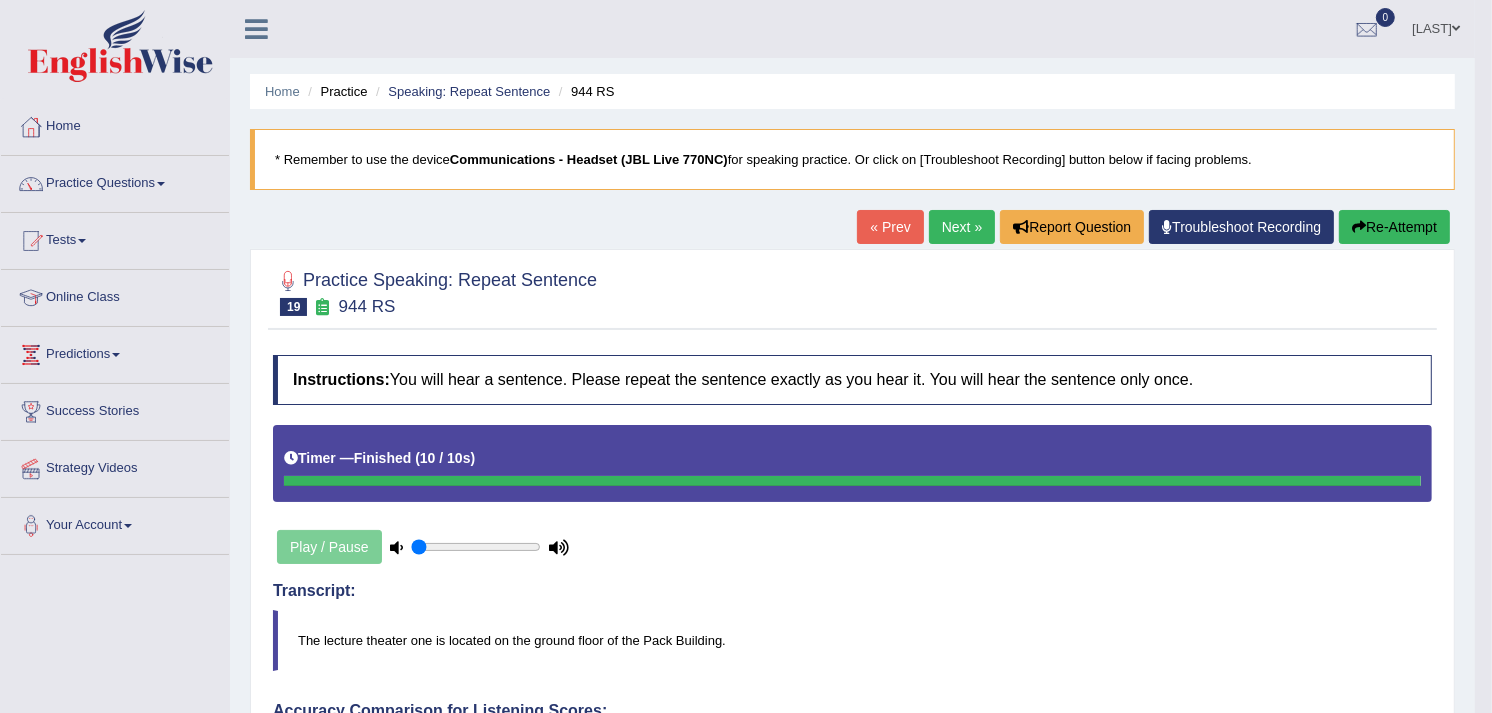 click on "Next »" at bounding box center [962, 227] 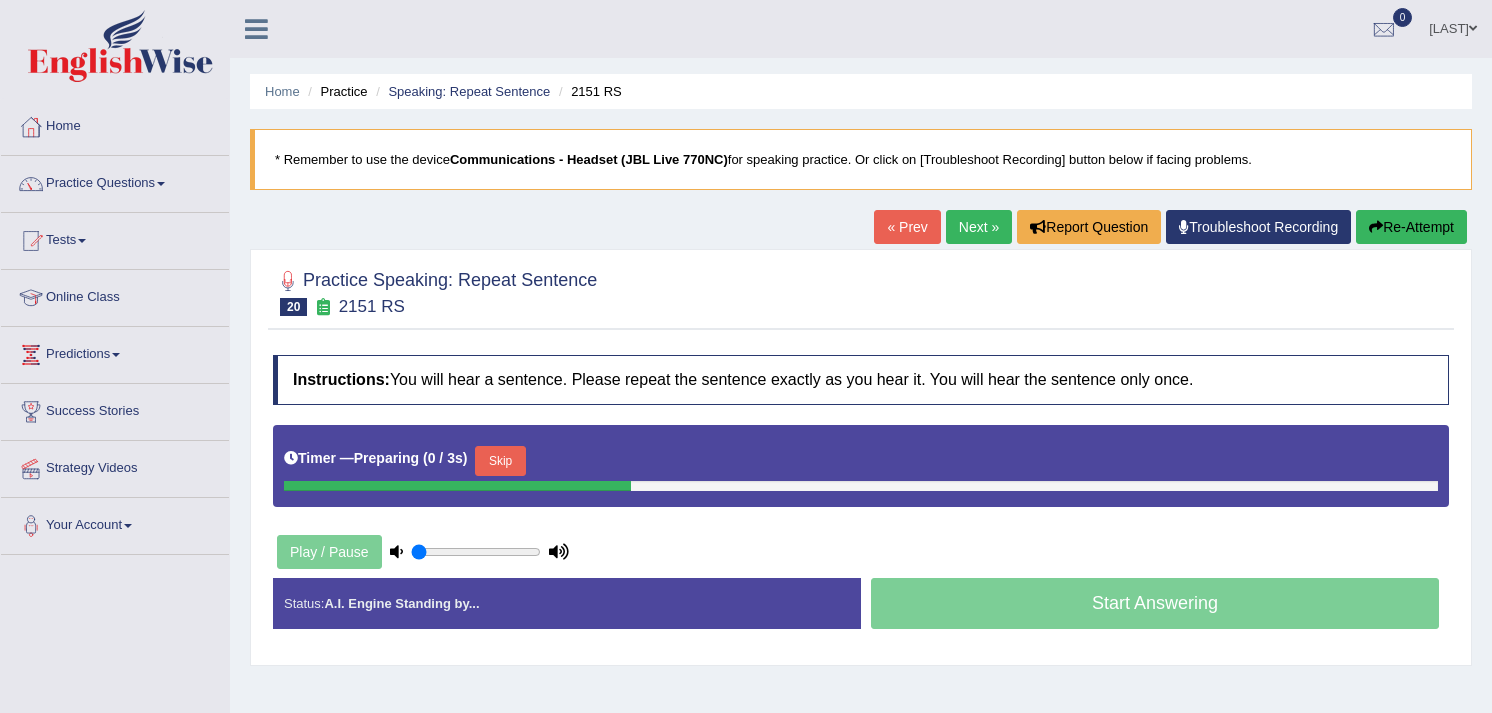 scroll, scrollTop: 0, scrollLeft: 0, axis: both 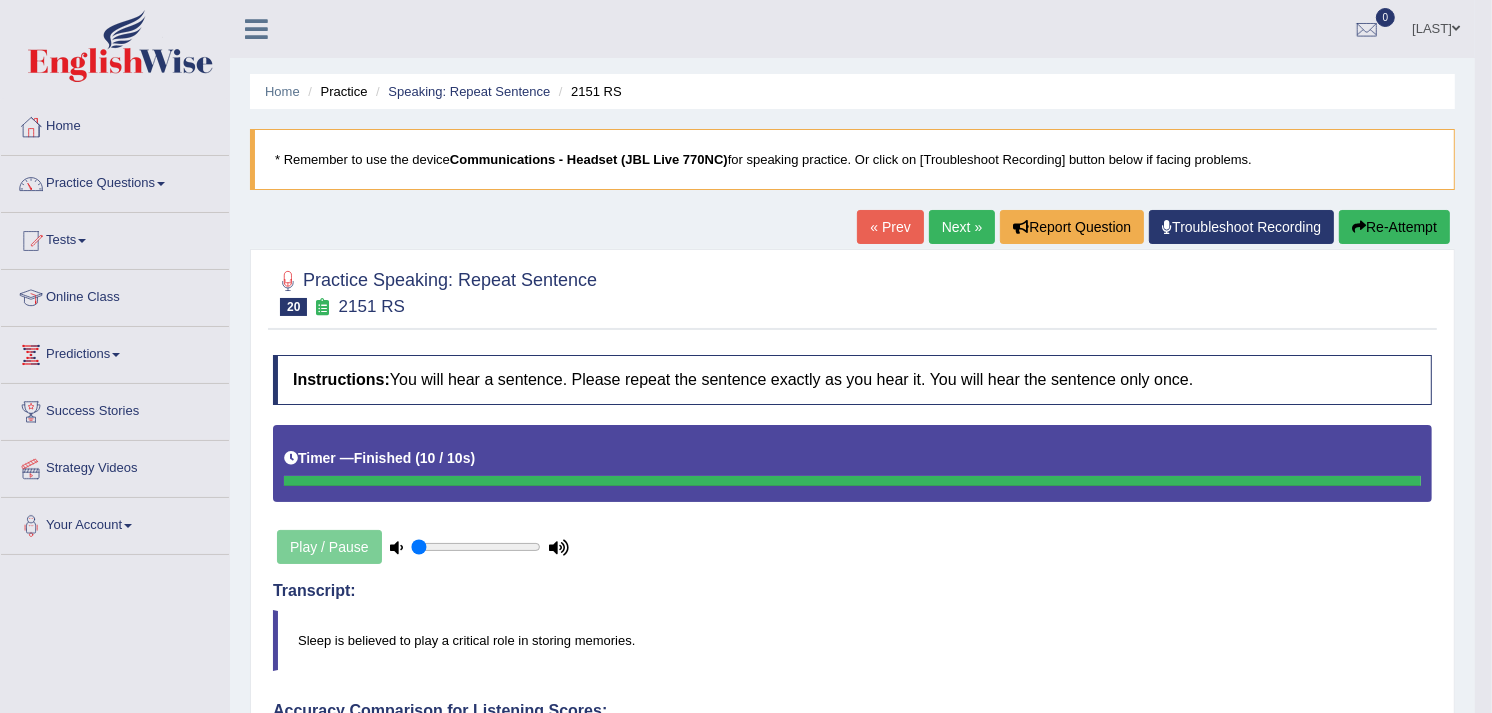 click on "Next »" at bounding box center (962, 227) 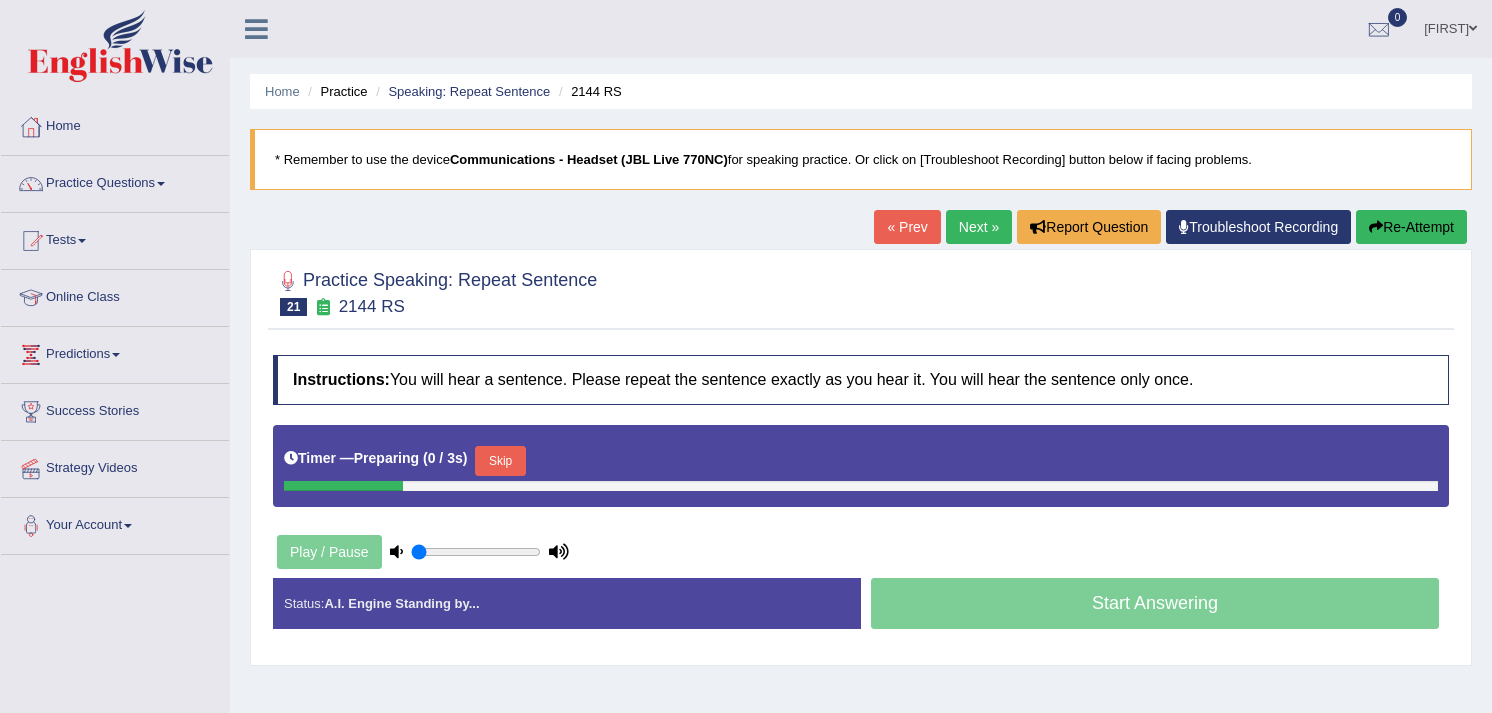 scroll, scrollTop: 0, scrollLeft: 0, axis: both 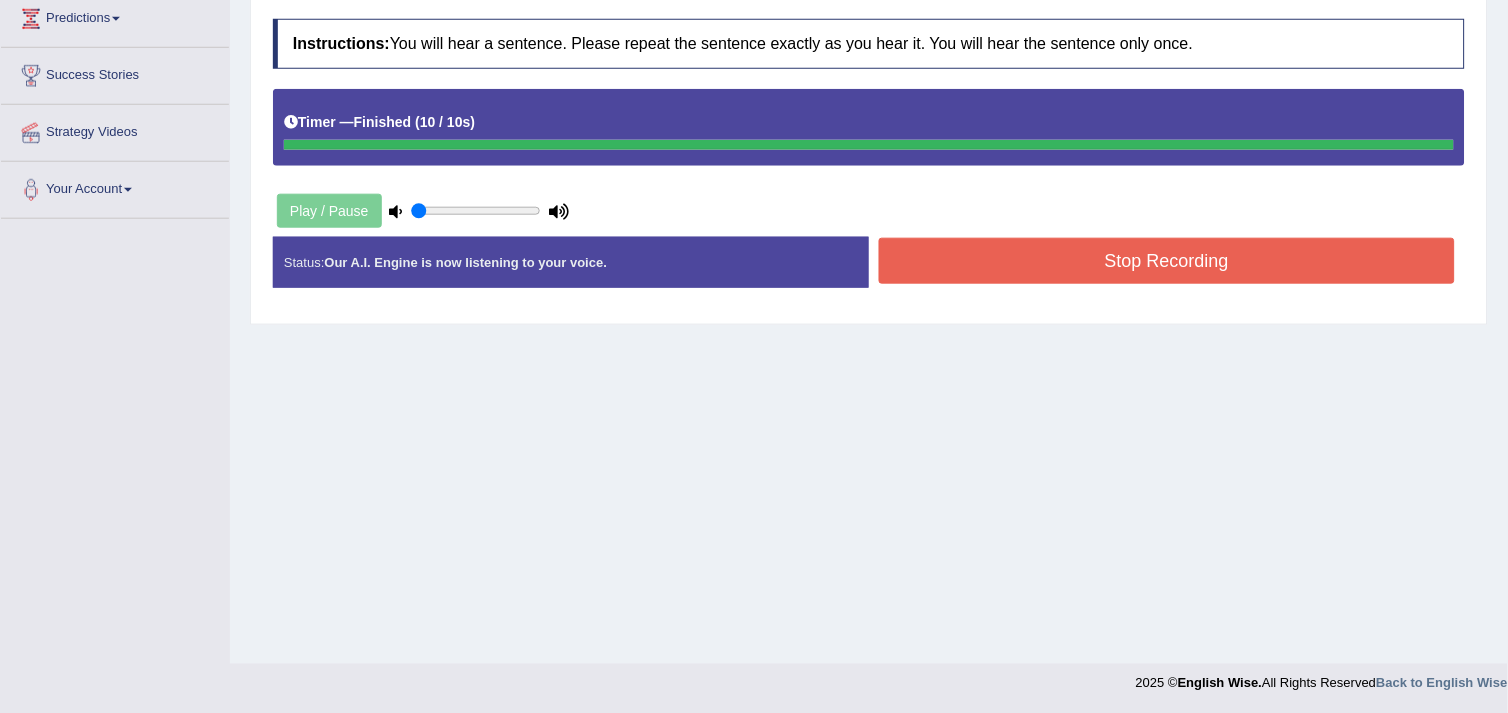 click on "Toggle navigation
Home
Practice Questions   Speaking Practice Read Aloud
Repeat Sentence
Describe Image
Re-tell Lecture
Answer Short Question
Summarize Group Discussion
Respond To A Situation
Writing Practice  Summarize Written Text
Write Essay
Reading Practice  Reading & Writing: Fill In The Blanks
Choose Multiple Answers
Re-order Paragraphs
Fill In The Blanks
Choose Single Answer
Listening Practice  Summarize Spoken Text
Highlight Incorrect Words
Highlight Correct Summary
Select Missing Word
Choose Single Answer
Choose Multiple Answers
Fill In The Blanks
Write From Dictation
Pronunciation
Tests  Take Practice Sectional Test" at bounding box center (754, 20) 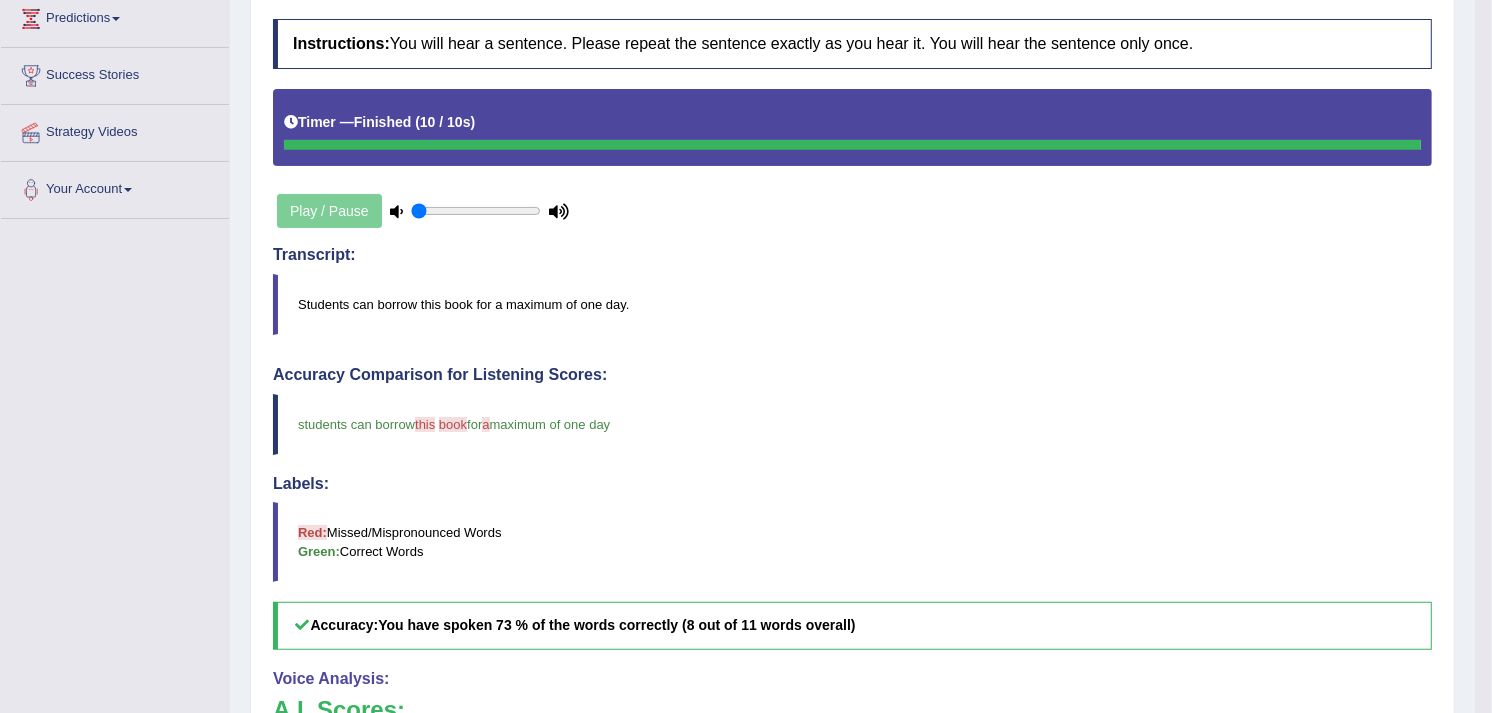 click on "Students can borrow this book for a maximum of one day." at bounding box center [852, 304] 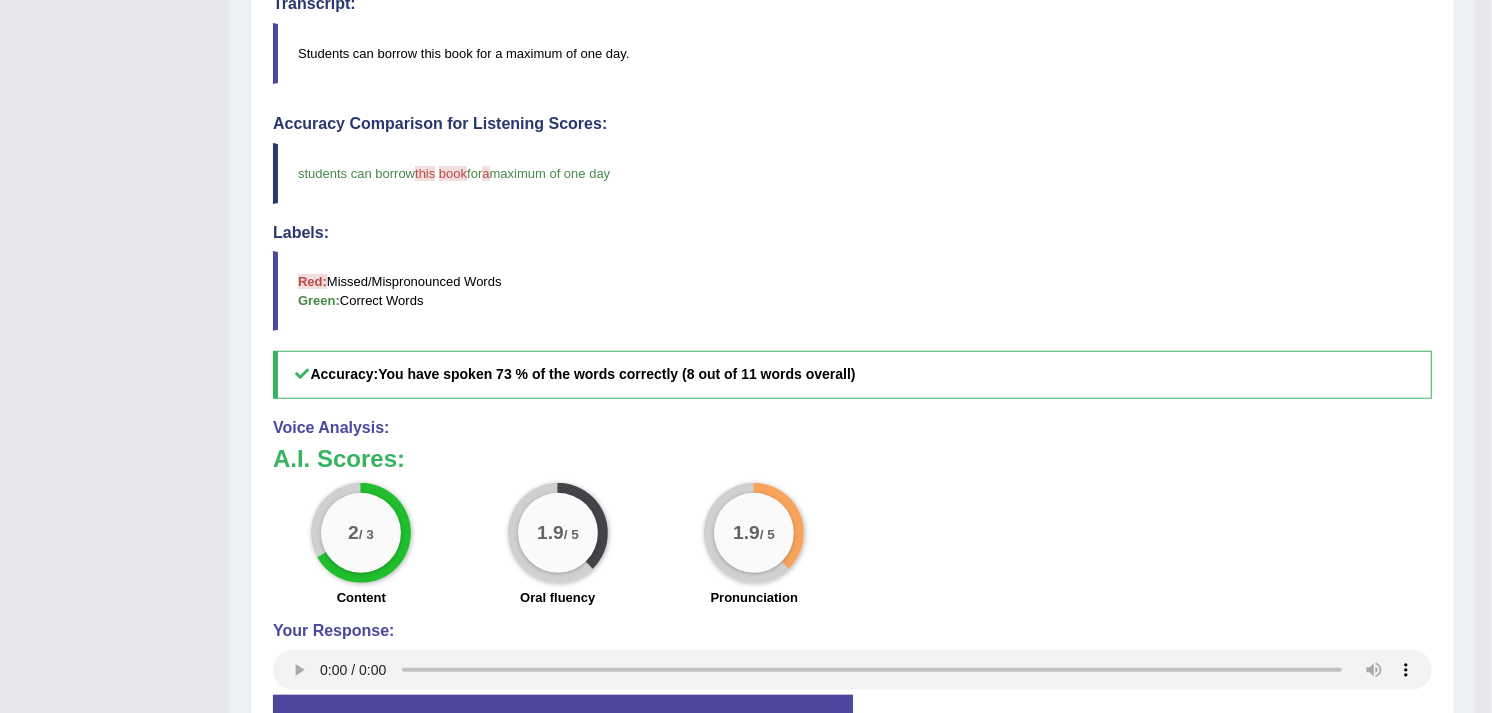 scroll, scrollTop: 706, scrollLeft: 0, axis: vertical 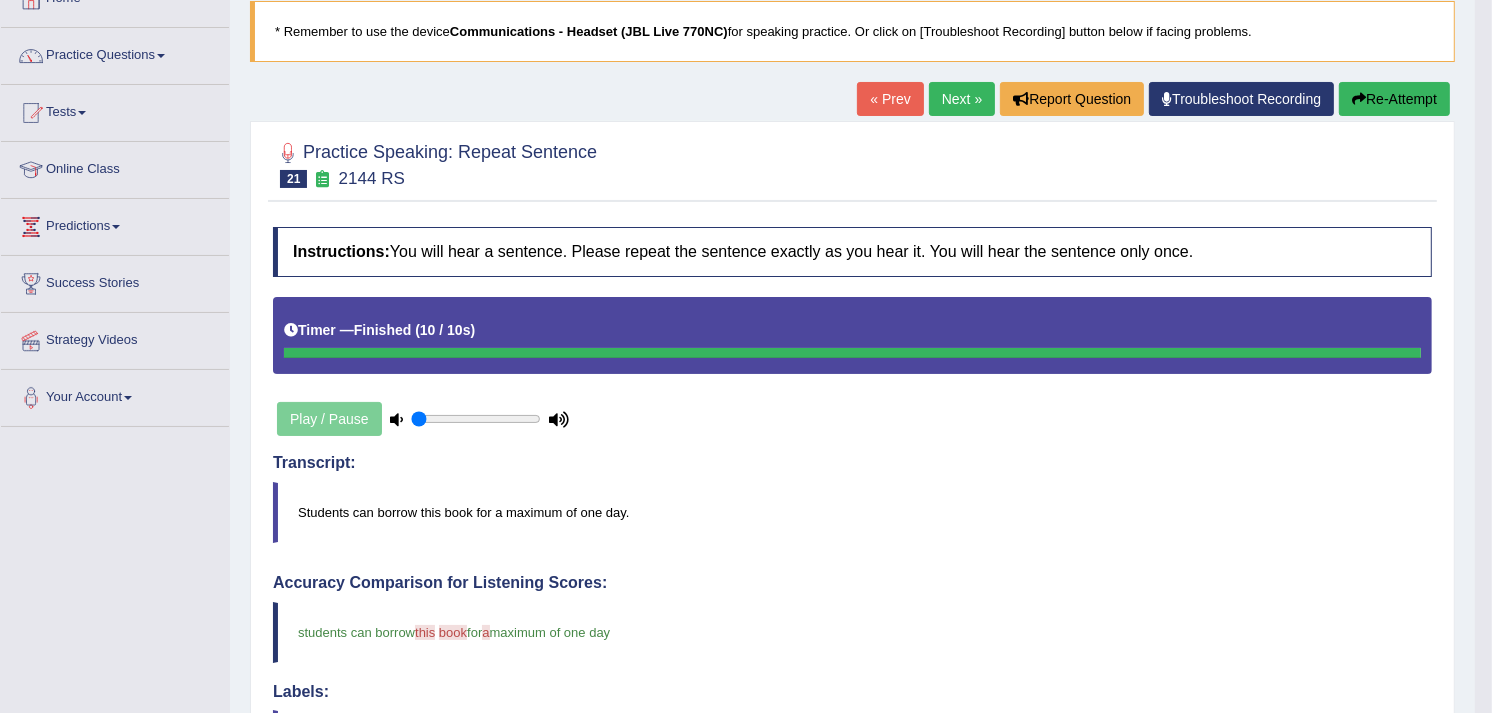 click on "Next »" at bounding box center [962, 99] 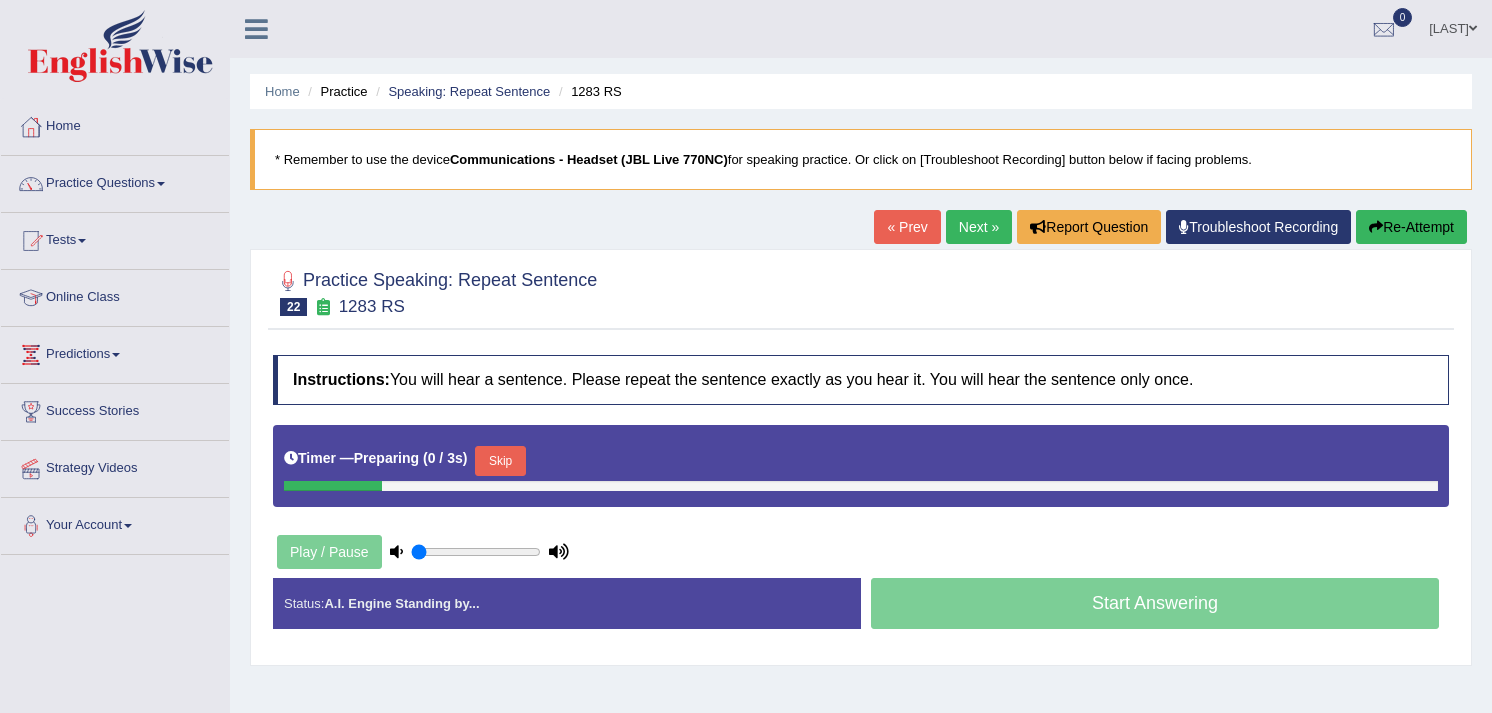 scroll, scrollTop: 0, scrollLeft: 0, axis: both 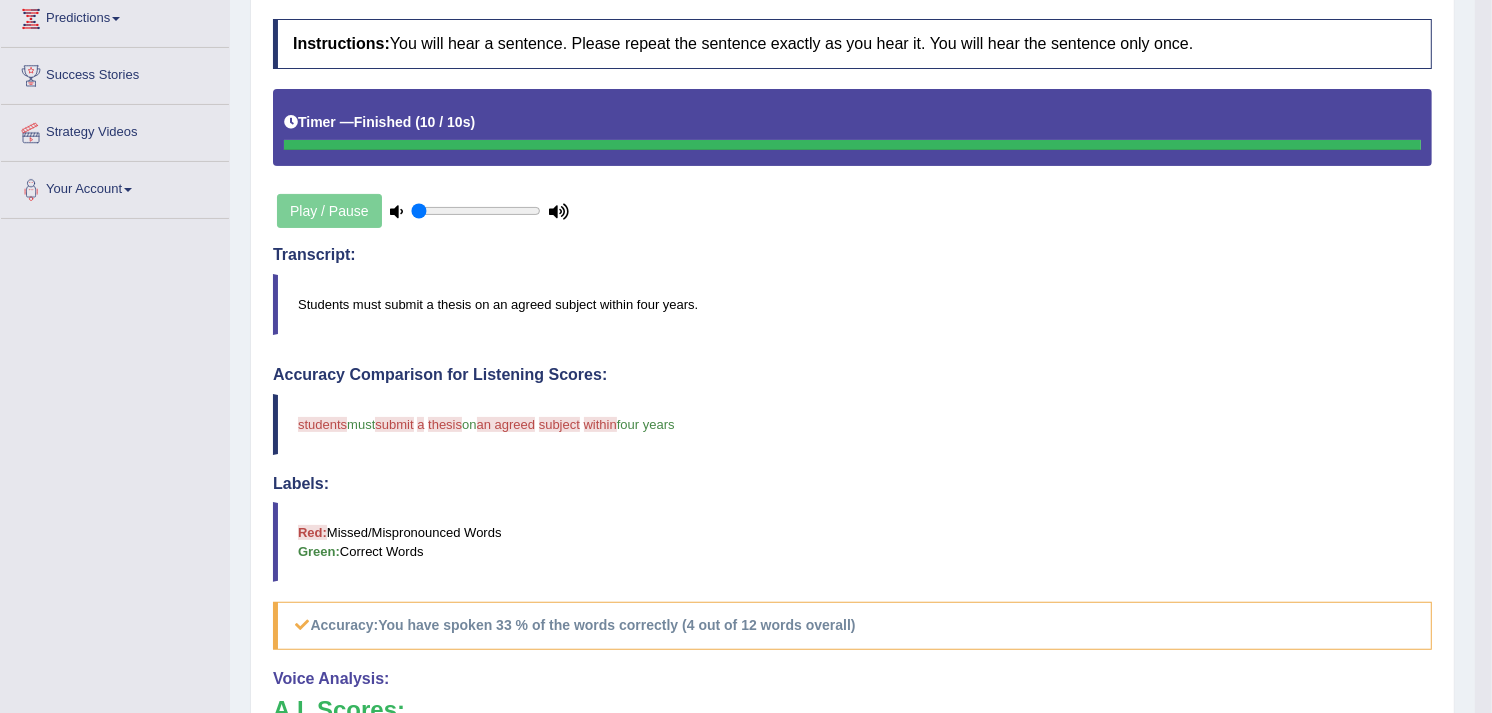 click on "Labels:
Red:  Missed/Mispronounced Words
Green:  Correct Words" at bounding box center (852, 529) 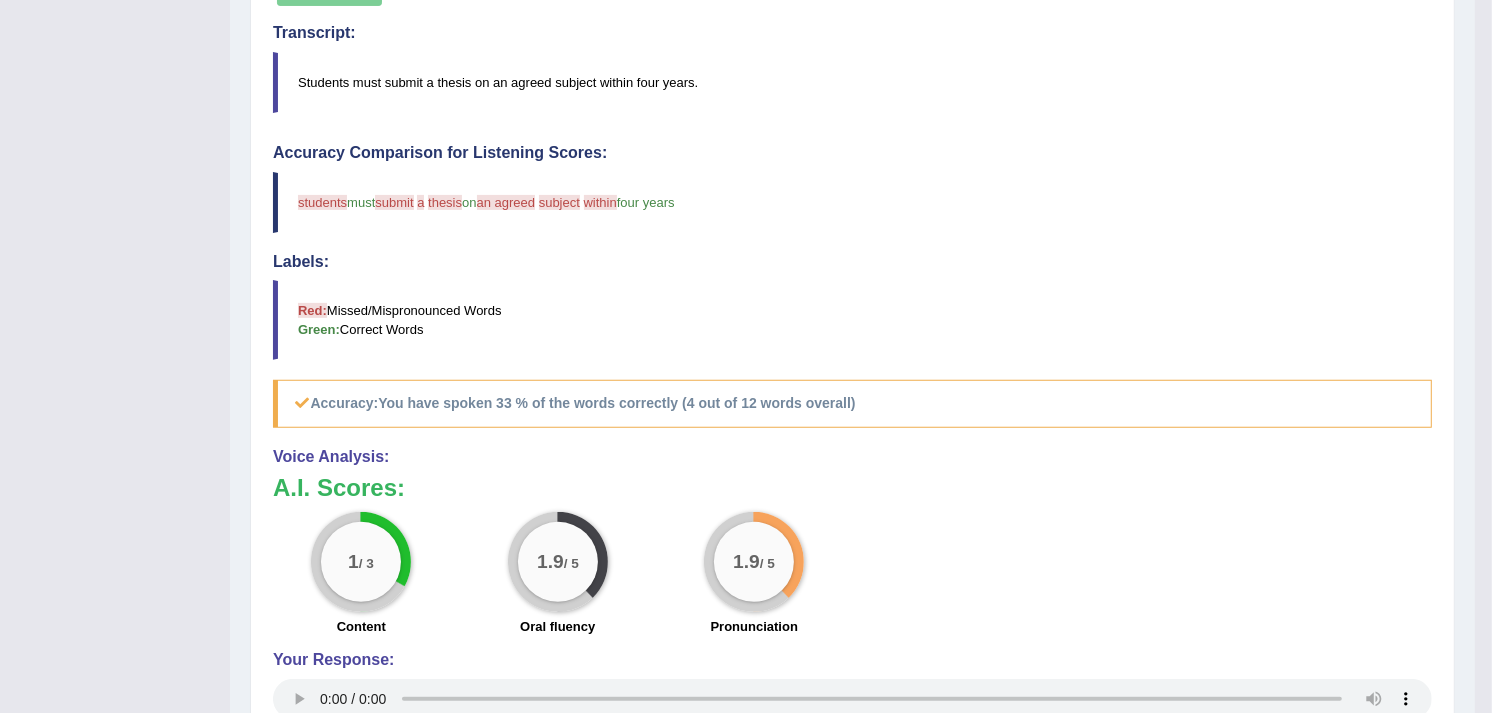 scroll, scrollTop: 647, scrollLeft: 0, axis: vertical 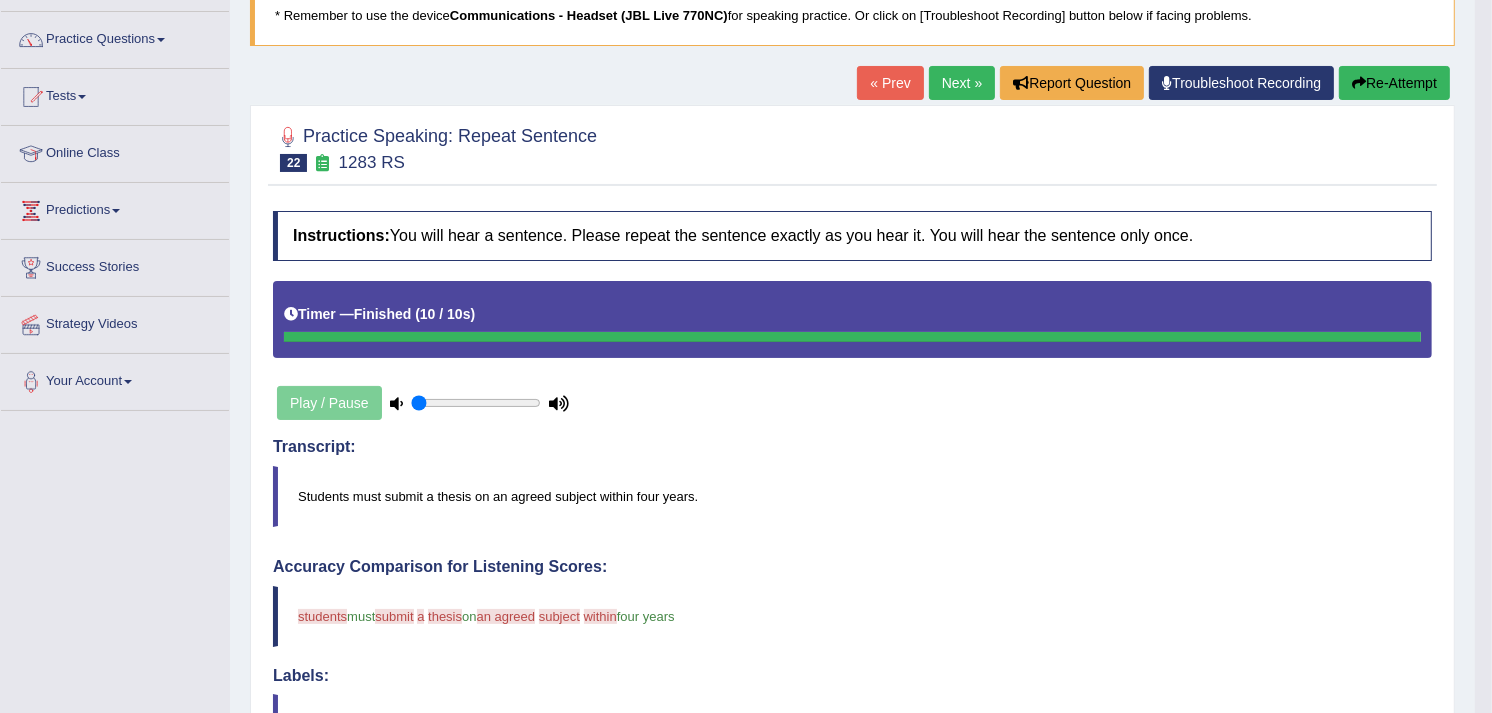 click on "Next »" at bounding box center (962, 83) 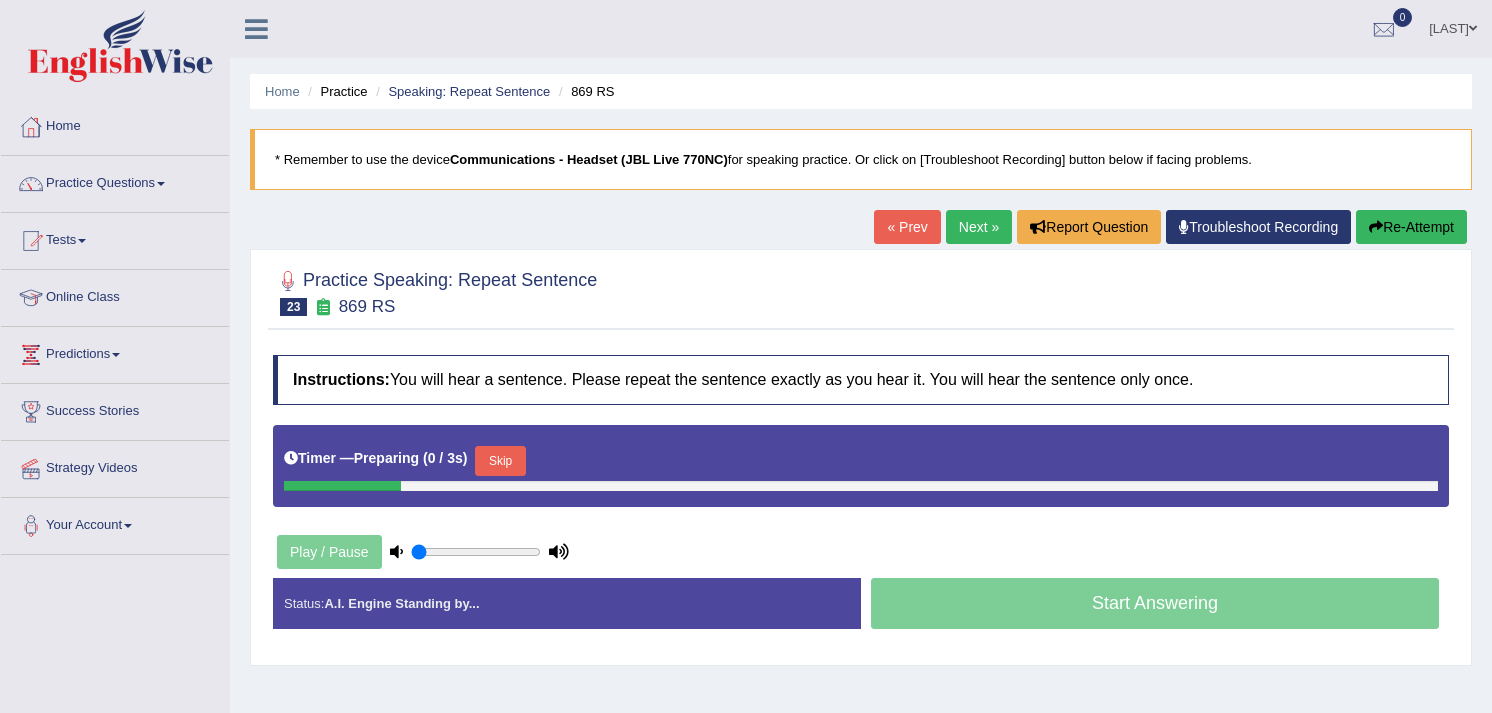 scroll, scrollTop: 0, scrollLeft: 0, axis: both 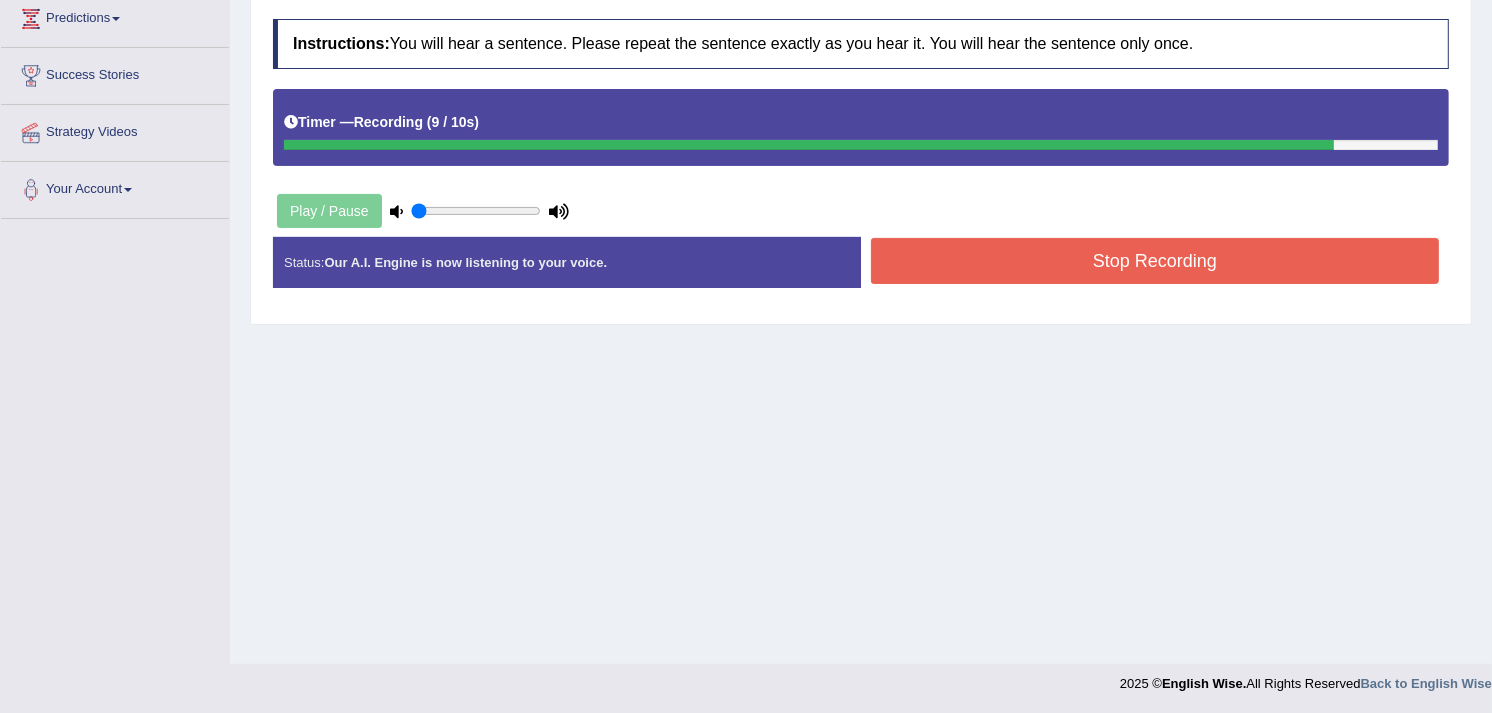 click on "Stop Recording" at bounding box center [1155, 261] 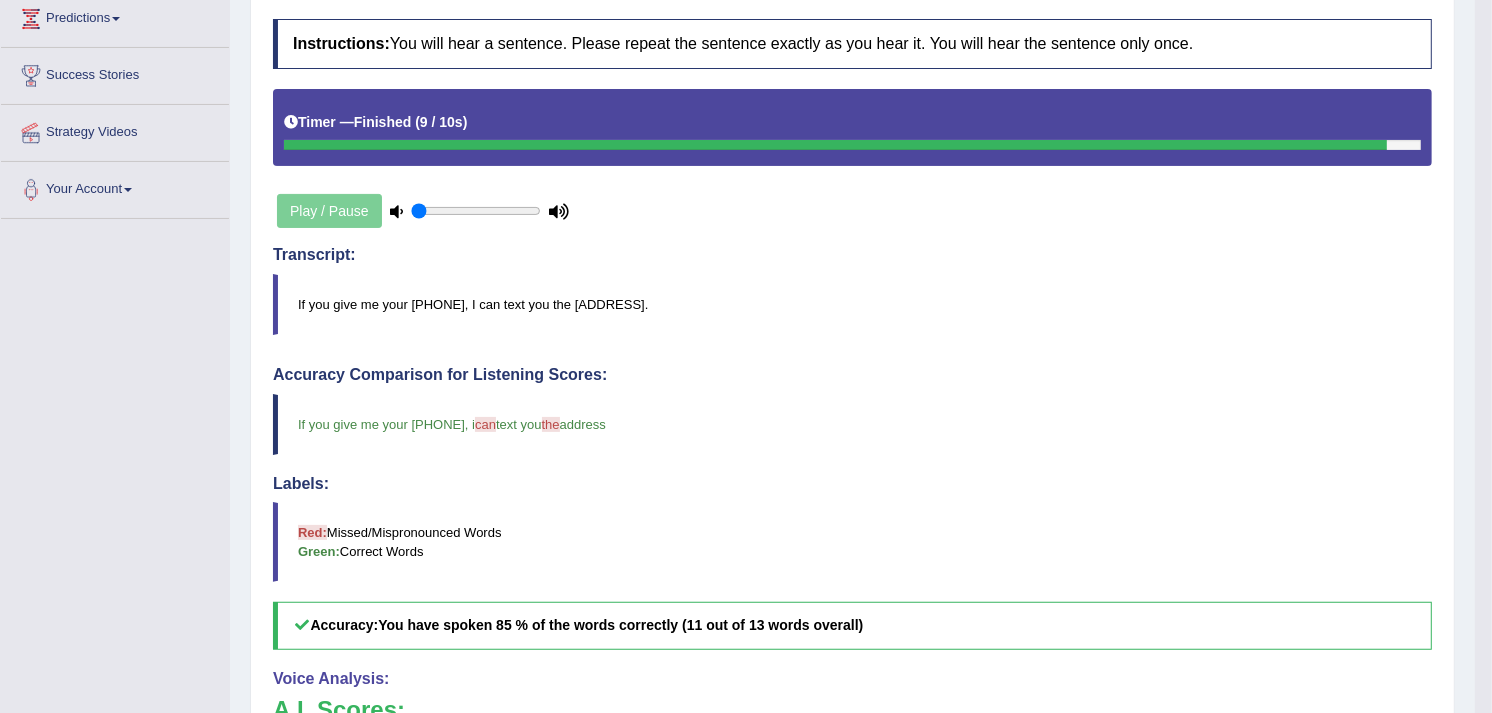 click on "Transcript: If you give me your phone number, I can text you the address." at bounding box center (852, 290) 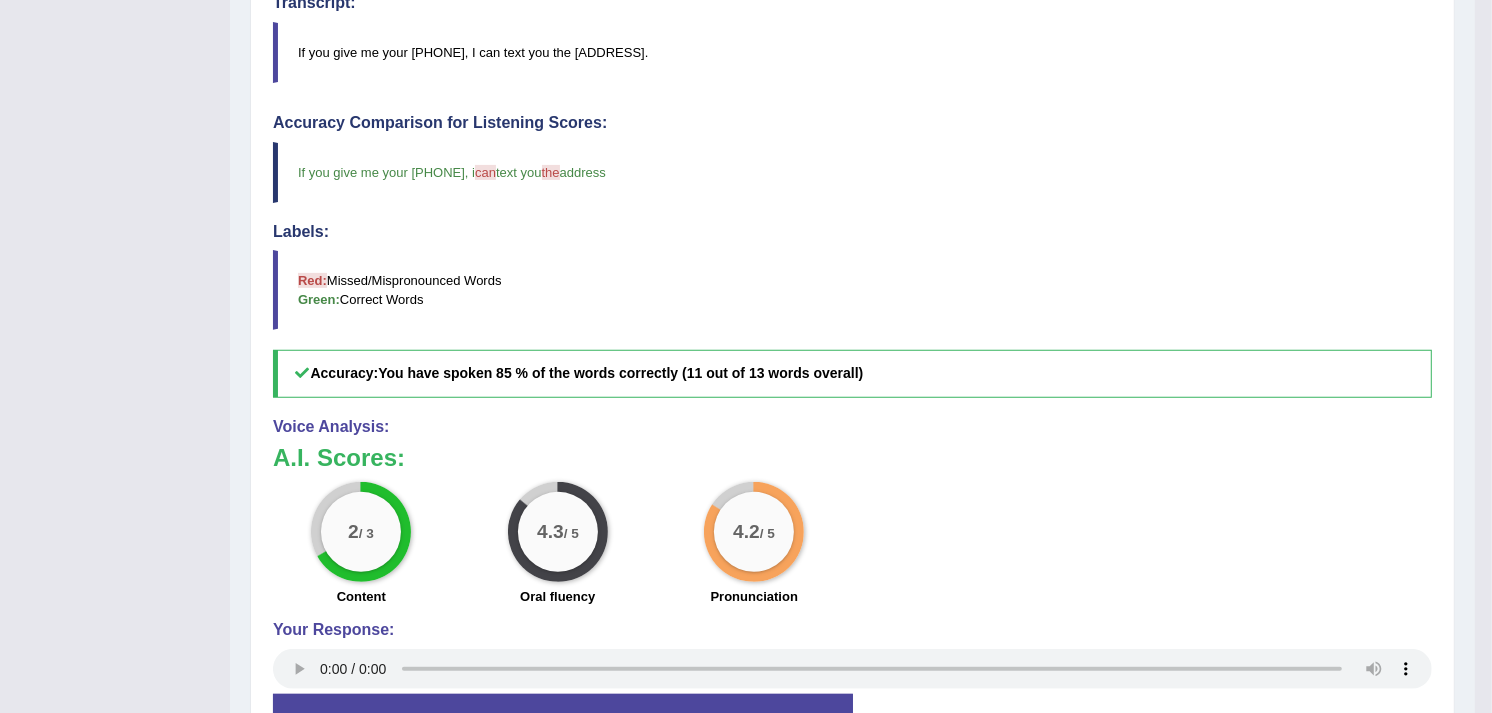 scroll, scrollTop: 647, scrollLeft: 0, axis: vertical 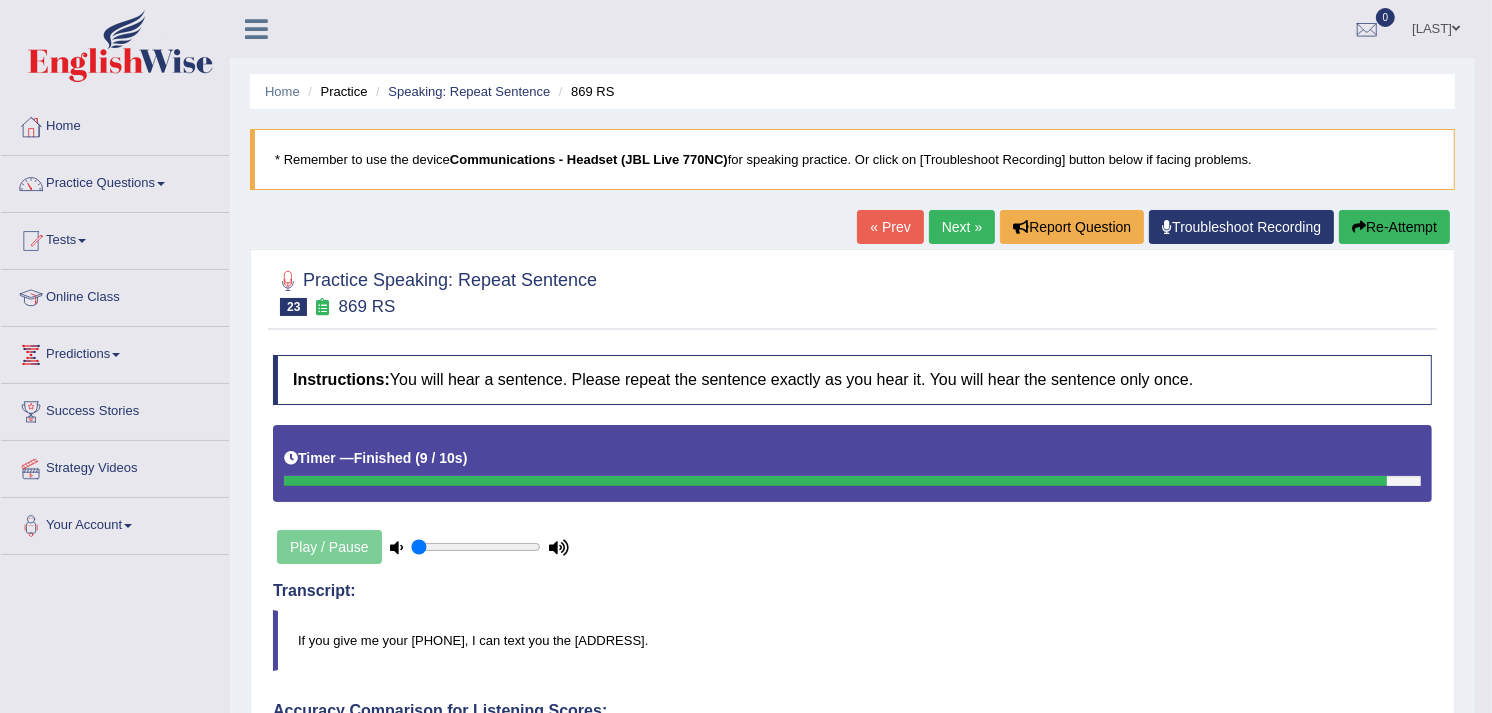 click on "Next »" at bounding box center [962, 227] 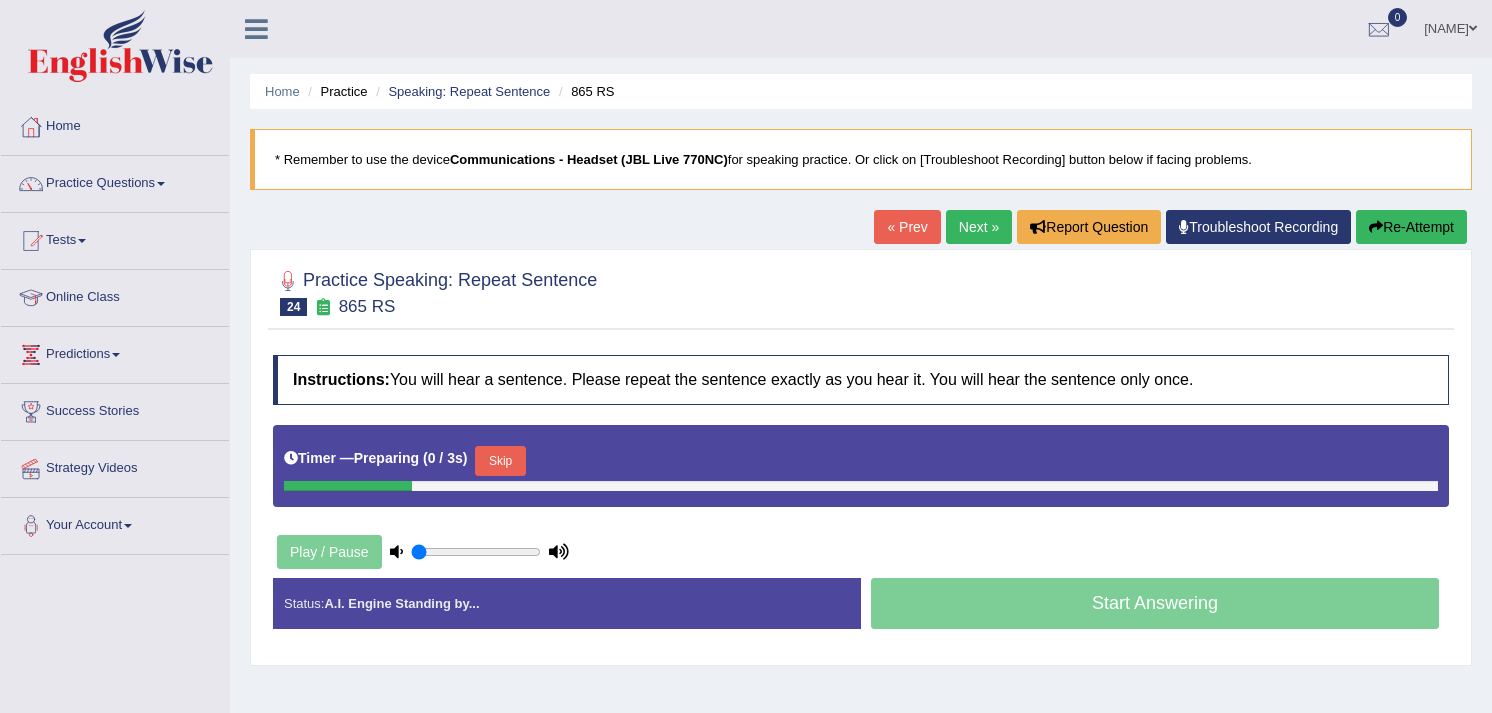 scroll, scrollTop: 0, scrollLeft: 0, axis: both 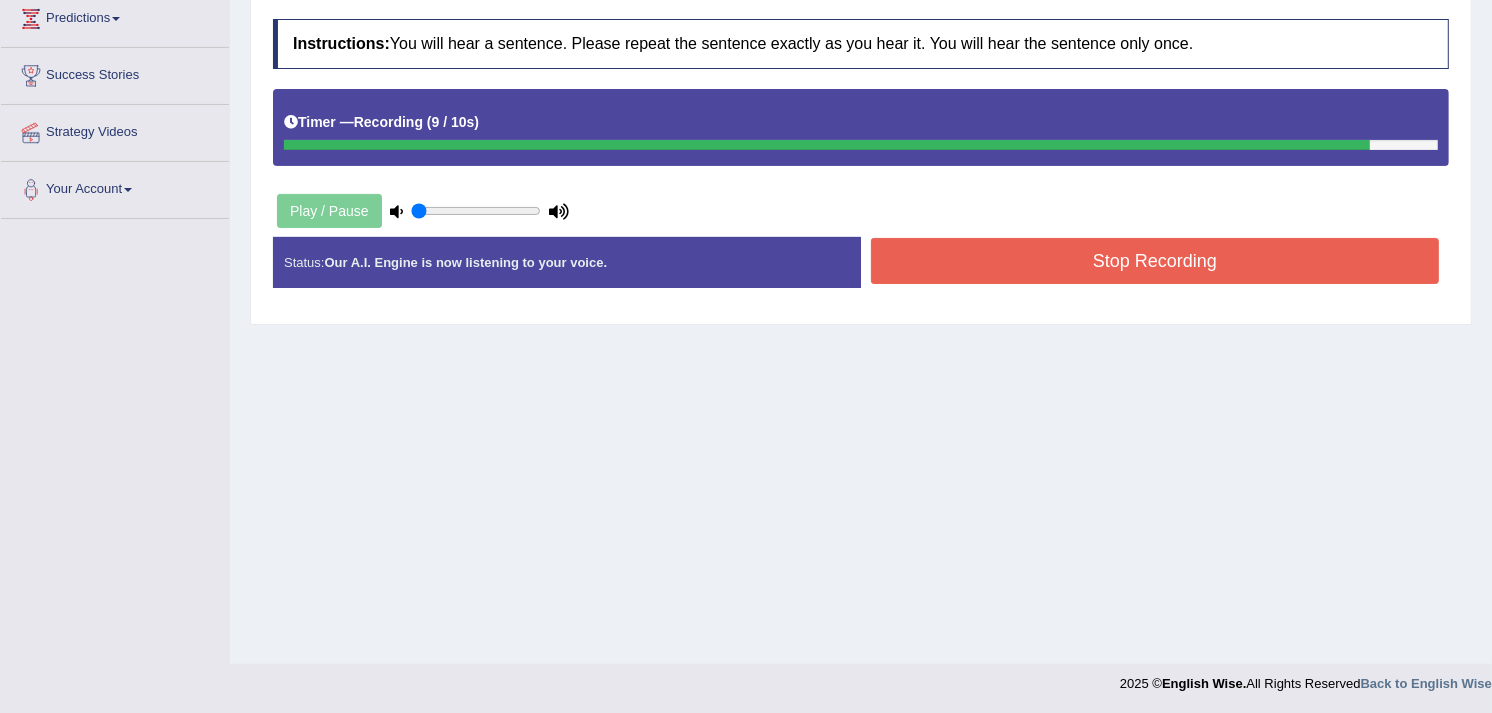 click on "Stop Recording" at bounding box center [1155, 261] 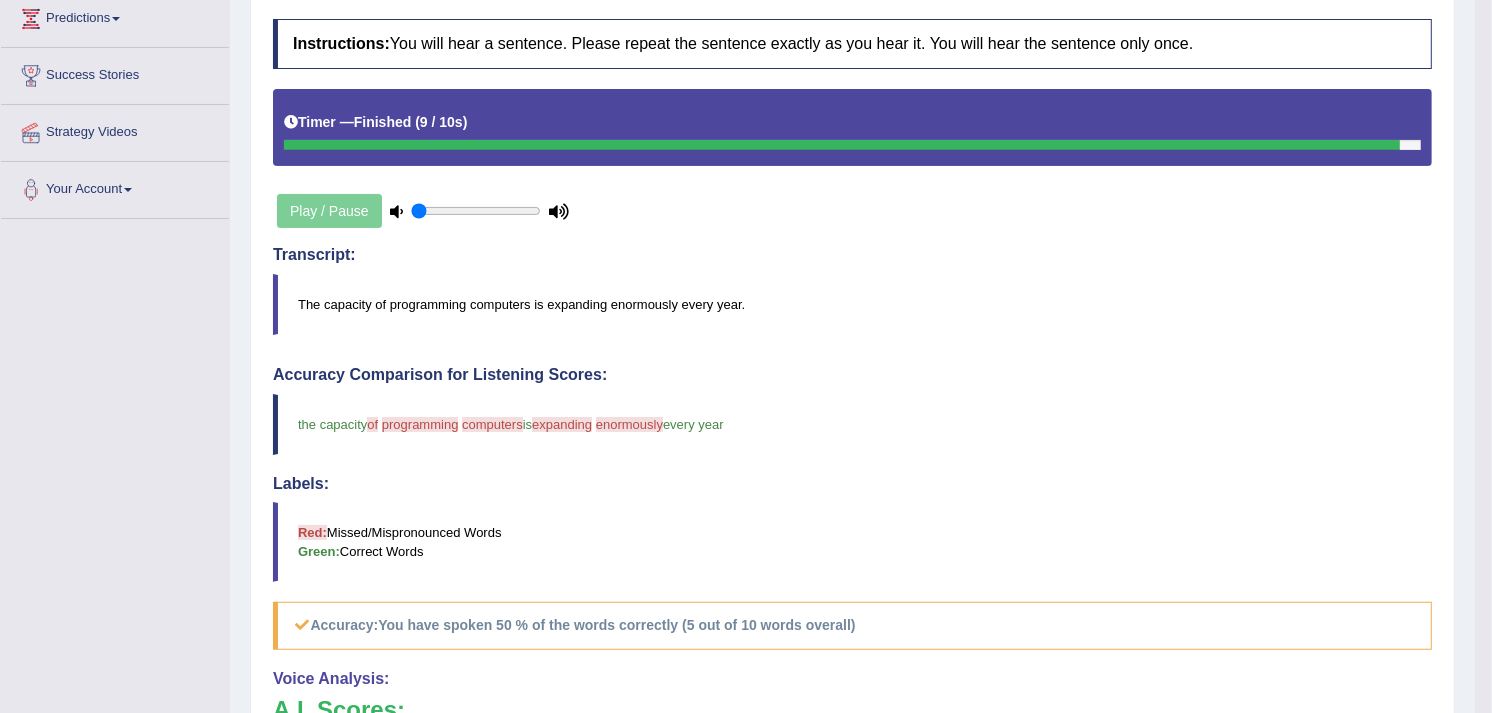 drag, startPoint x: 1397, startPoint y: 591, endPoint x: 1502, endPoint y: 696, distance: 148.49243 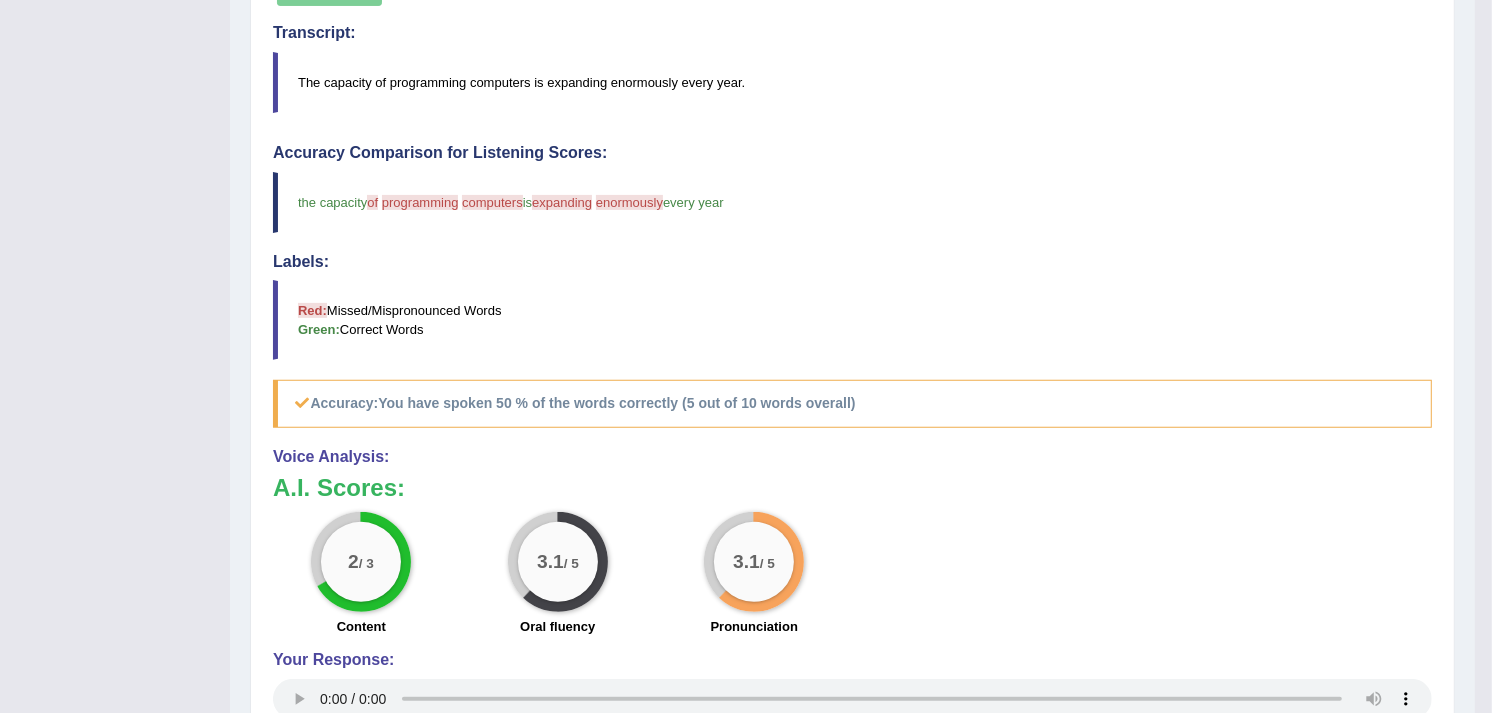 scroll, scrollTop: 677, scrollLeft: 0, axis: vertical 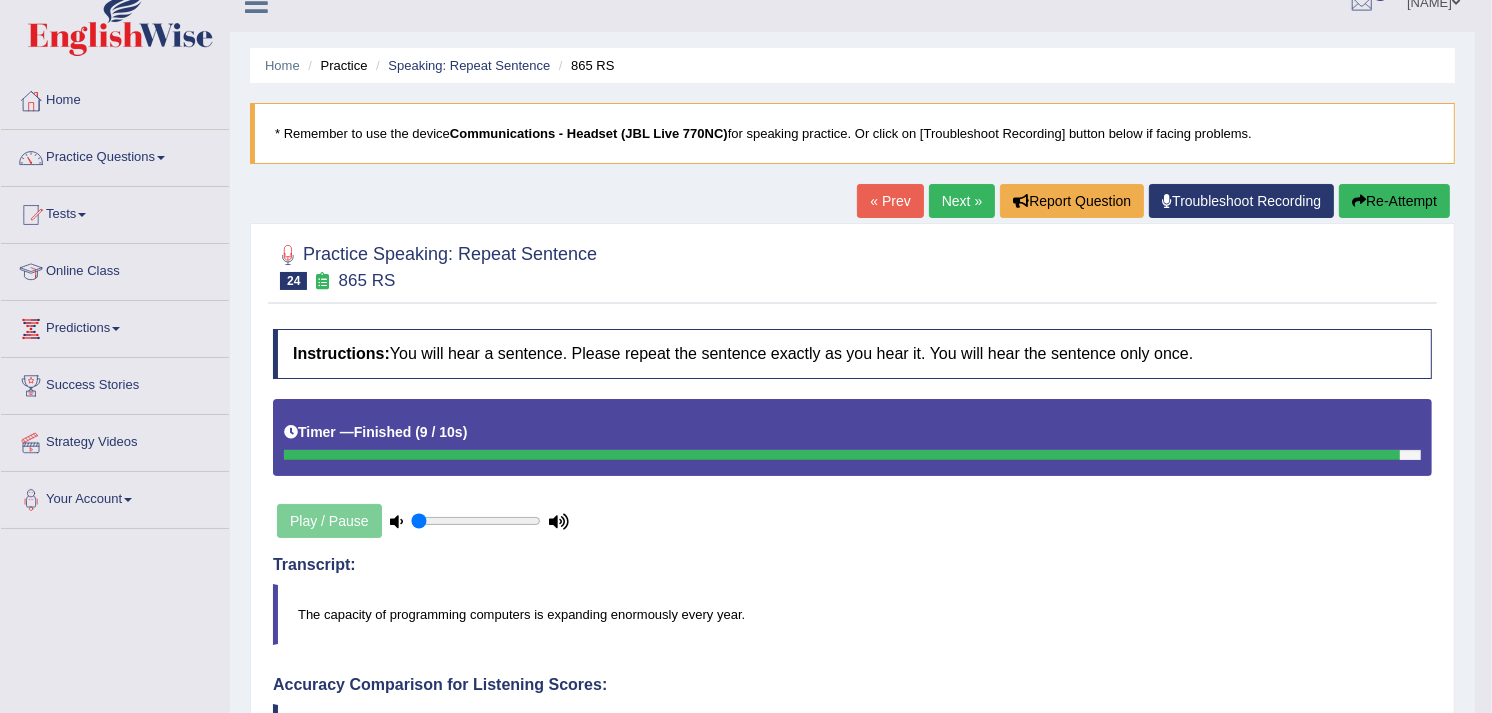 click on "Next »" at bounding box center (962, 201) 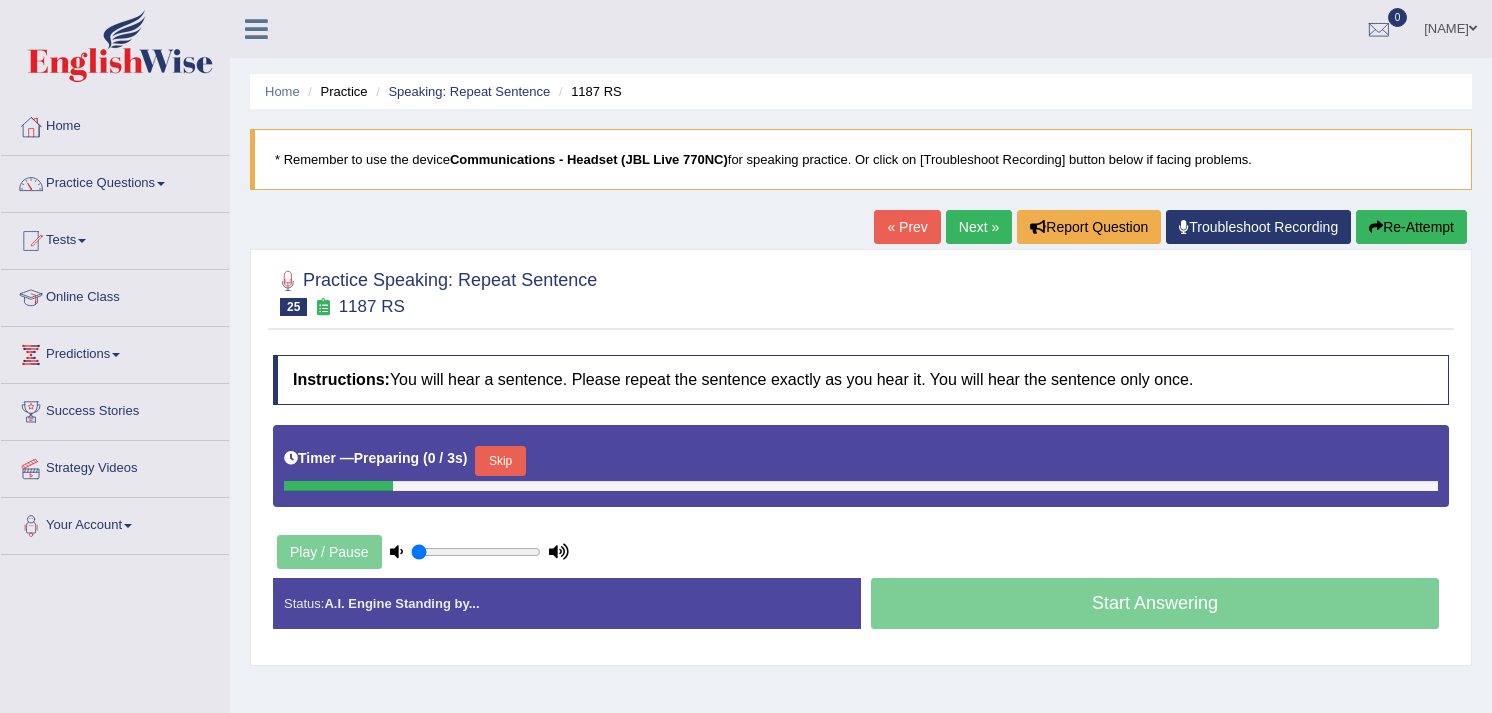 scroll, scrollTop: 0, scrollLeft: 0, axis: both 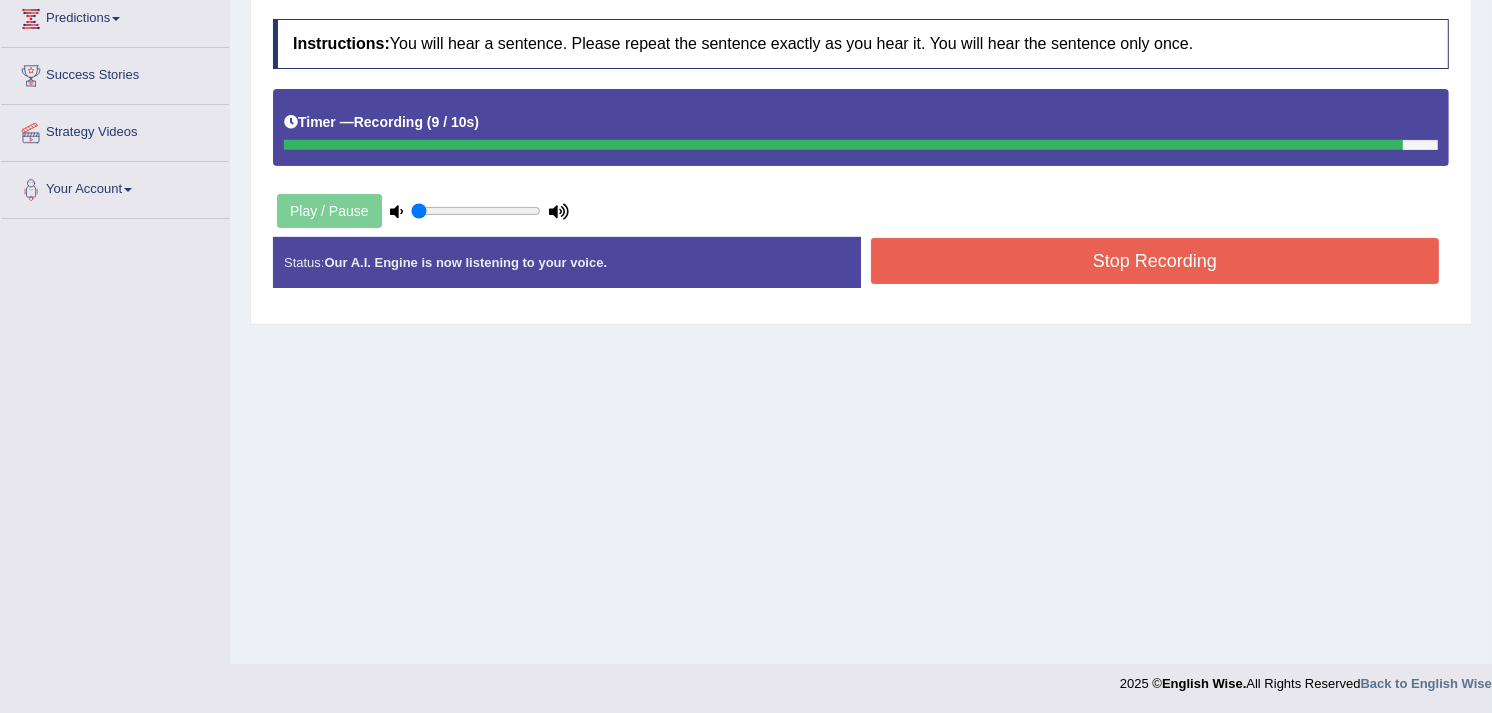click on "Stop Recording" at bounding box center (1155, 261) 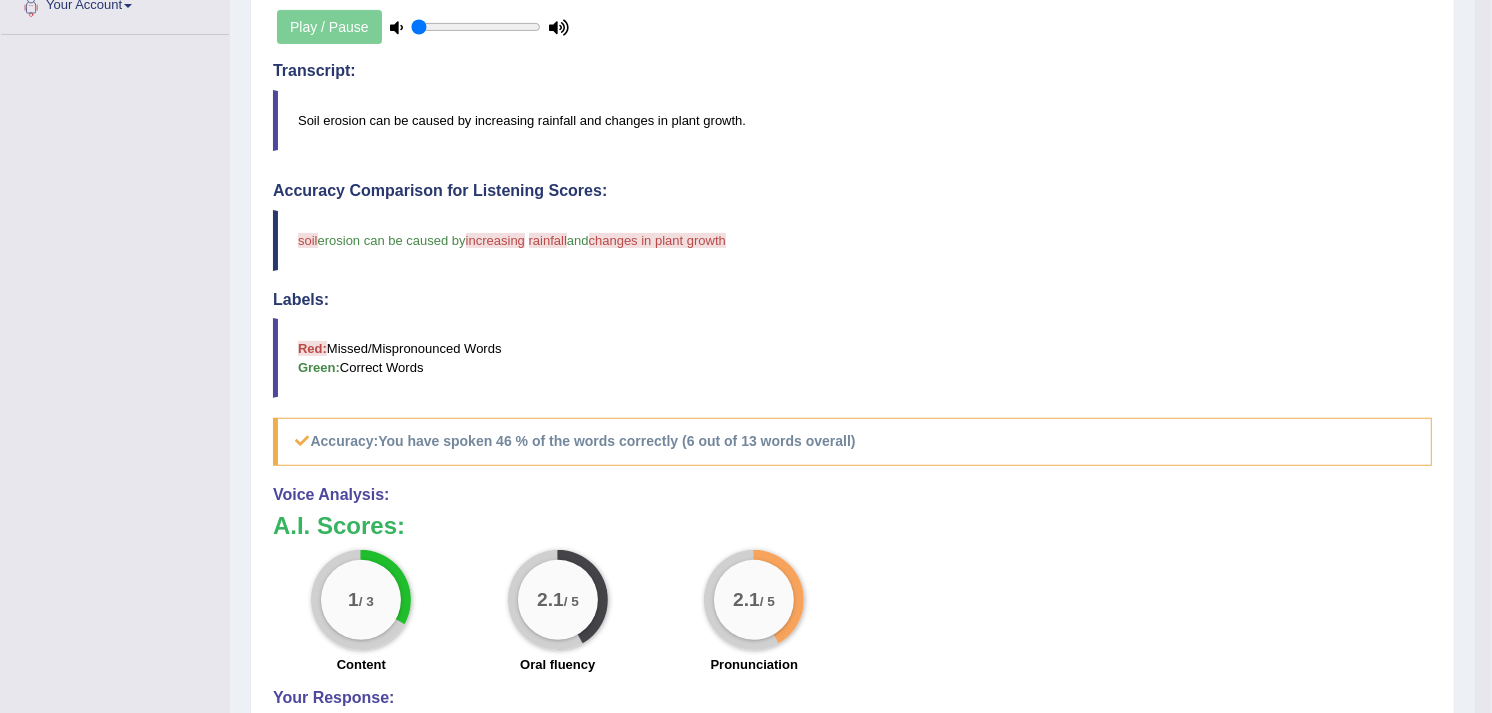 scroll, scrollTop: 528, scrollLeft: 0, axis: vertical 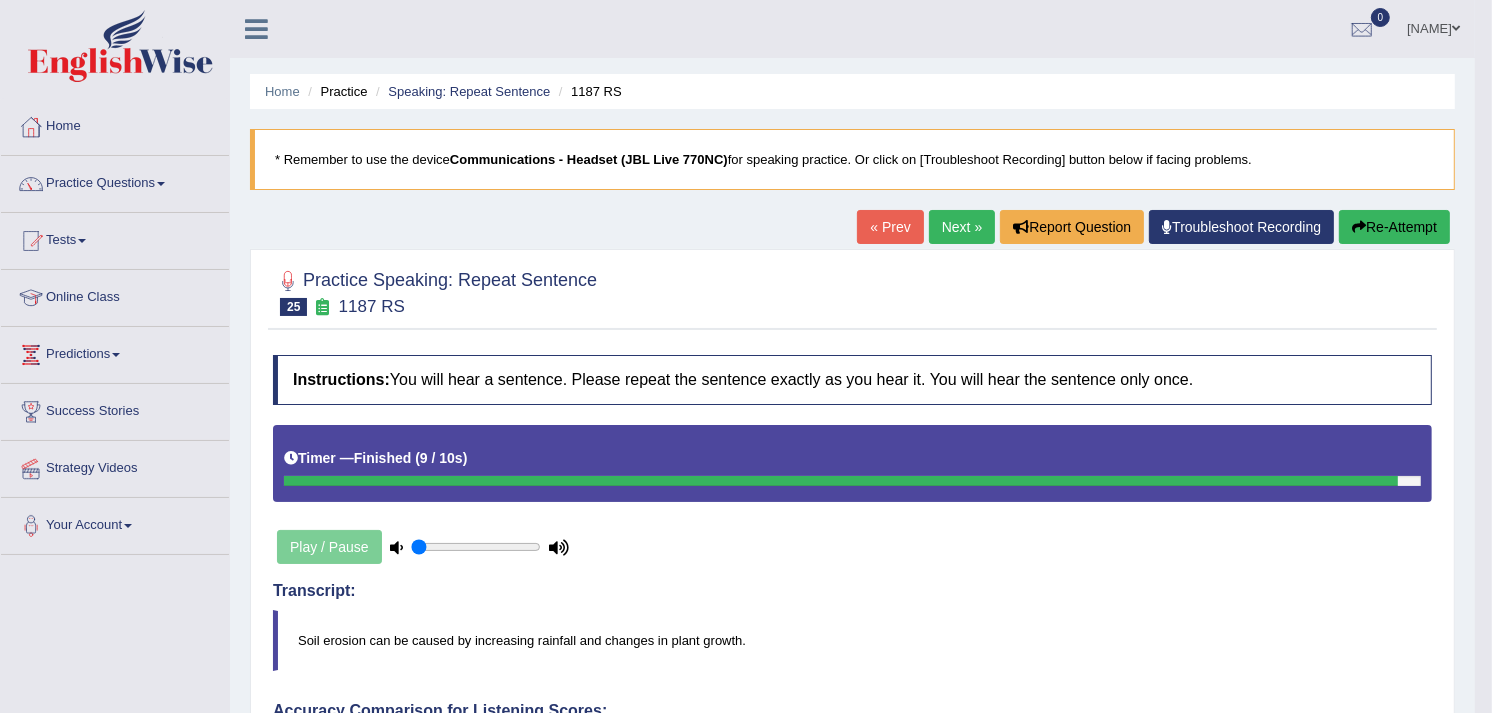 click on "Next »" at bounding box center [962, 227] 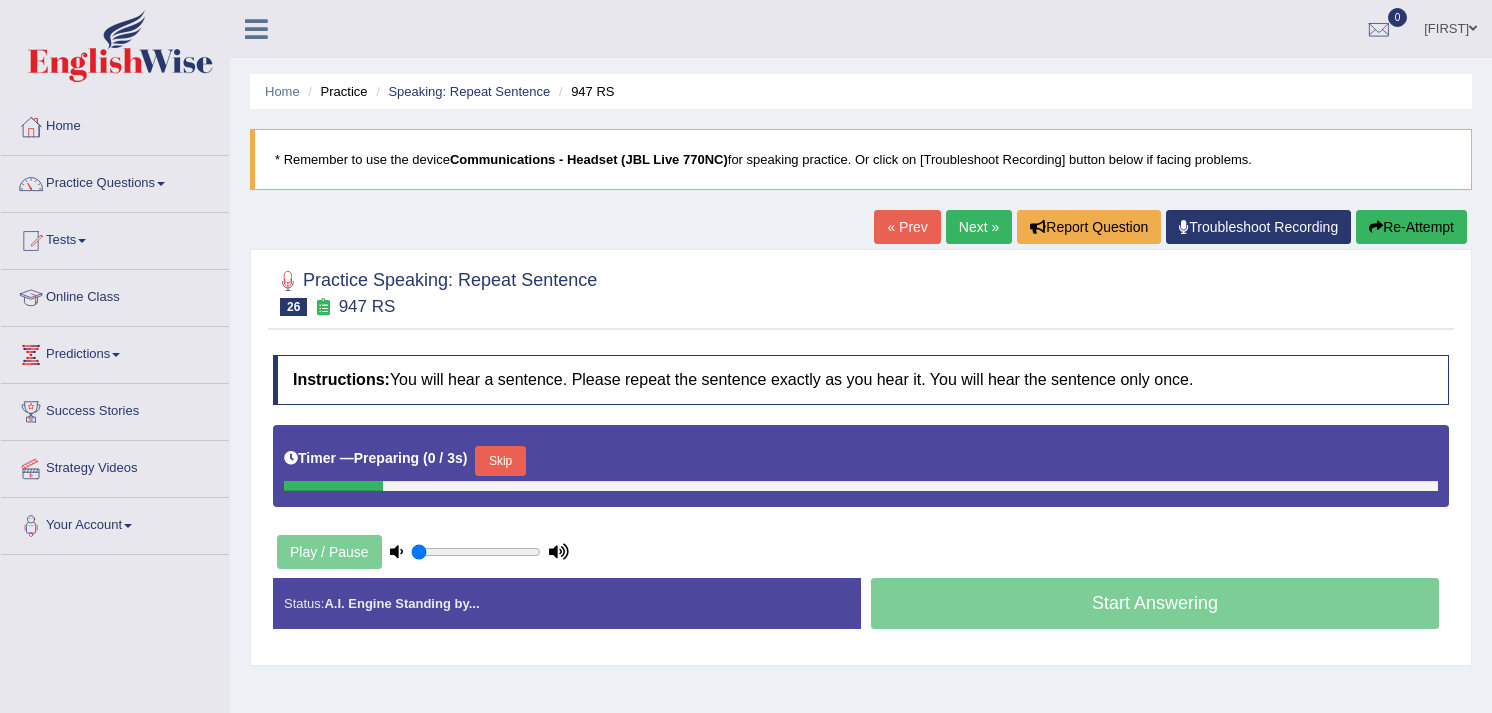 scroll, scrollTop: 0, scrollLeft: 0, axis: both 